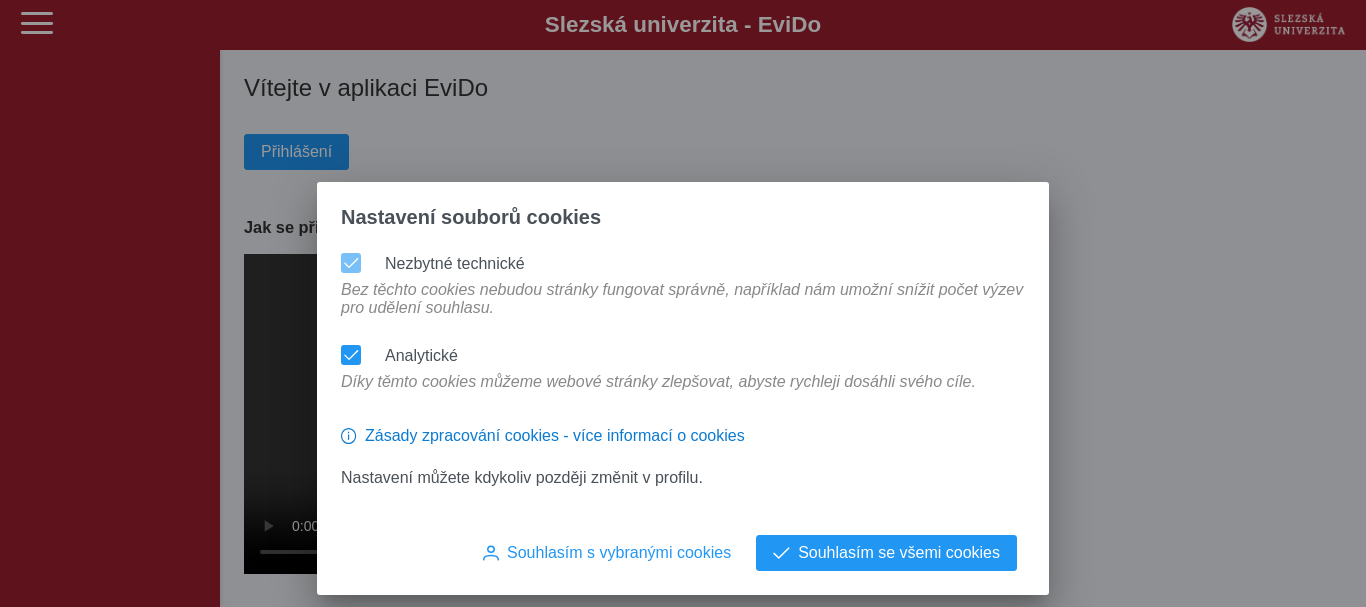 scroll, scrollTop: 0, scrollLeft: 0, axis: both 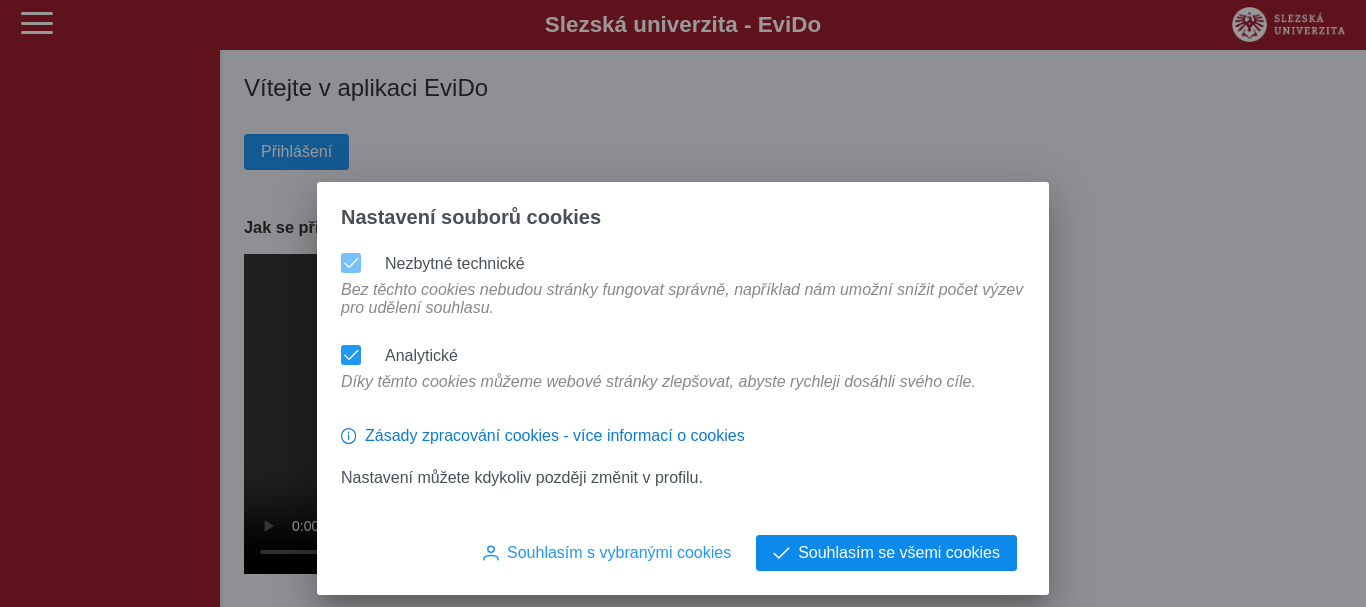 click on "Souhlasím se všemi cookies" at bounding box center (899, 553) 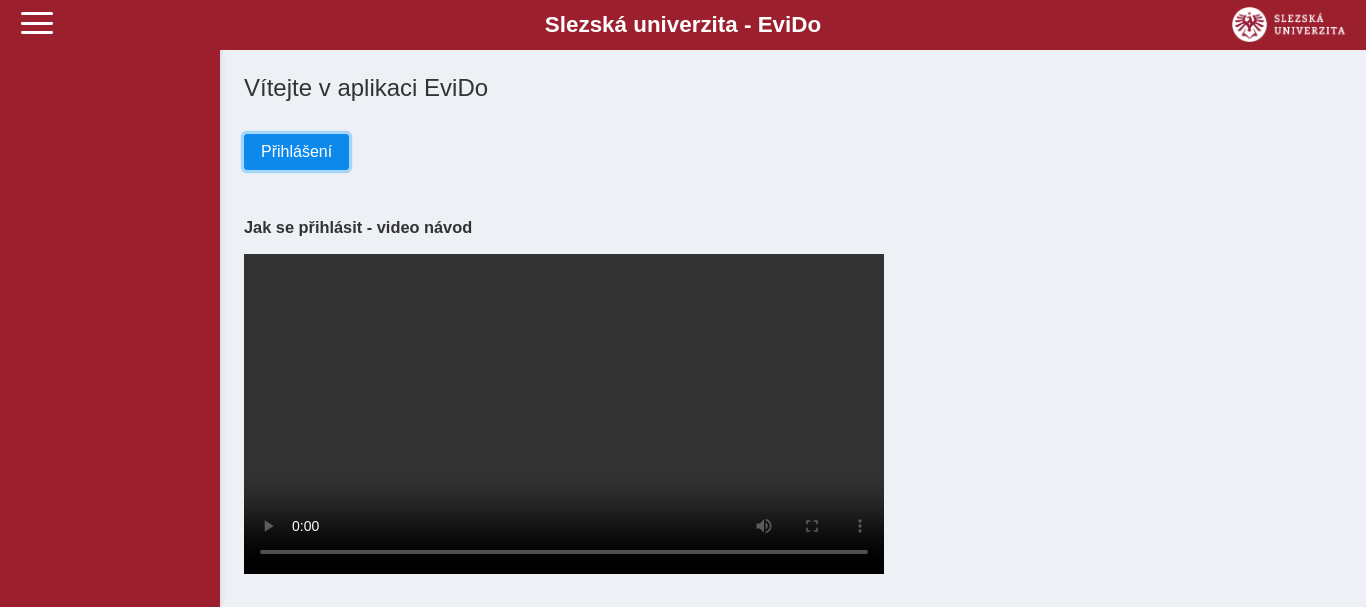 click on "Přihlášení" at bounding box center [296, 152] 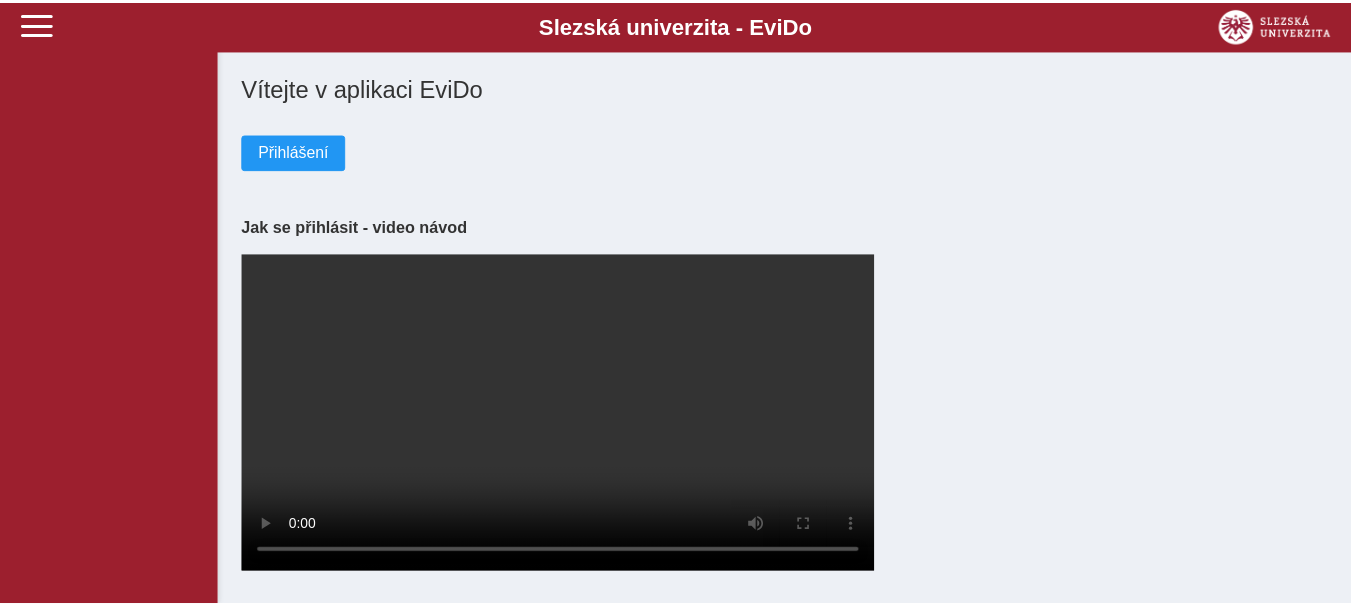scroll, scrollTop: 0, scrollLeft: 0, axis: both 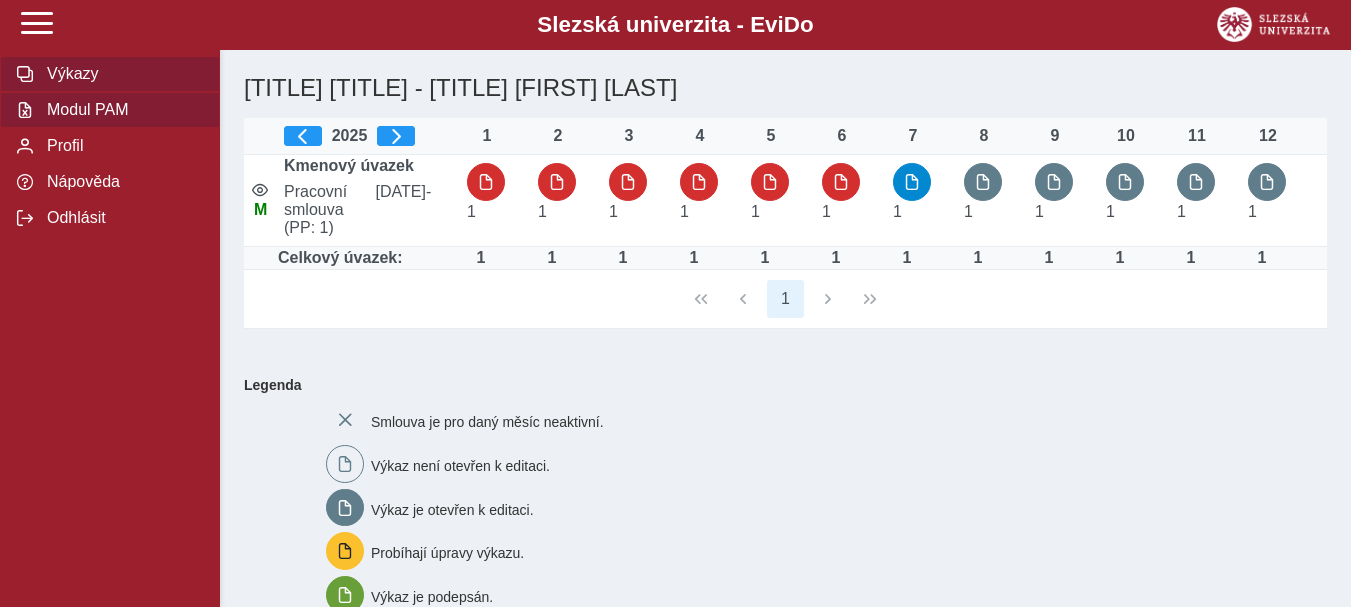 click on "Modul PAM" at bounding box center (122, 110) 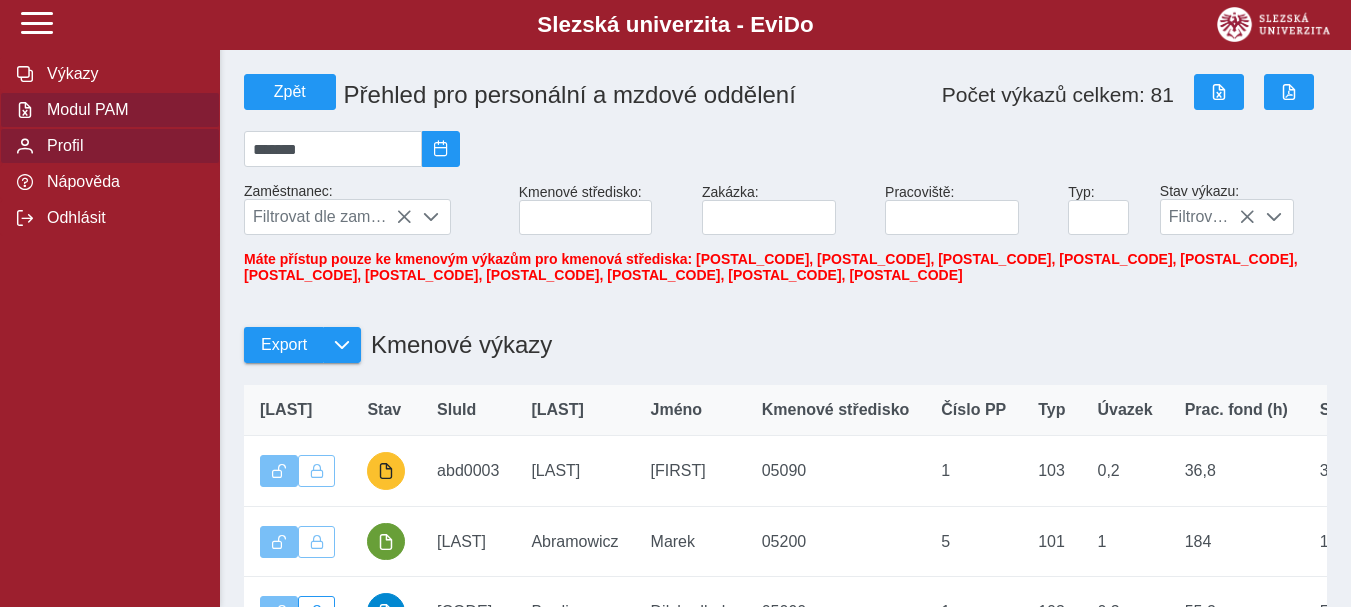 click on "Profil" at bounding box center (122, 146) 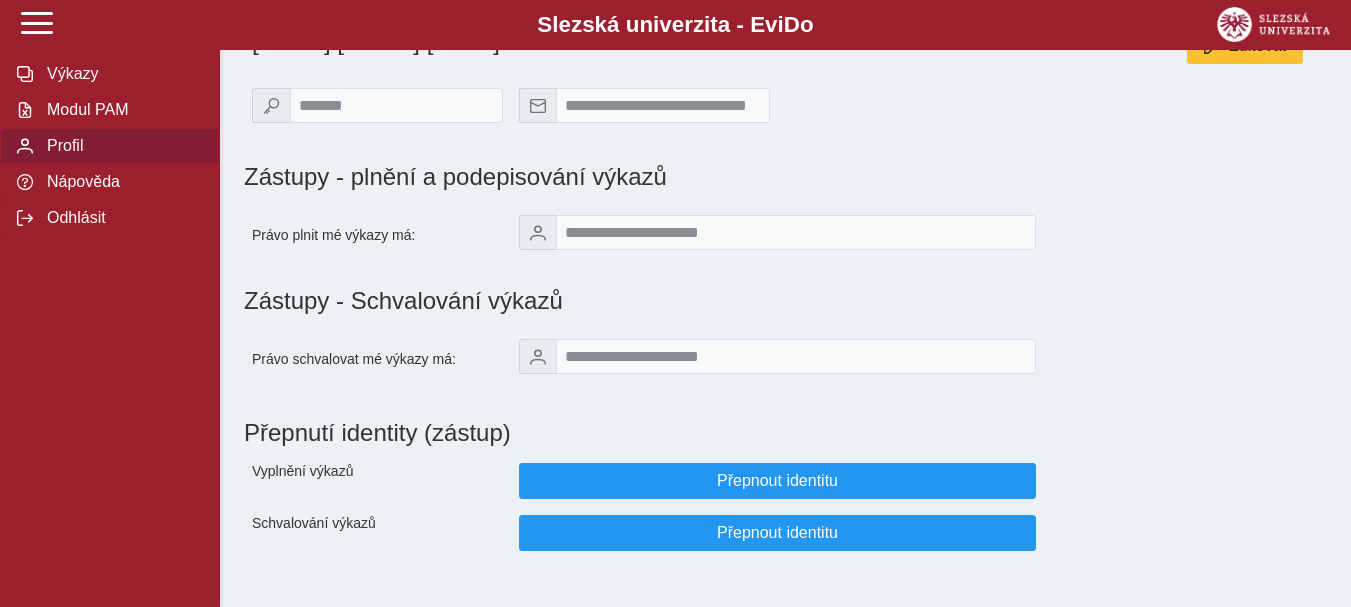 scroll, scrollTop: 67, scrollLeft: 0, axis: vertical 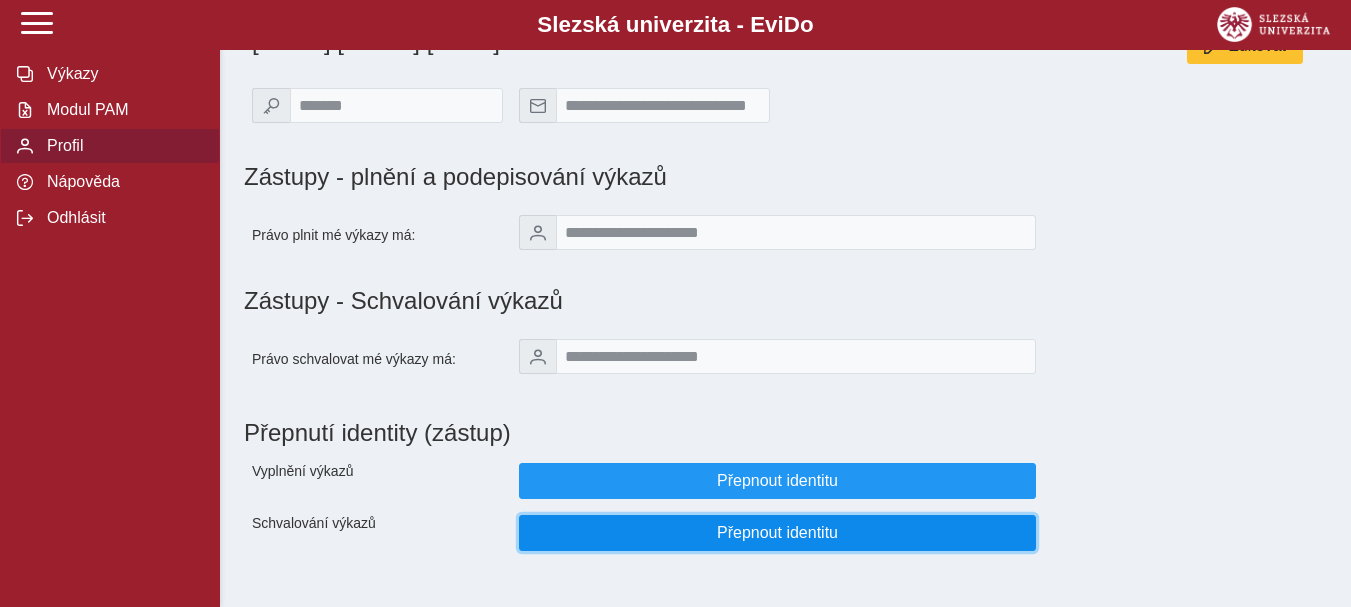 click on "Přepnout identitu" at bounding box center (778, 533) 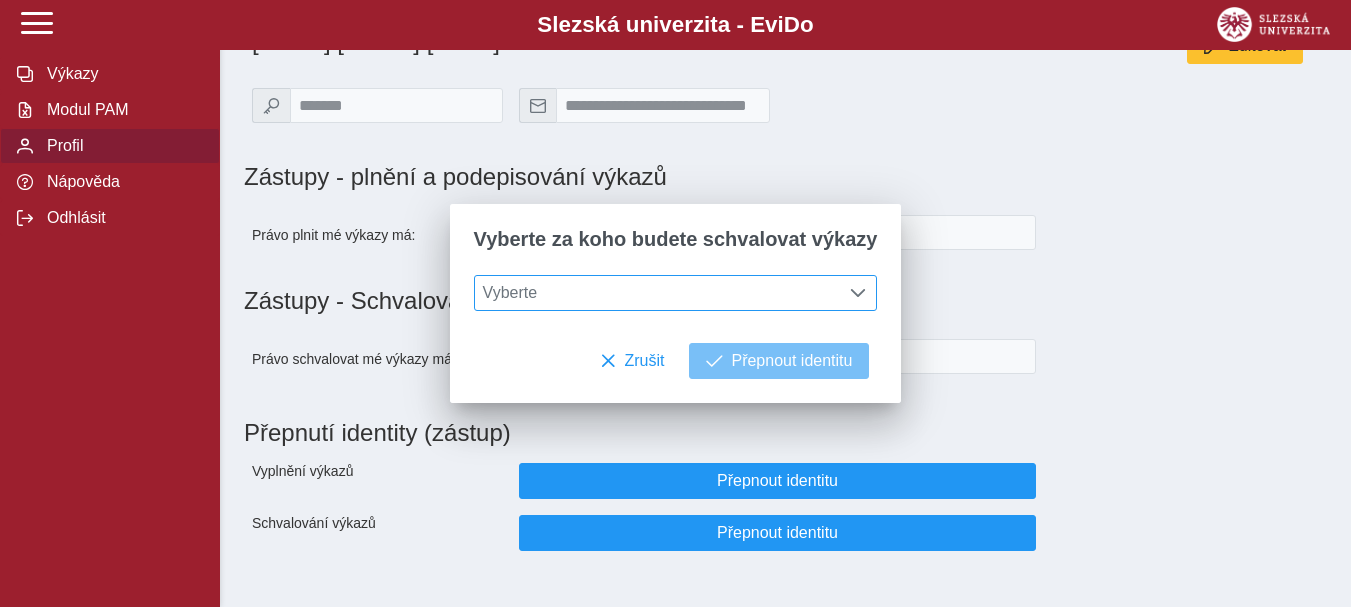 click on "Vyberte" at bounding box center [657, 293] 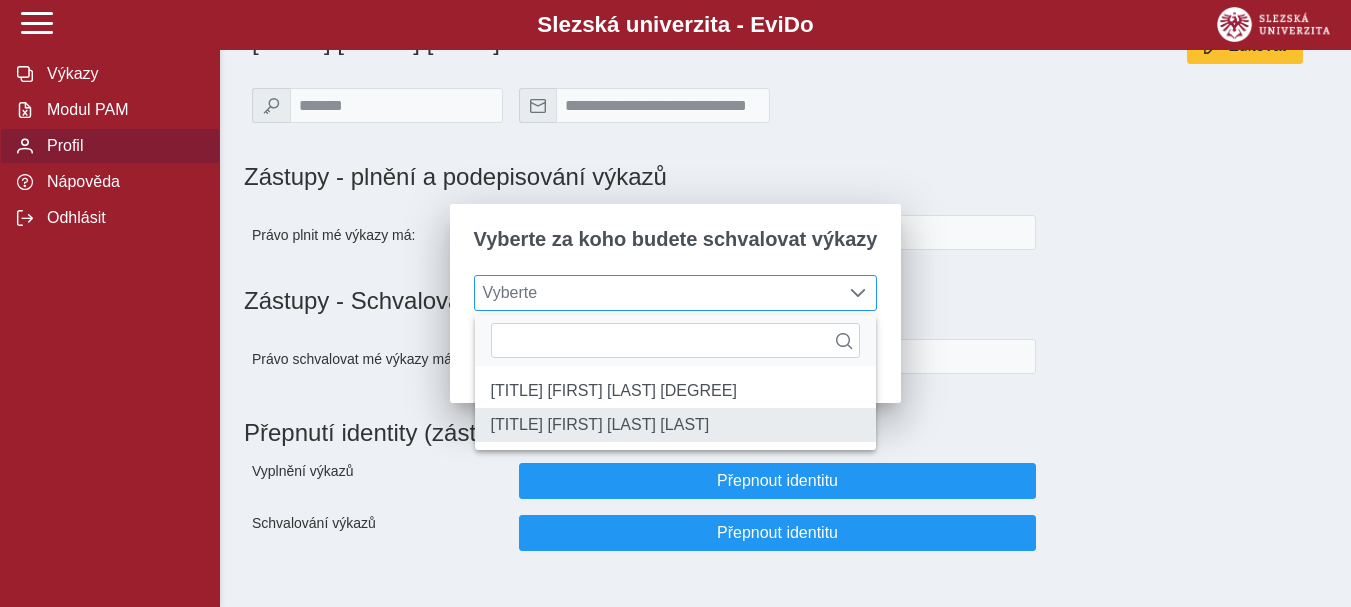 click on "[TITLE] [FIRST] [LAST] [LAST]" at bounding box center [676, 425] 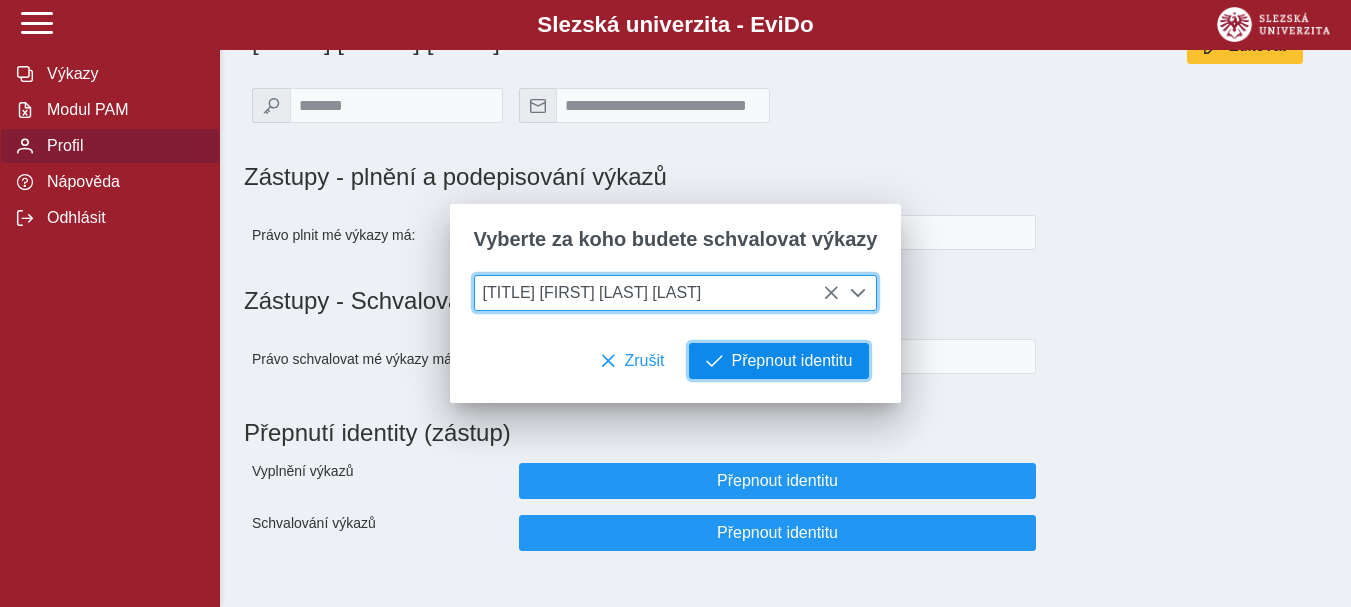 click on "Přepnout identitu" at bounding box center [791, 361] 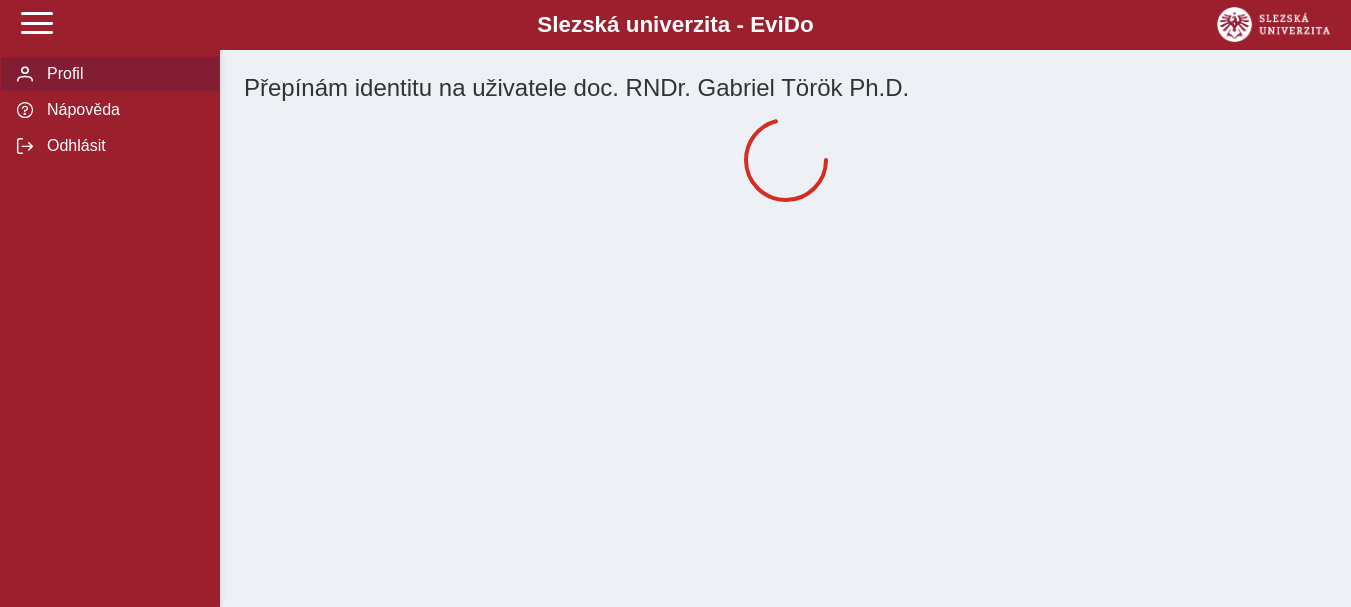 scroll, scrollTop: 0, scrollLeft: 0, axis: both 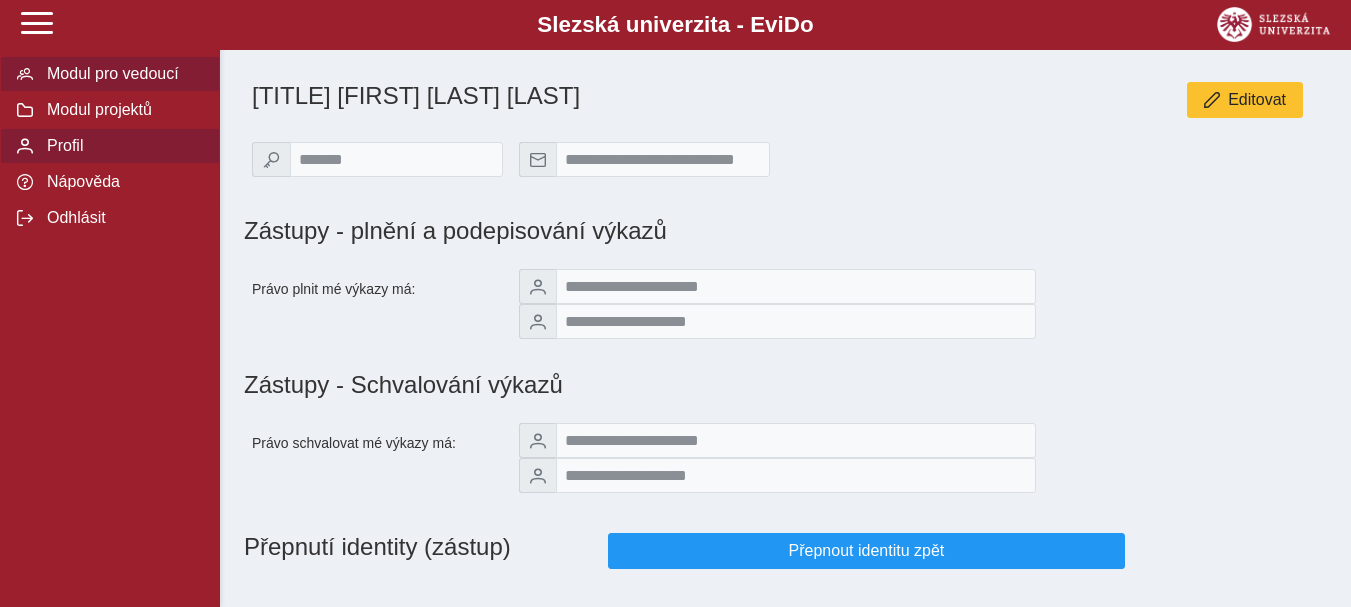 click on "Modul pro vedoucí" at bounding box center (122, 74) 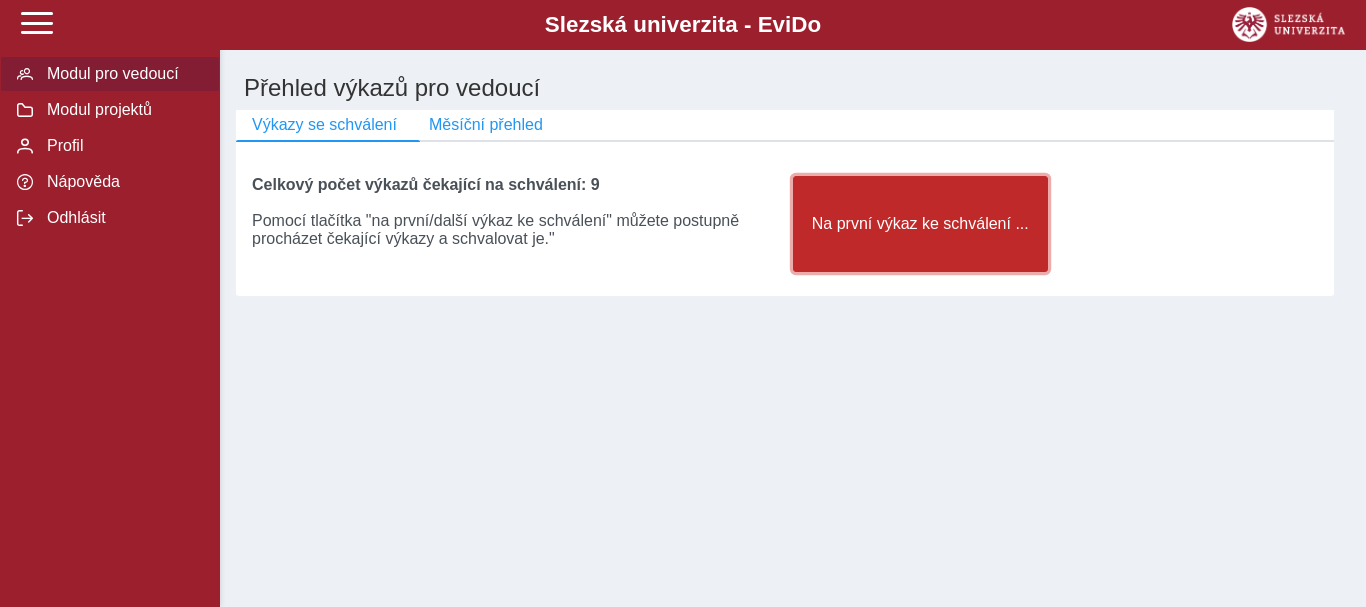click on "Na první výkaz ke schválení ..." at bounding box center (920, 224) 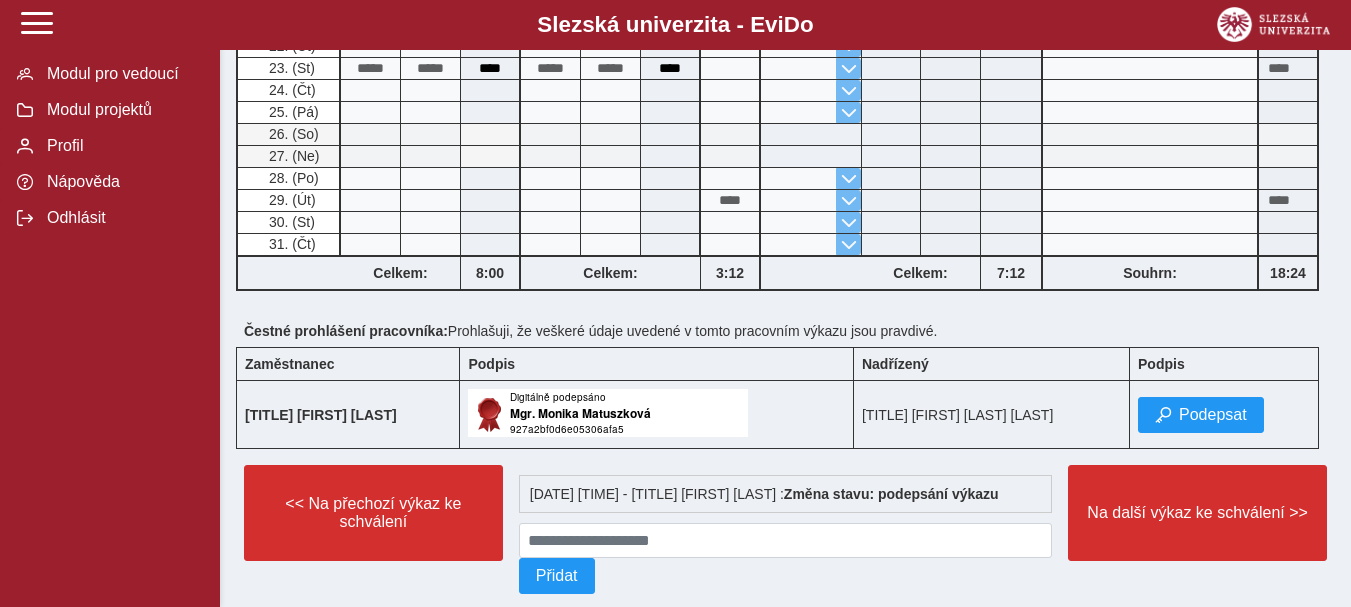 scroll, scrollTop: 800, scrollLeft: 0, axis: vertical 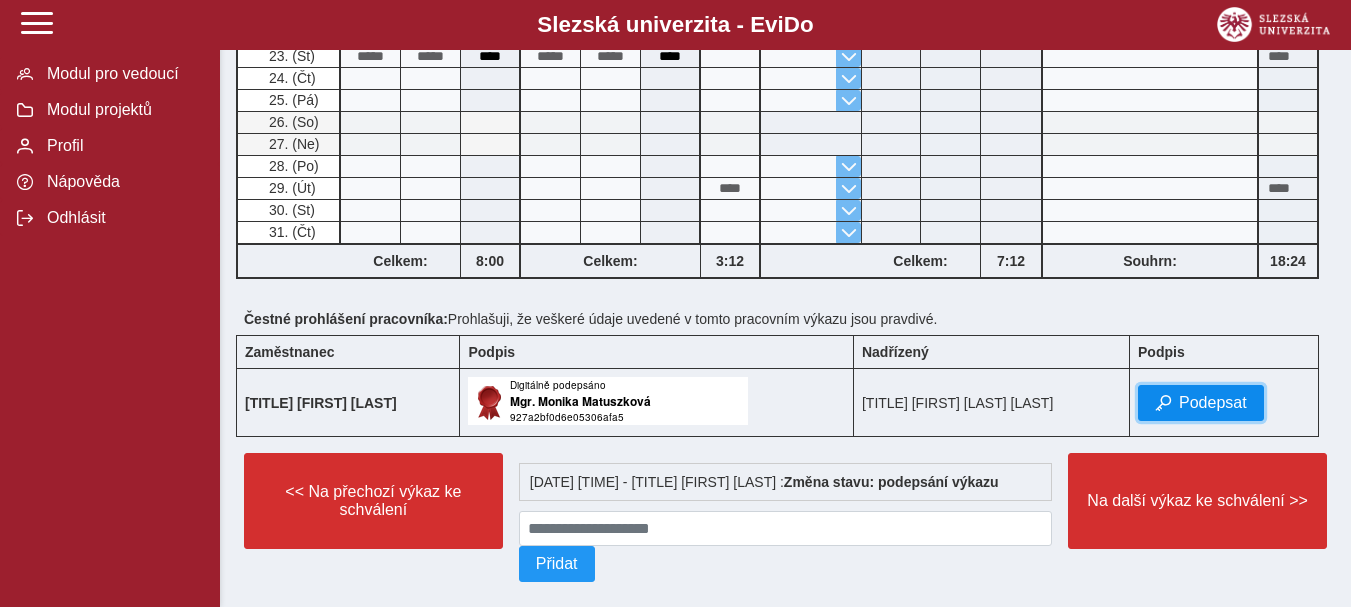 click on "Podepsat" at bounding box center (1213, 403) 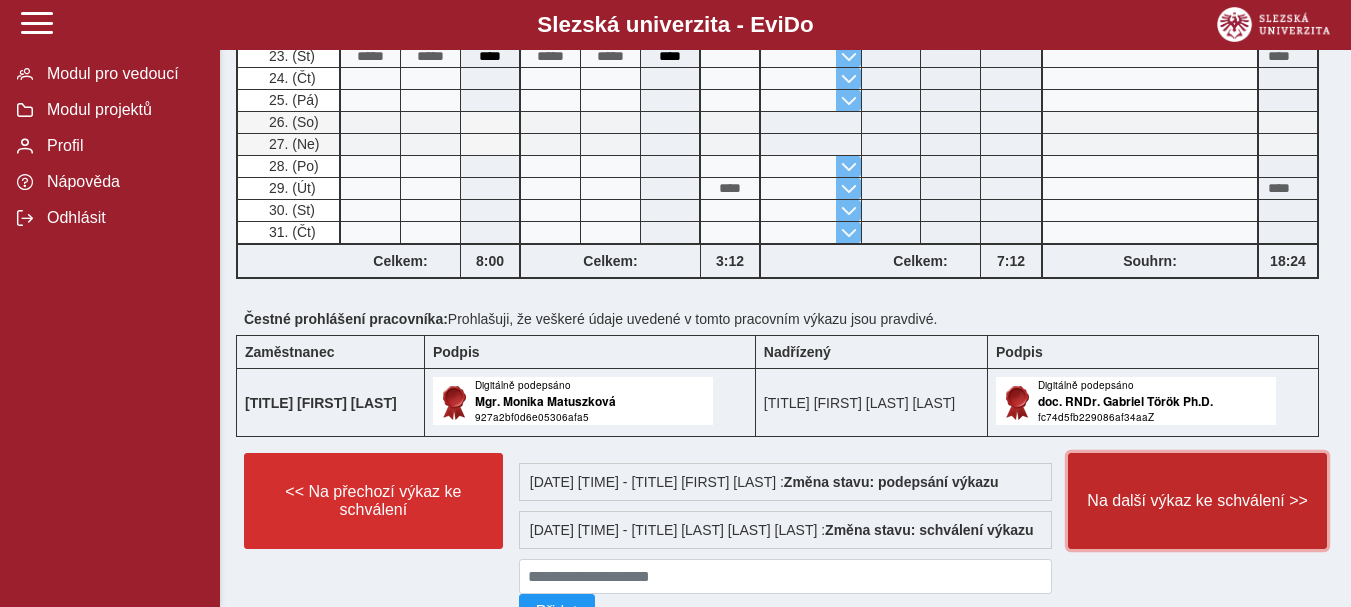 click on "Na další výkaz ke schválení  >>" at bounding box center [1197, 501] 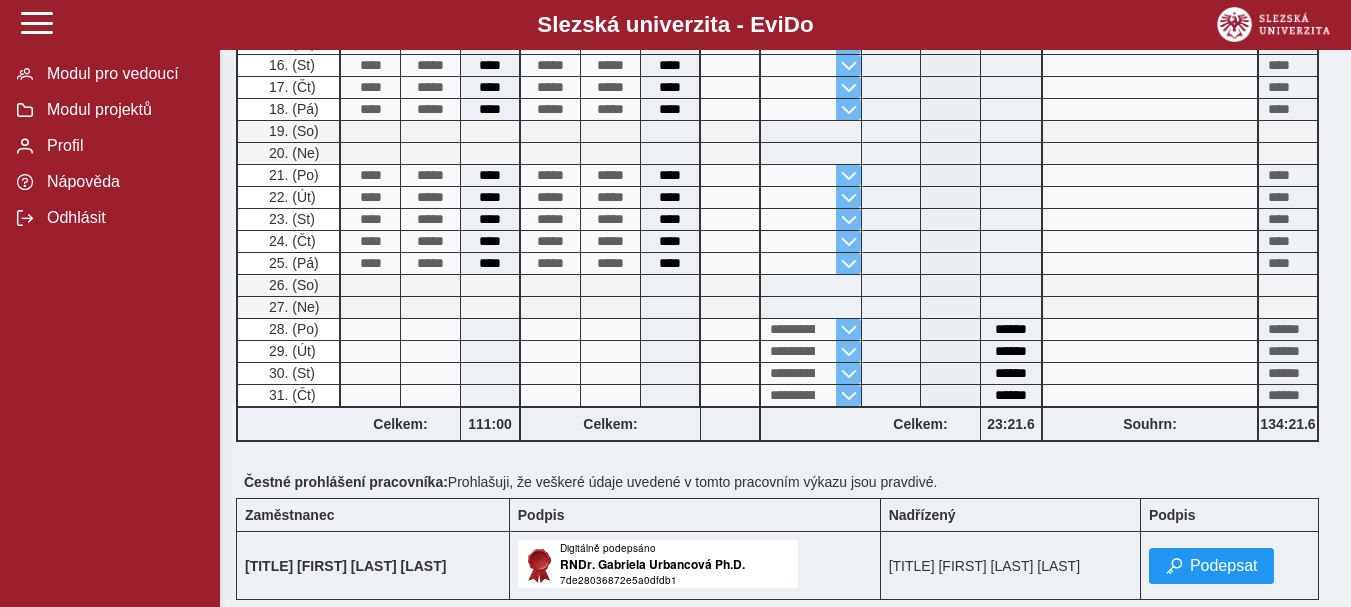 scroll, scrollTop: 680, scrollLeft: 0, axis: vertical 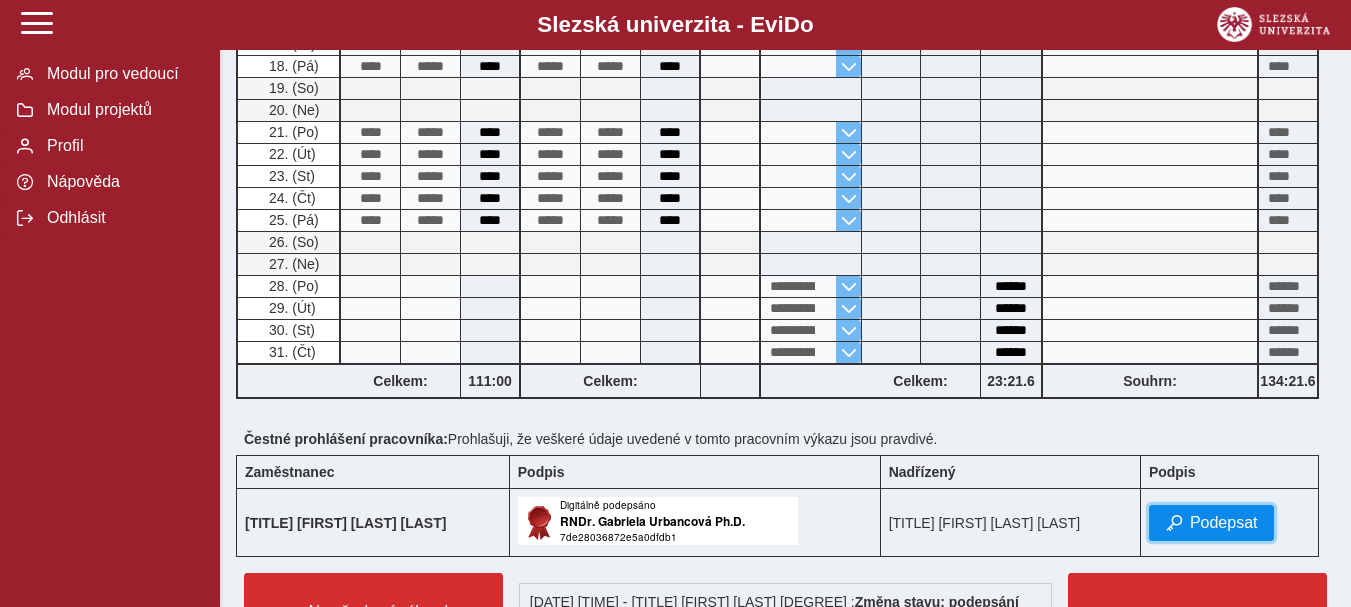 click on "Podepsat" at bounding box center (1224, 523) 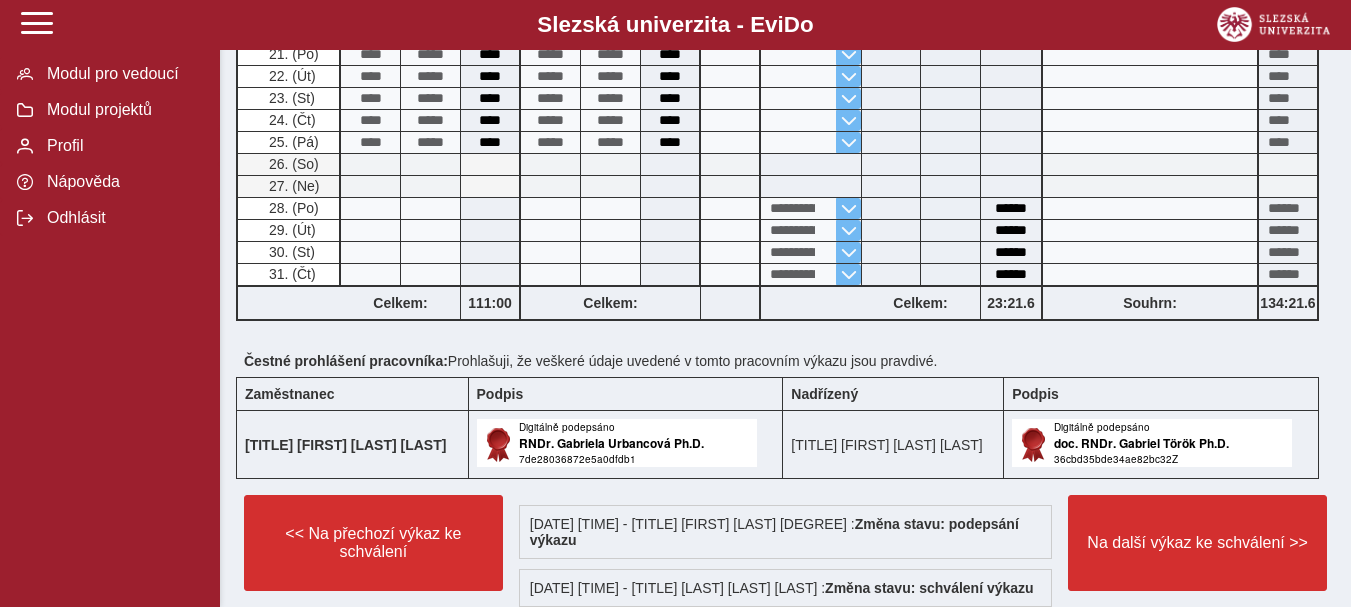 scroll, scrollTop: 800, scrollLeft: 0, axis: vertical 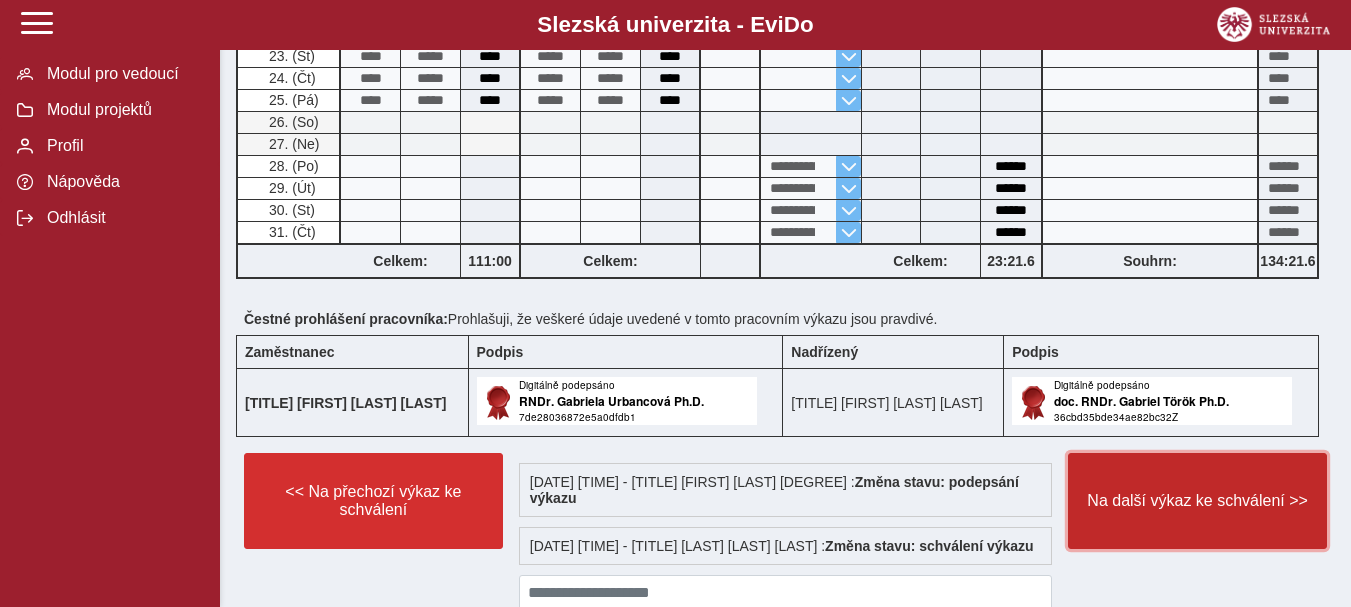 click on "Na další výkaz ke schválení  >>" at bounding box center [1197, 501] 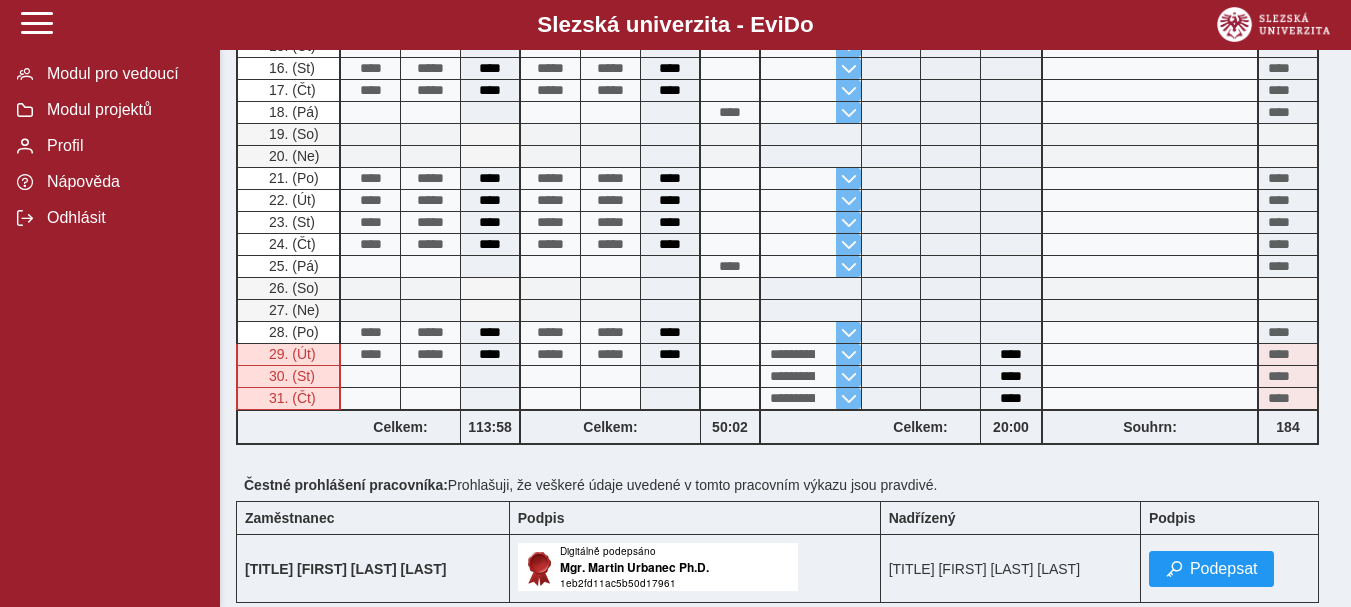 scroll, scrollTop: 760, scrollLeft: 0, axis: vertical 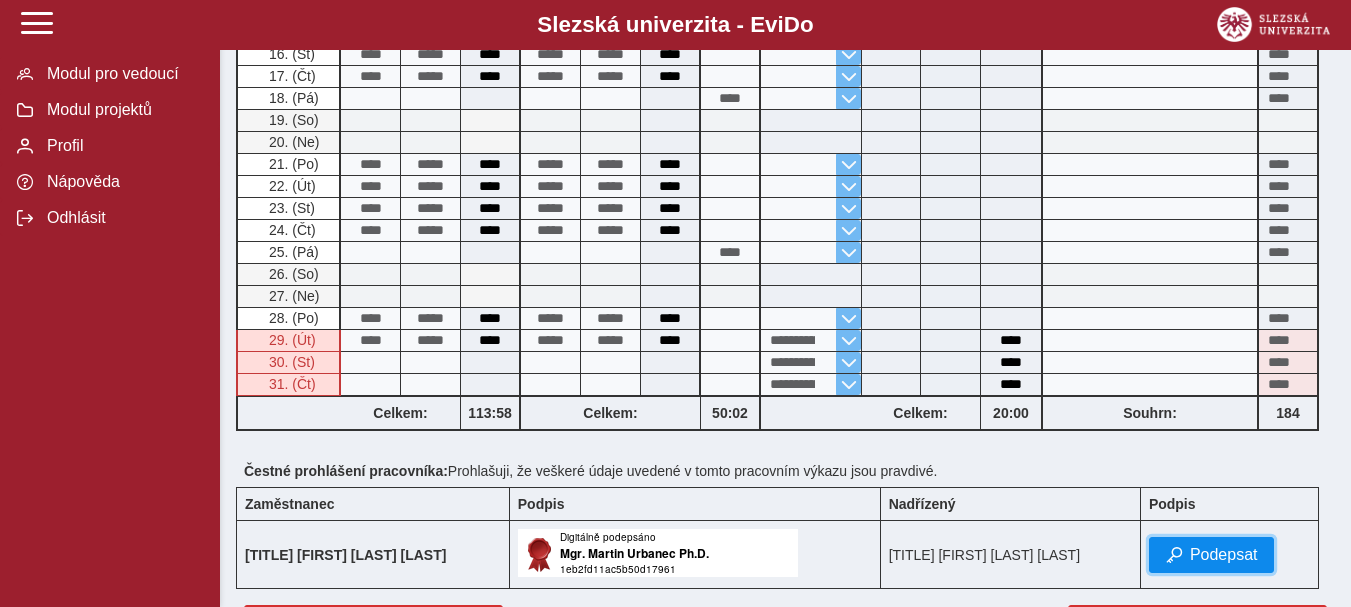 click at bounding box center [1174, 555] 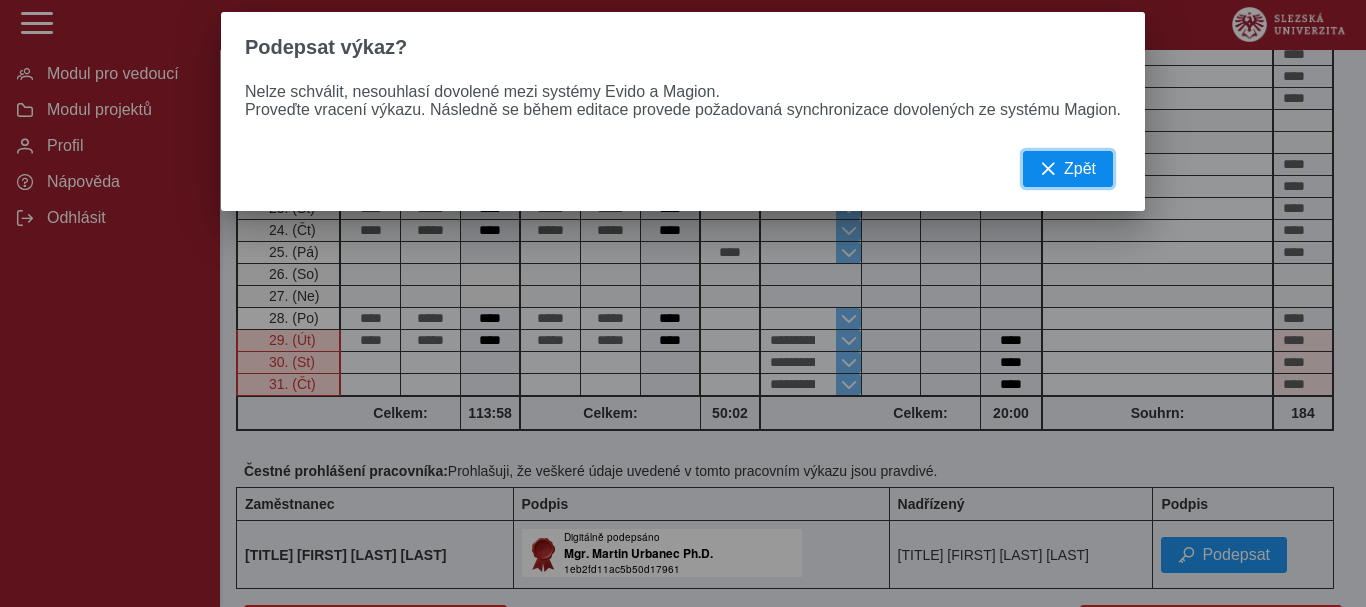 click at bounding box center (1048, 169) 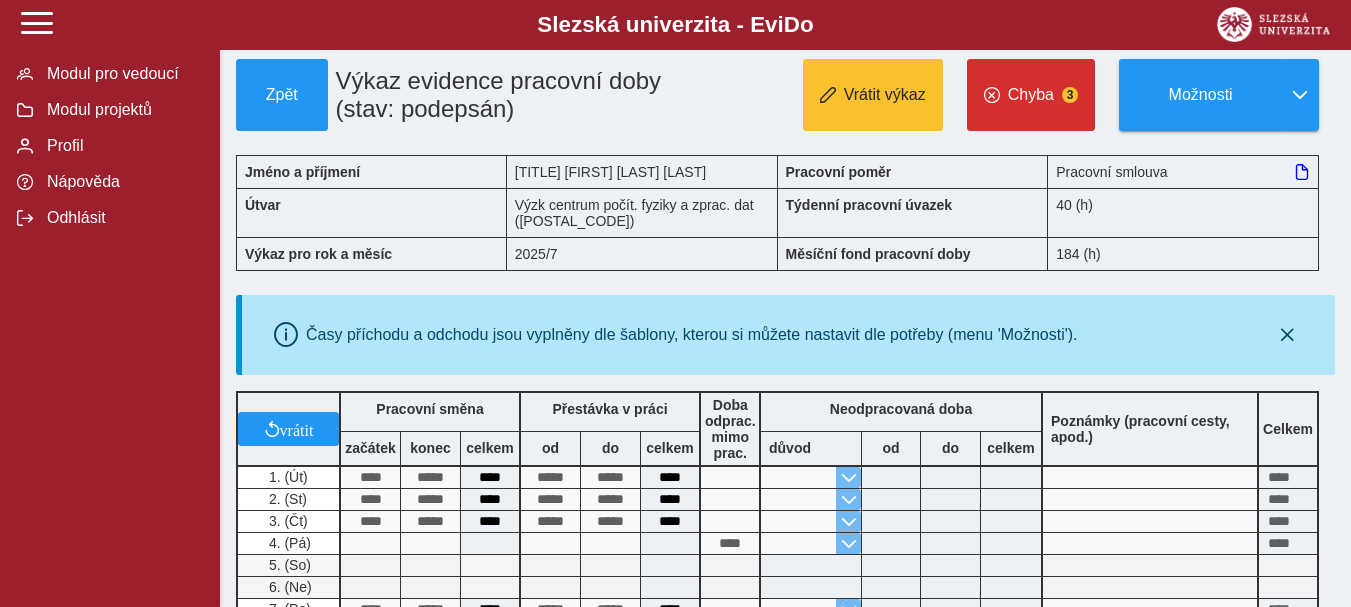 scroll, scrollTop: 0, scrollLeft: 0, axis: both 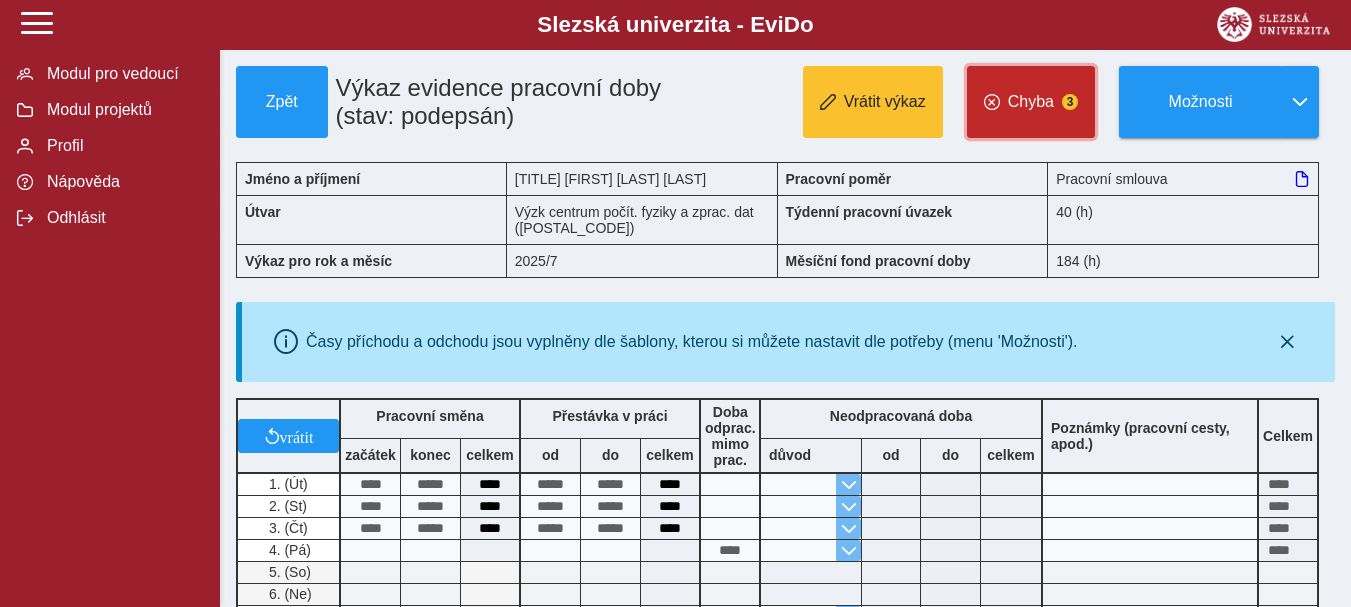 click on "Chyba" at bounding box center [1031, 102] 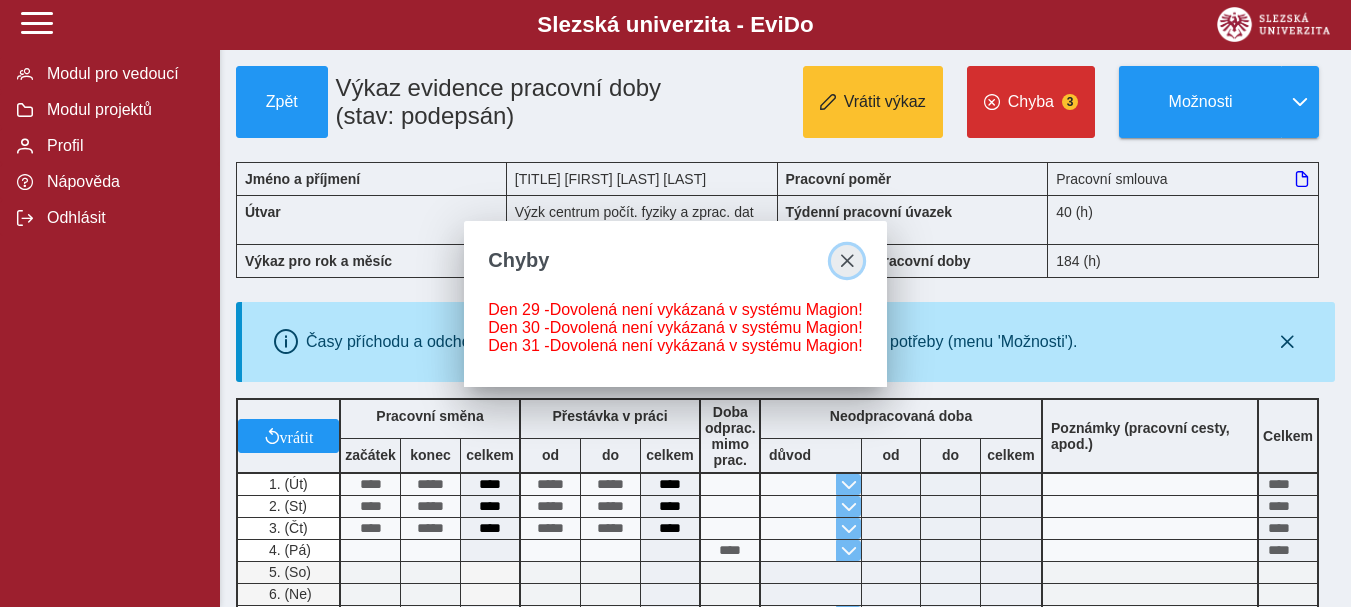 click at bounding box center (847, 261) 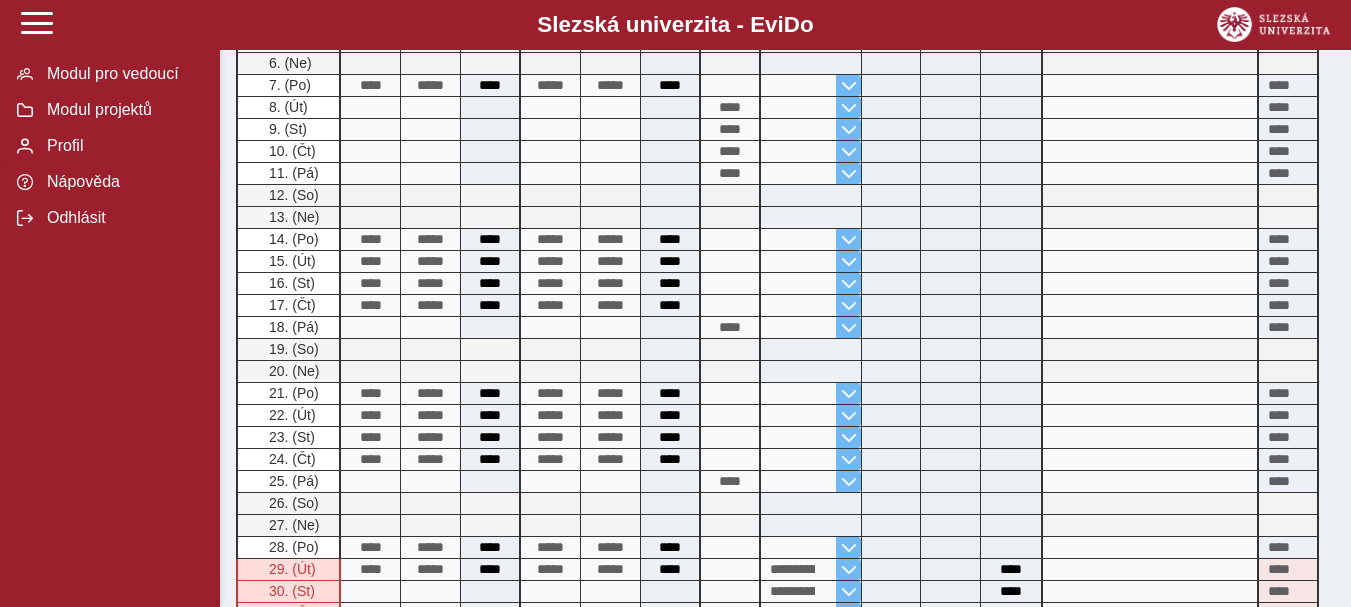 scroll, scrollTop: 958, scrollLeft: 0, axis: vertical 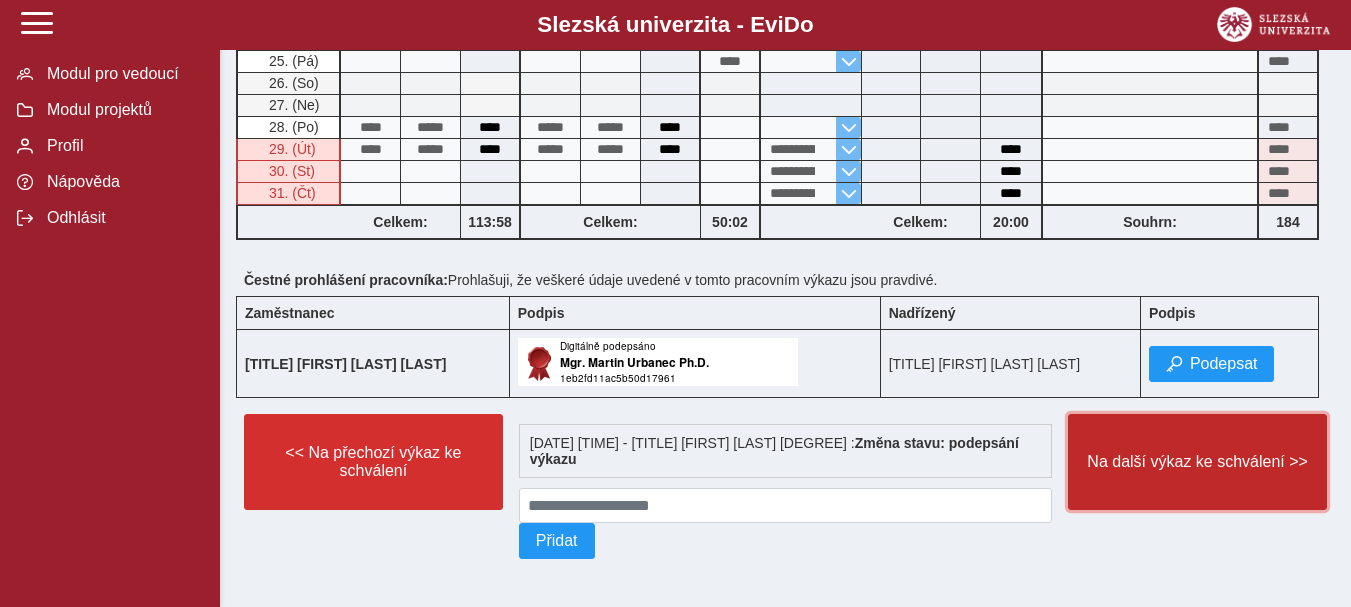 click on "Na další výkaz ke schválení  >>" at bounding box center (1197, 462) 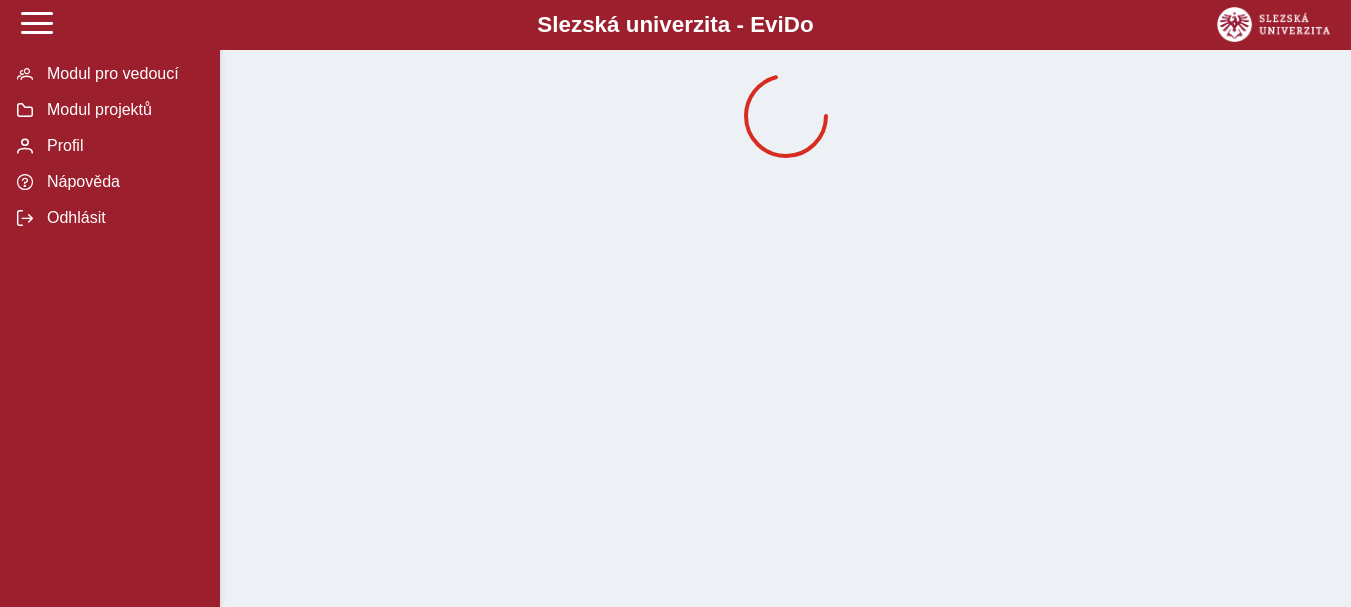scroll, scrollTop: 0, scrollLeft: 0, axis: both 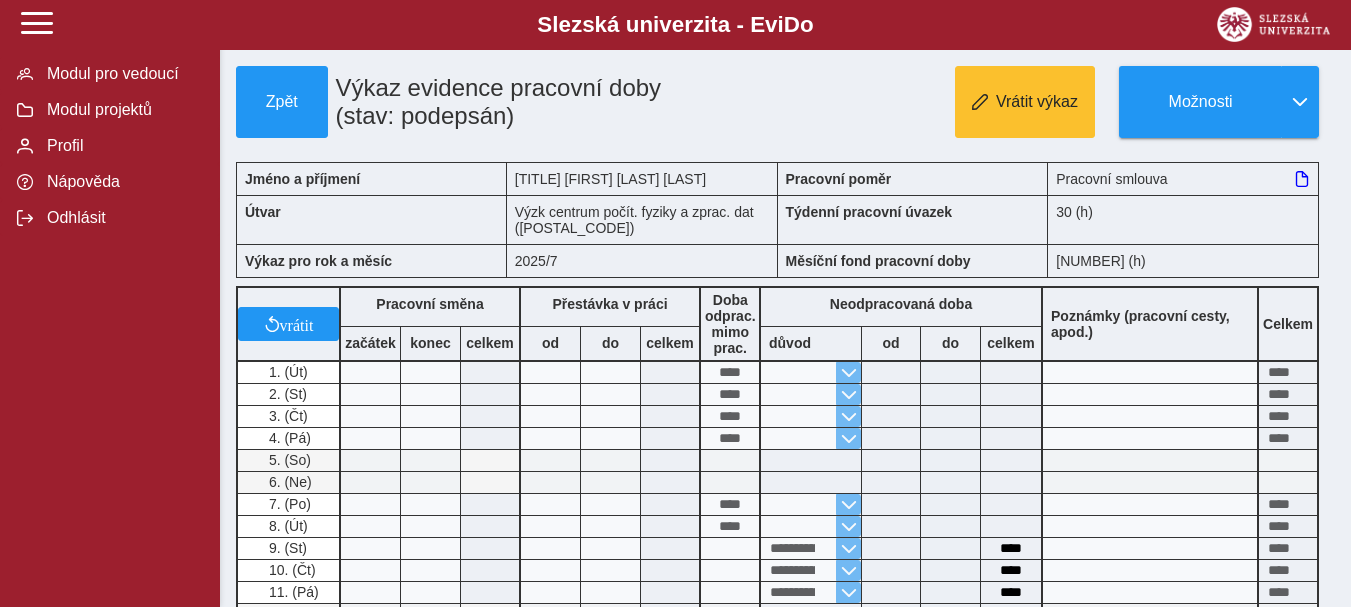 click on "**********" at bounding box center (785, 723) 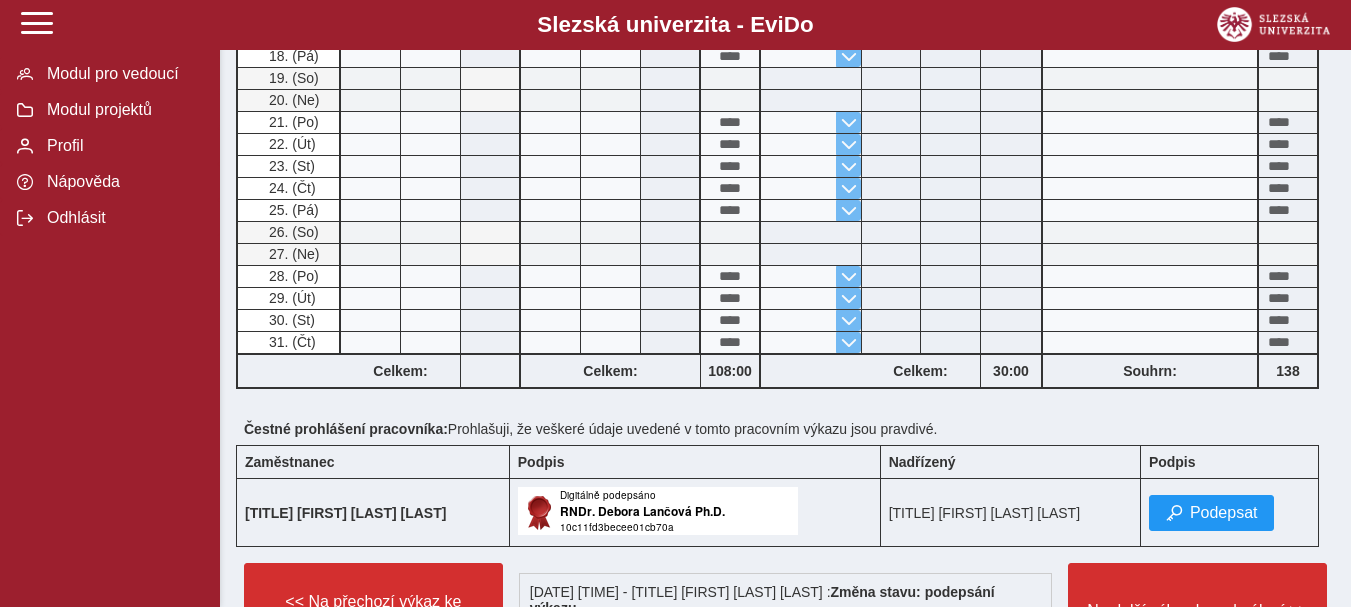scroll, scrollTop: 720, scrollLeft: 0, axis: vertical 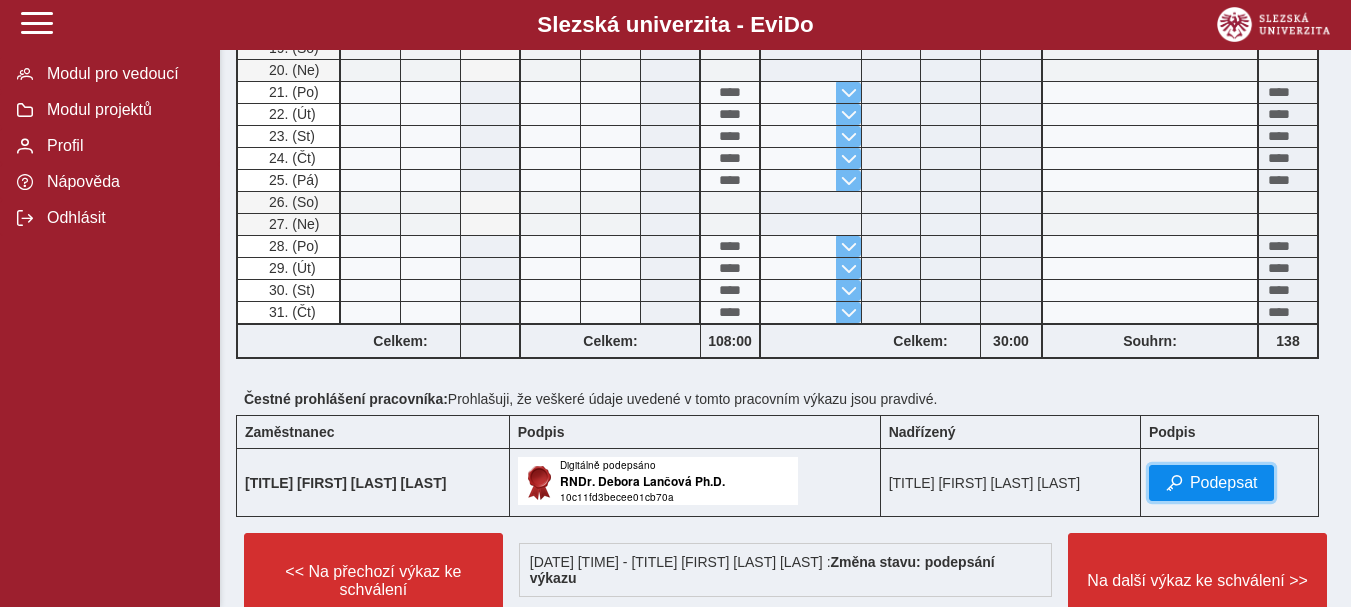 click on "Podepsat" at bounding box center [1224, 483] 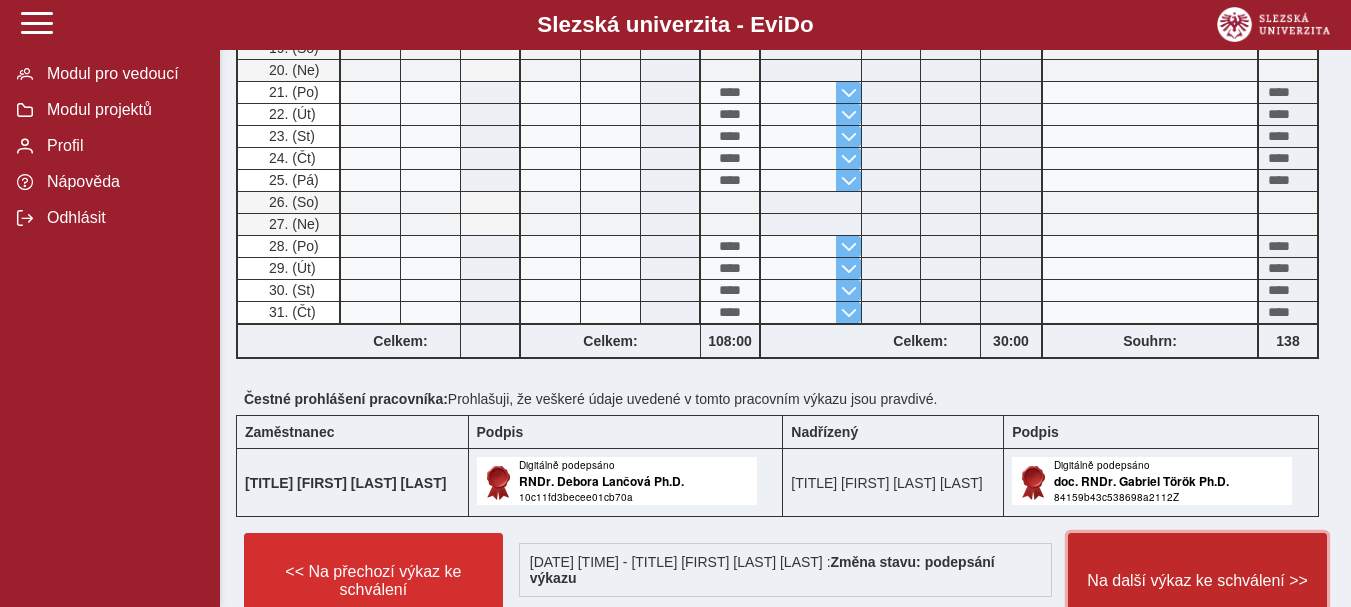 click on "Na další výkaz ke schválení  >>" at bounding box center (1197, 581) 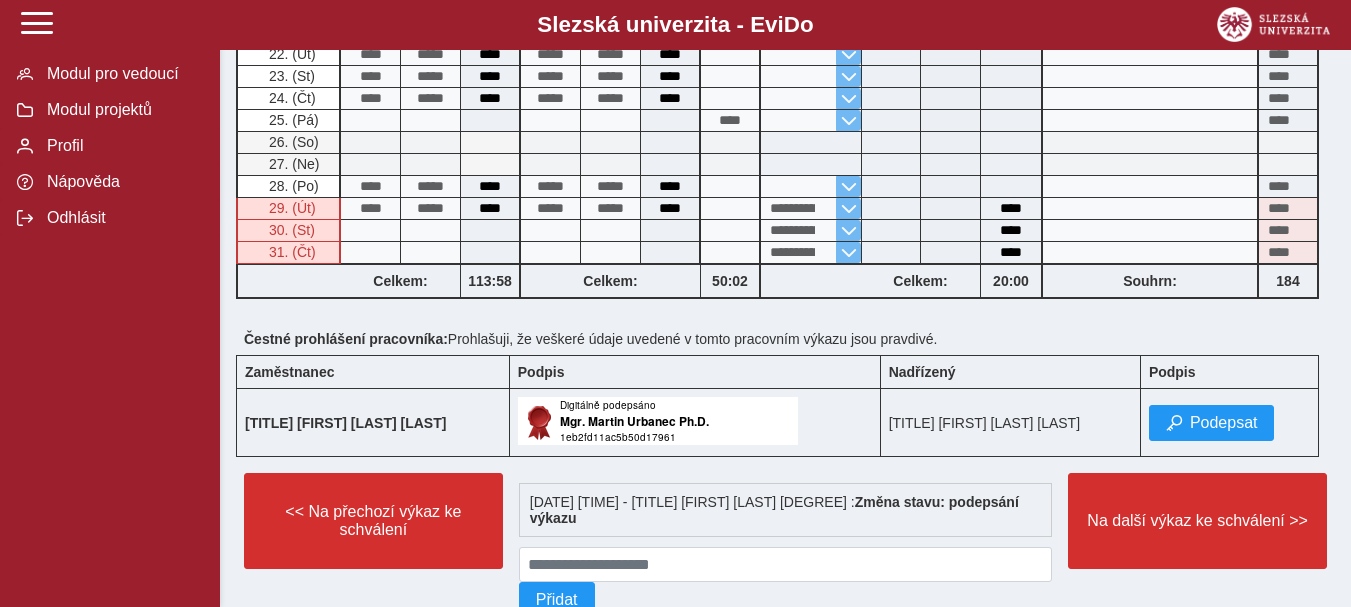 scroll, scrollTop: 894, scrollLeft: 0, axis: vertical 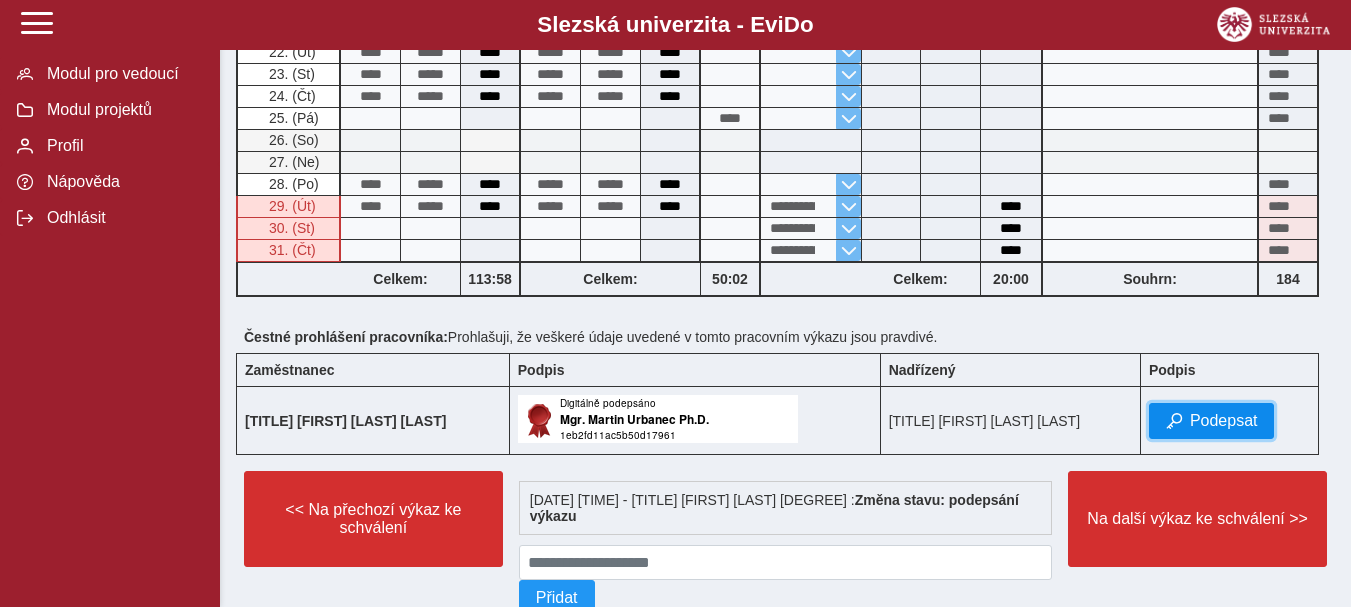 click on "Podepsat" at bounding box center (1212, 421) 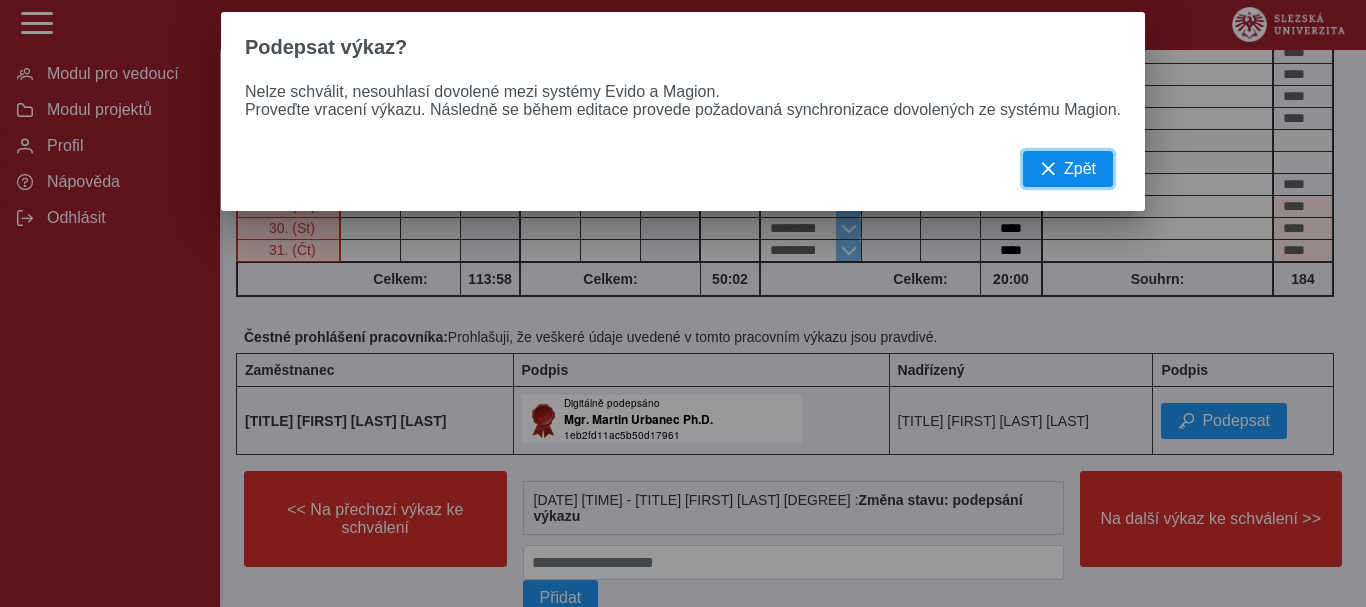 click on "Zpět" at bounding box center (1068, 169) 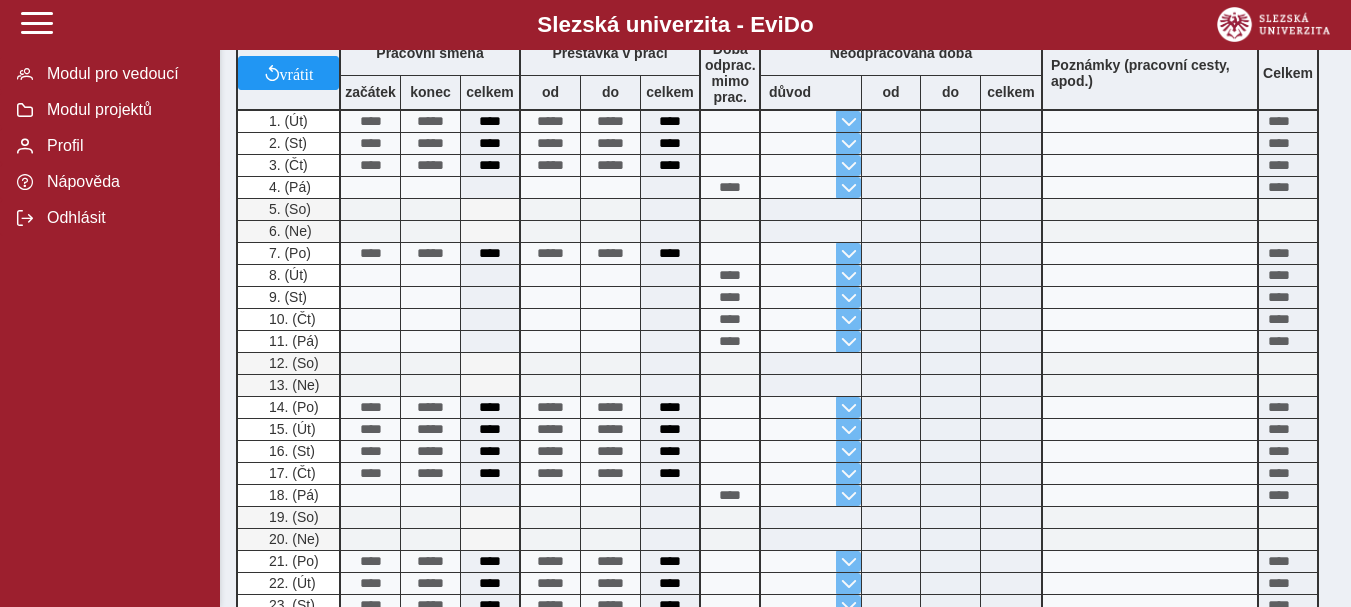 scroll, scrollTop: 0, scrollLeft: 0, axis: both 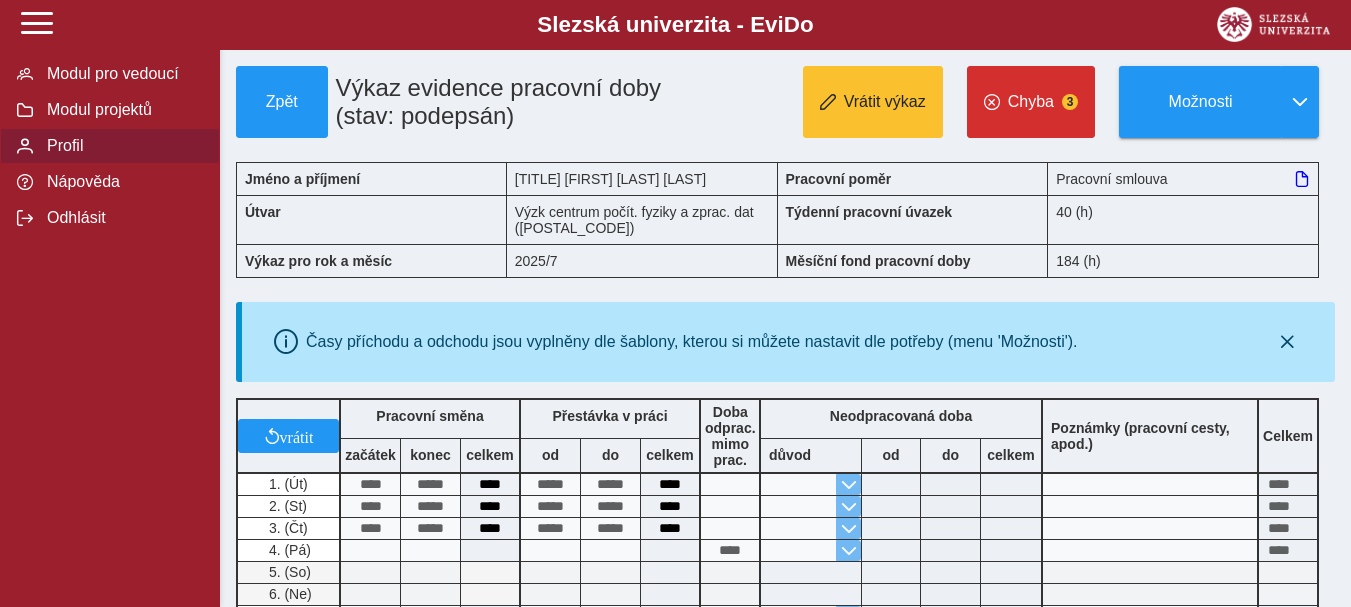 click on "Profil" at bounding box center (122, 146) 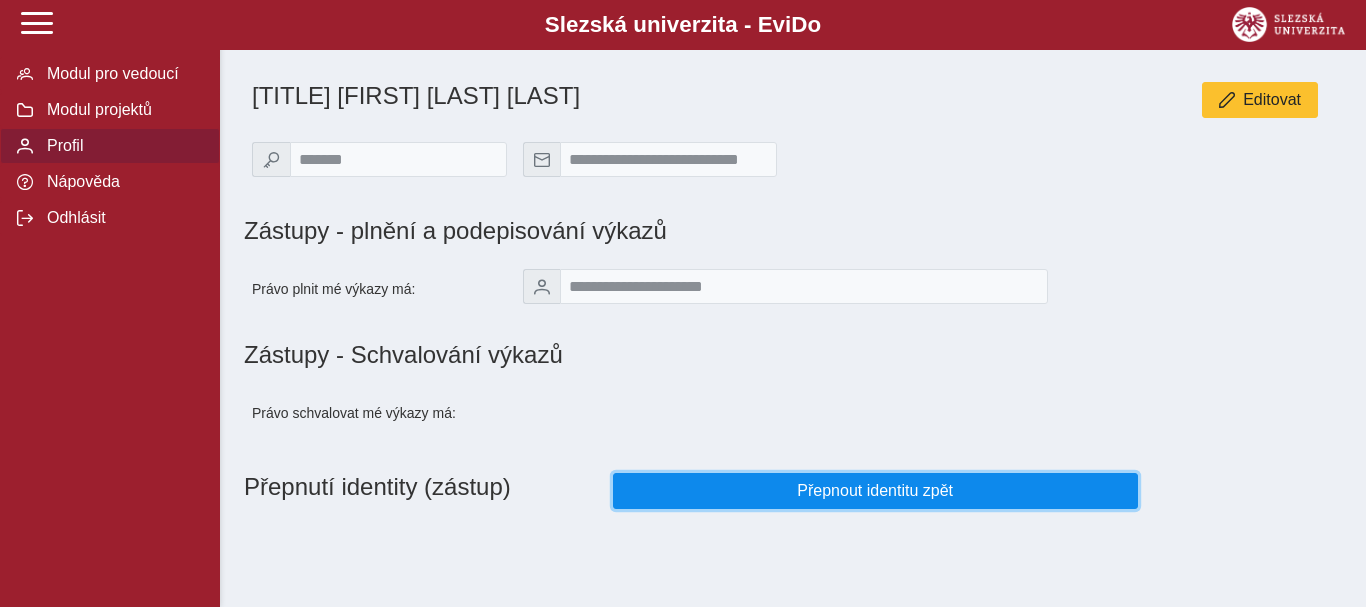 click on "Přepnout identitu zpět" at bounding box center [875, 491] 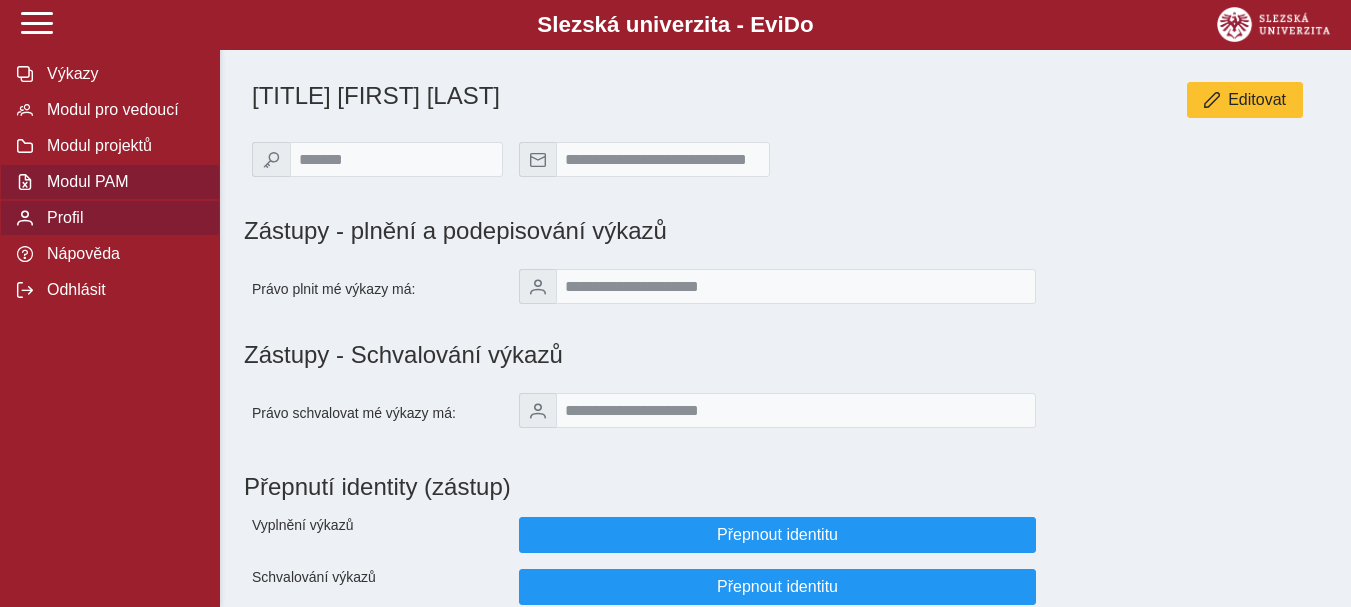 click on "Modul PAM" at bounding box center (122, 182) 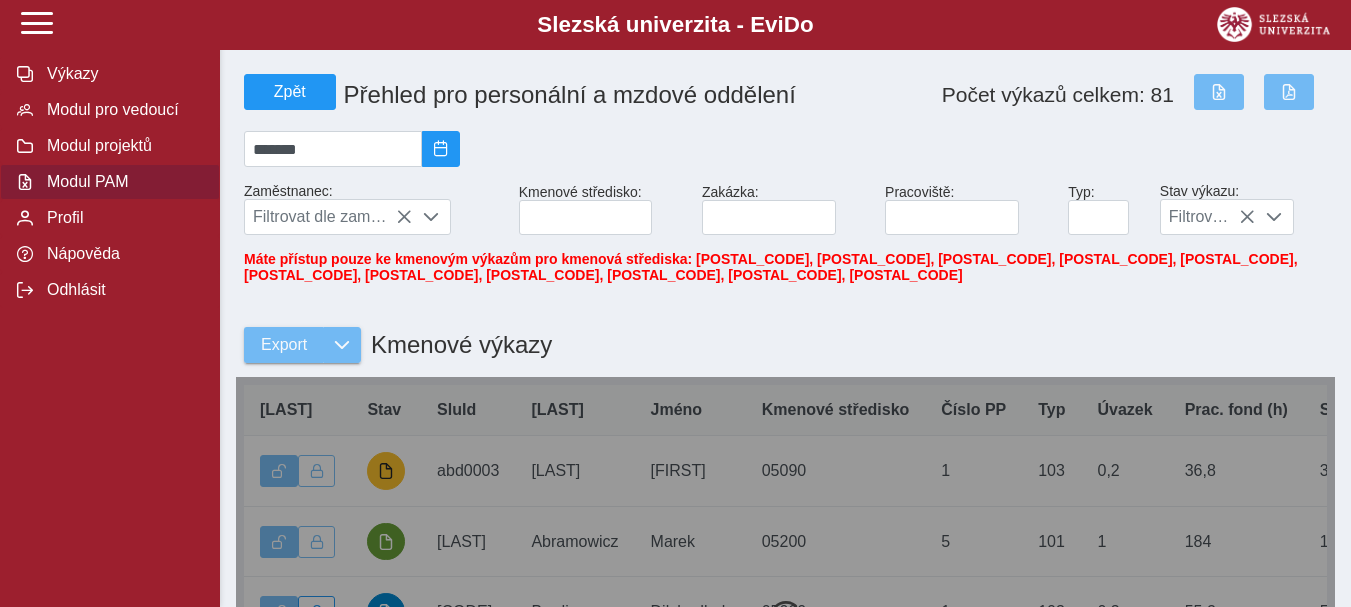 click on "Výkazy Modul pro vedoucí Modul projektů Modul PAM Profil Nápověda Odhlásit" at bounding box center (110, 303) 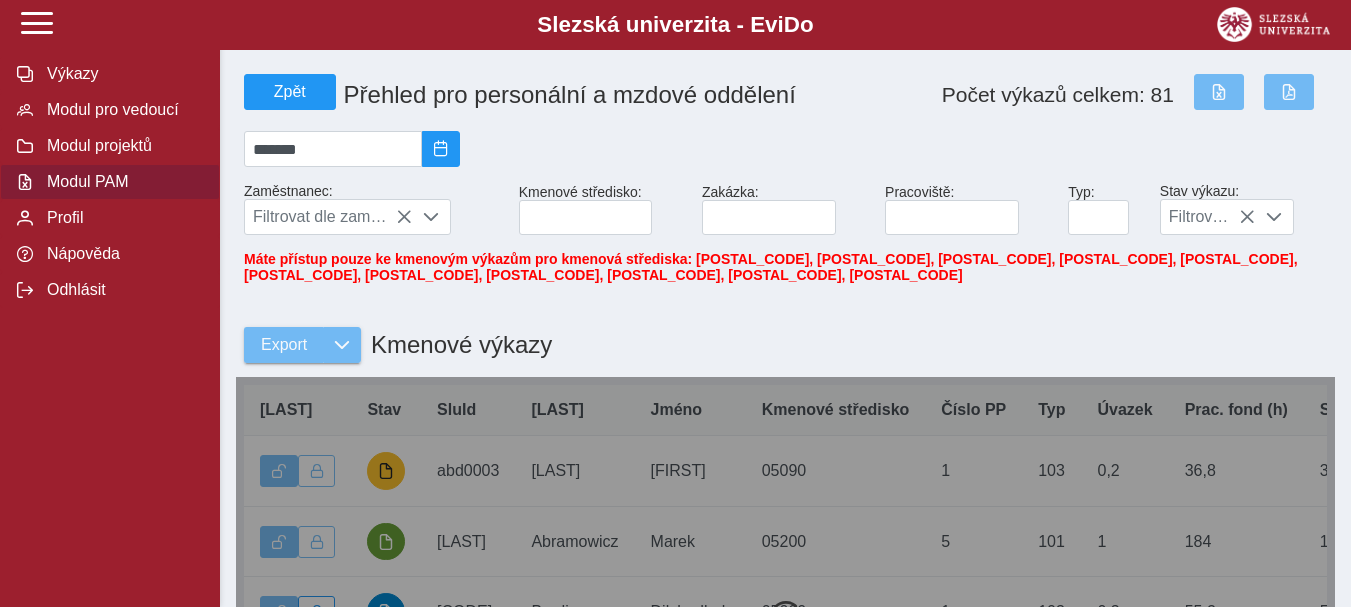 click on "Máte přístup pouze ke kmenovým výkazům pro kmenová střediska: [POSTAL_CODE], [POSTAL_CODE], [POSTAL_CODE], [POSTAL_CODE], [POSTAL_CODE], [POSTAL_CODE], [POSTAL_CODE], [POSTAL_CODE], [POSTAL_CODE], [POSTAL_CODE], [POSTAL_CODE]" at bounding box center (785, 267) 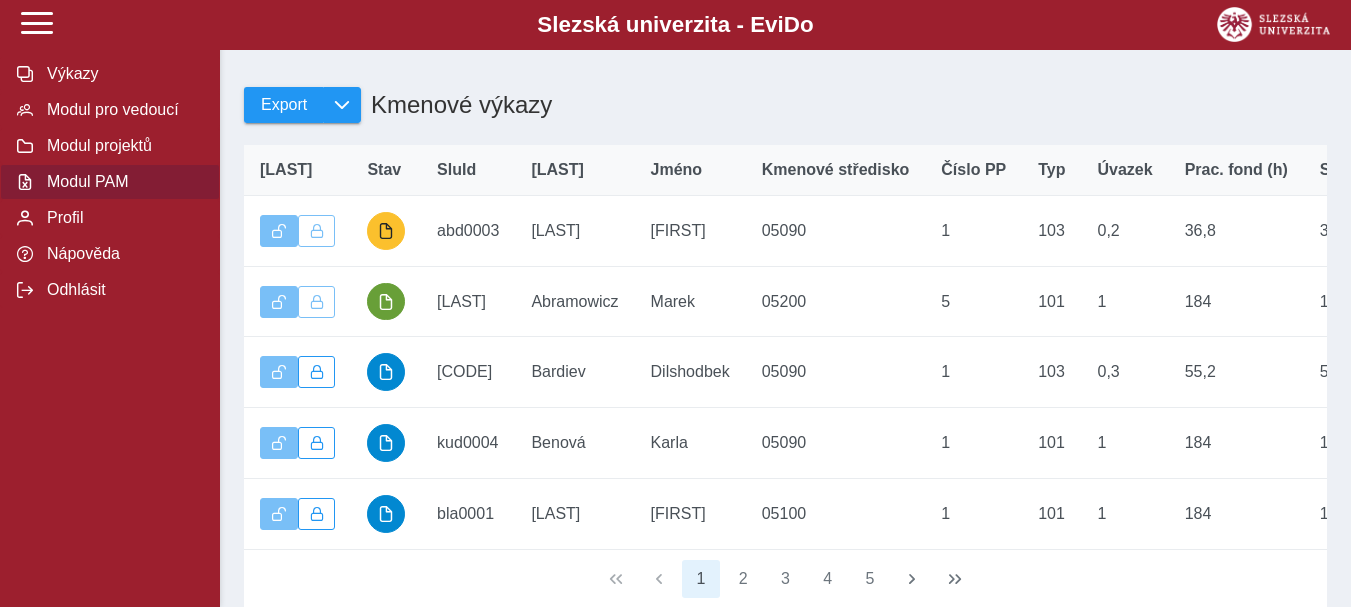 scroll, scrollTop: 280, scrollLeft: 0, axis: vertical 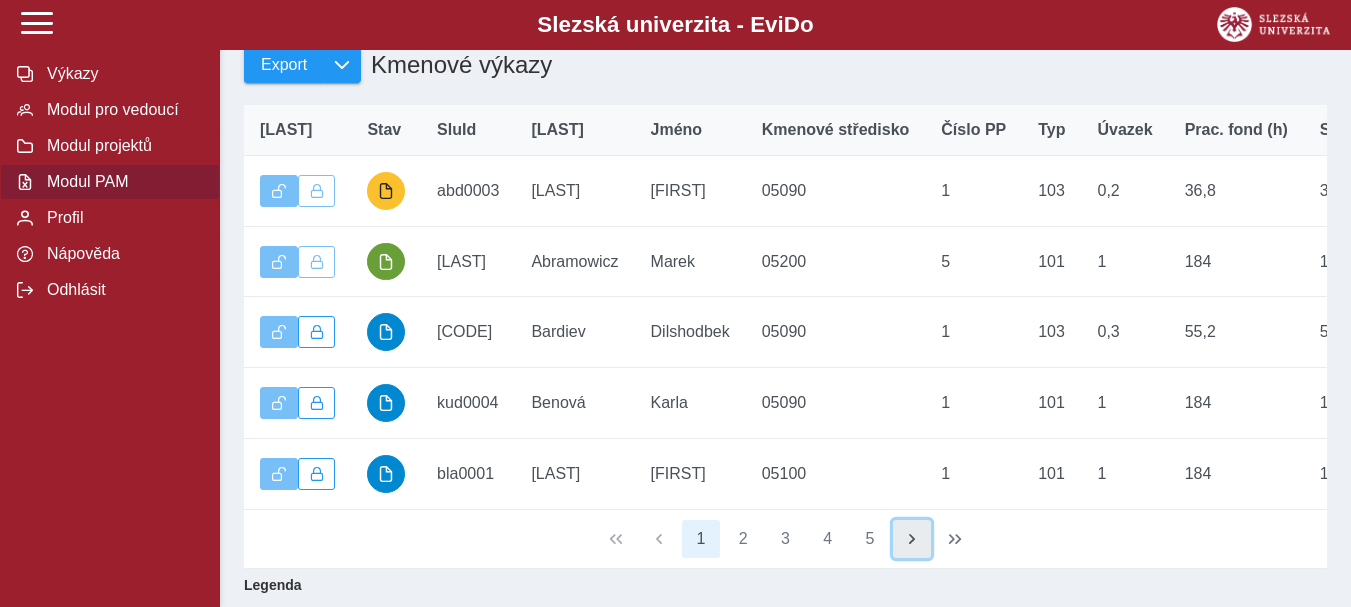 click at bounding box center [912, 539] 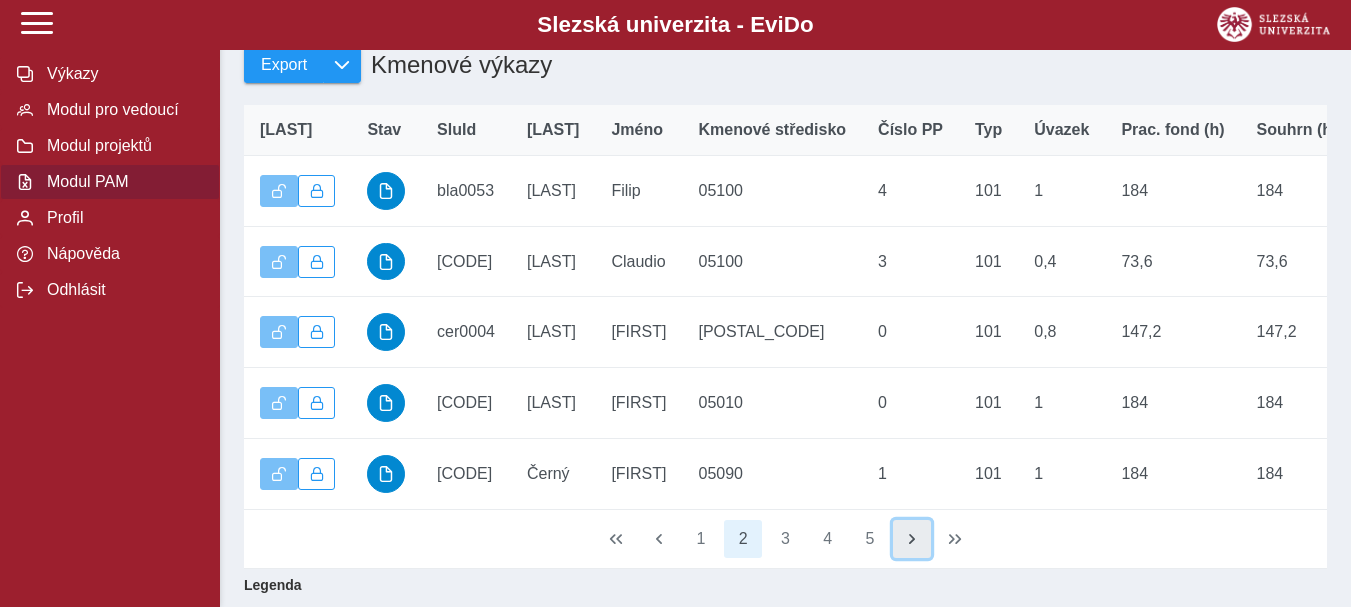 click at bounding box center [912, 539] 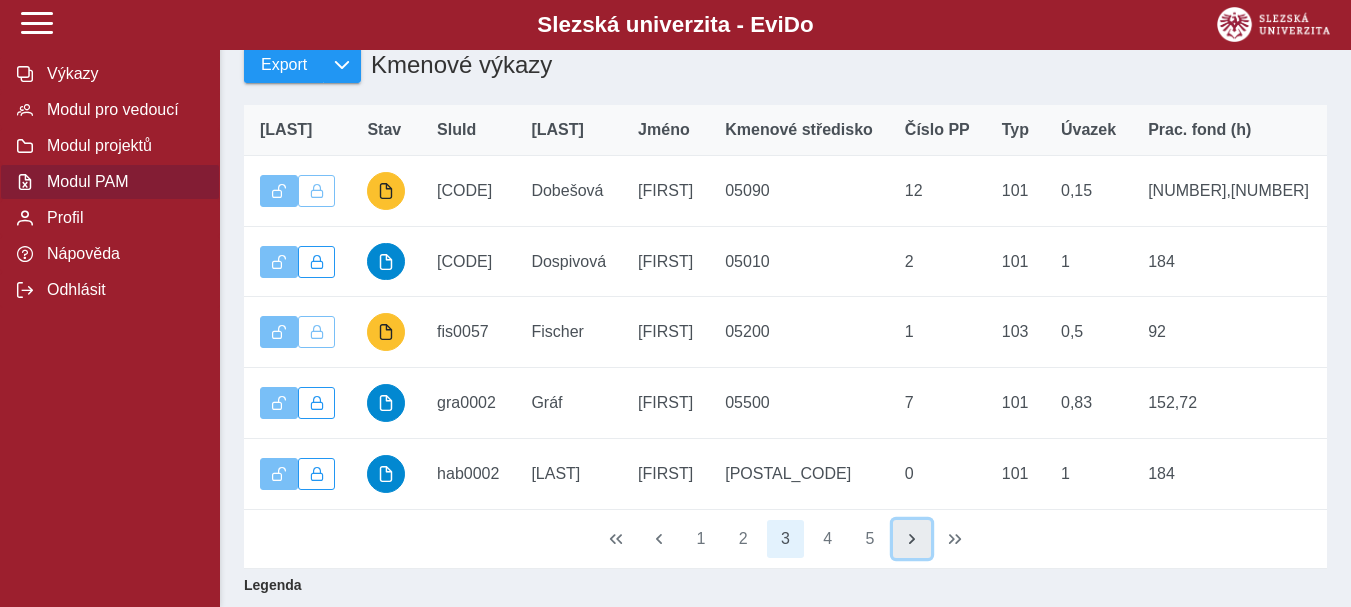 click at bounding box center (912, 539) 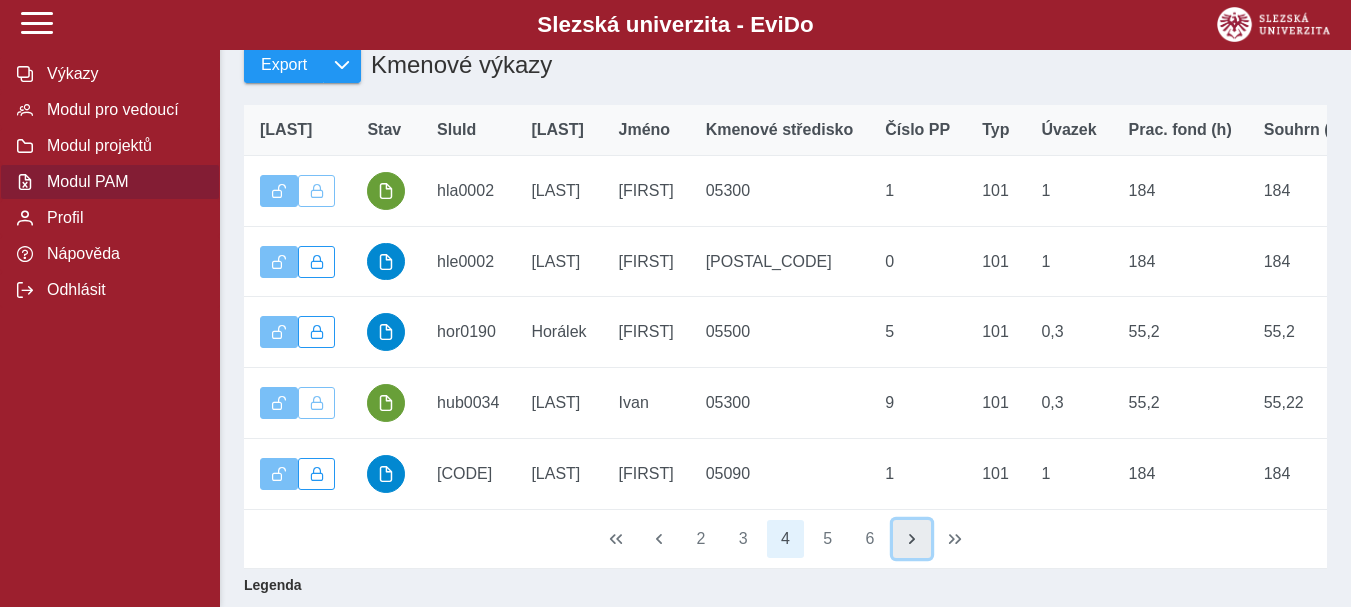 click at bounding box center [912, 539] 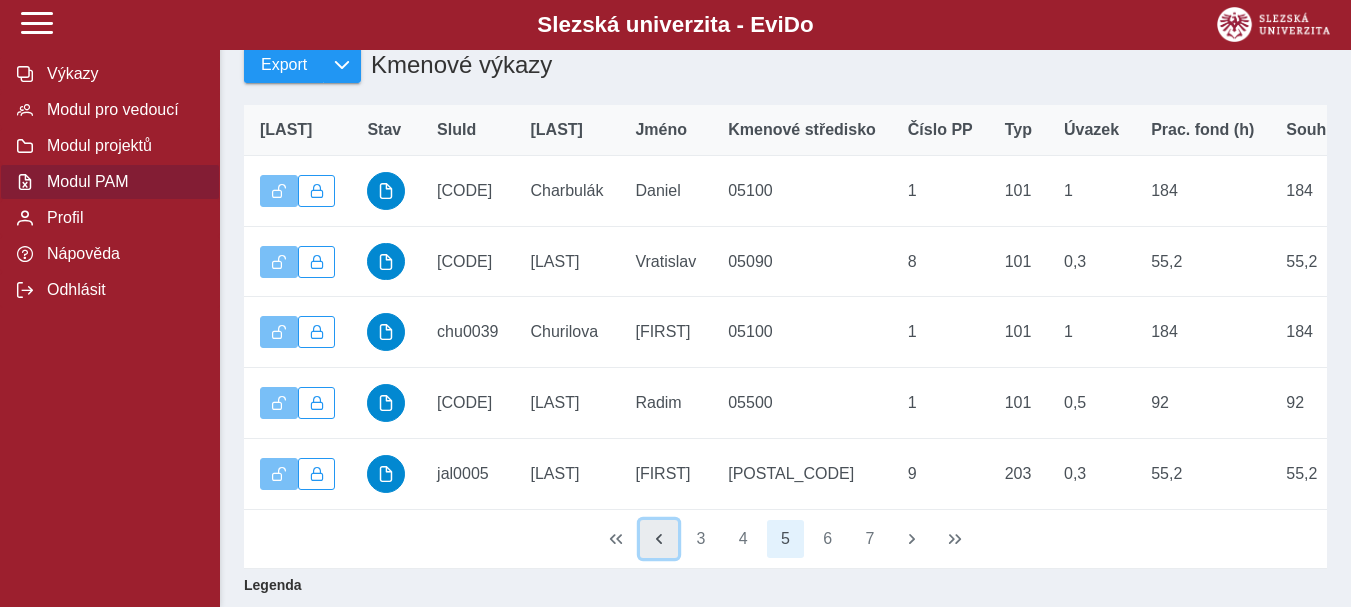 click at bounding box center [659, 539] 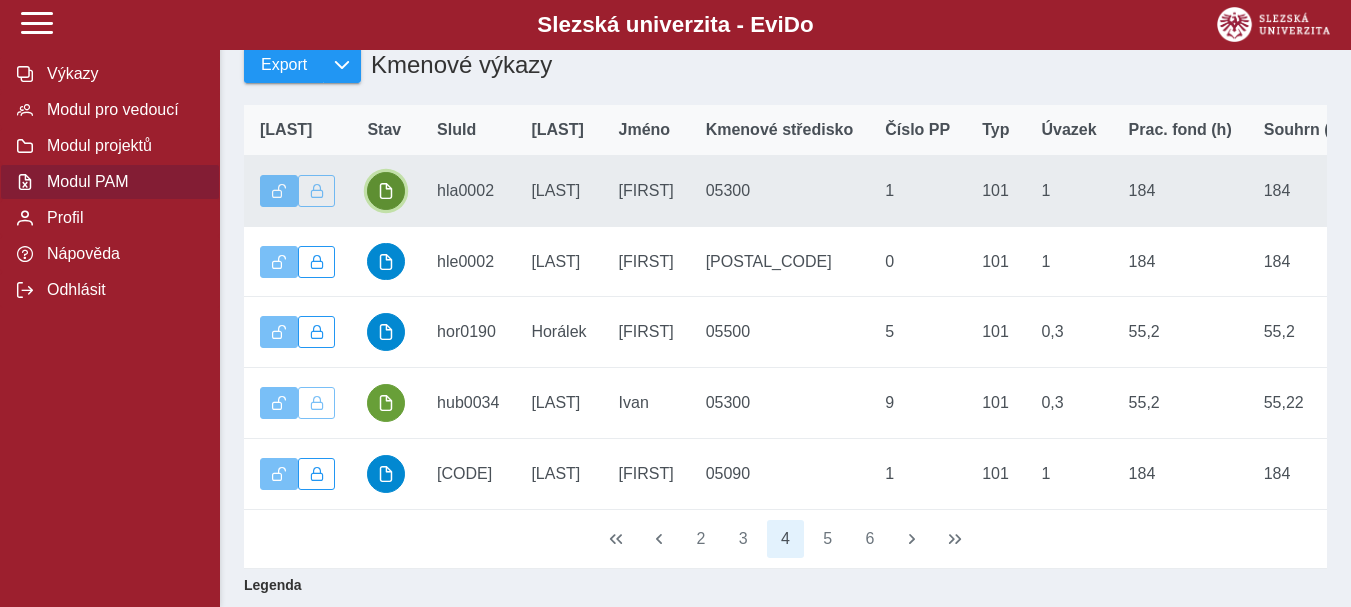 click at bounding box center (386, 191) 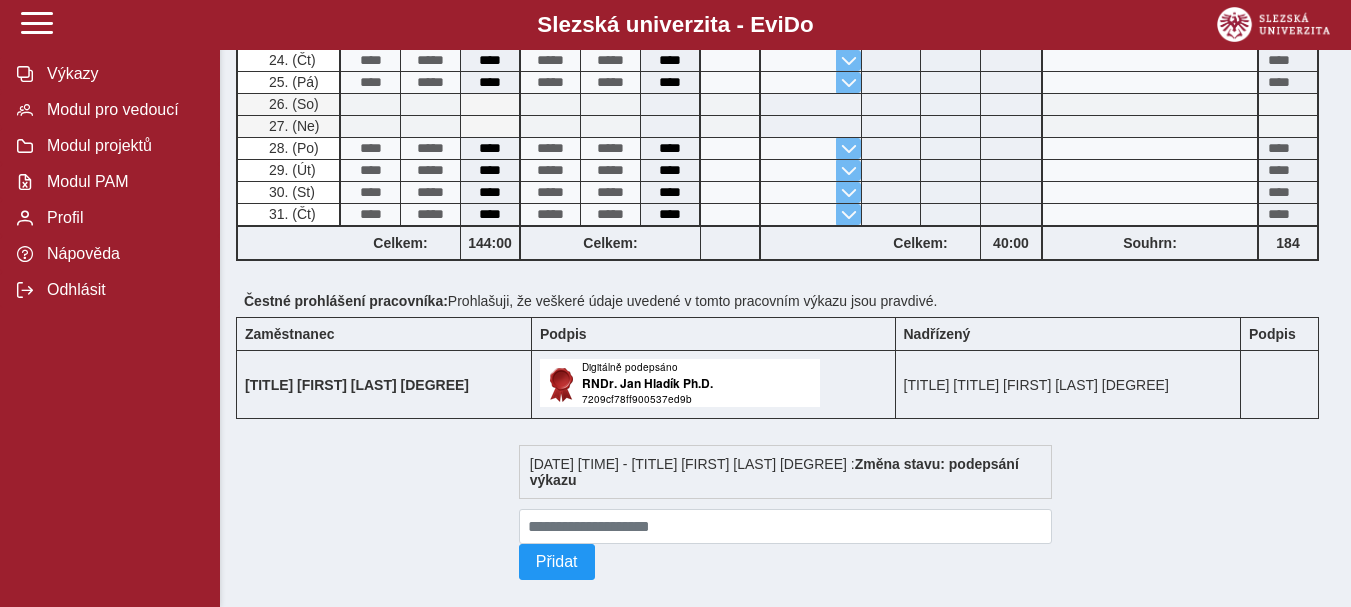 scroll, scrollTop: 830, scrollLeft: 0, axis: vertical 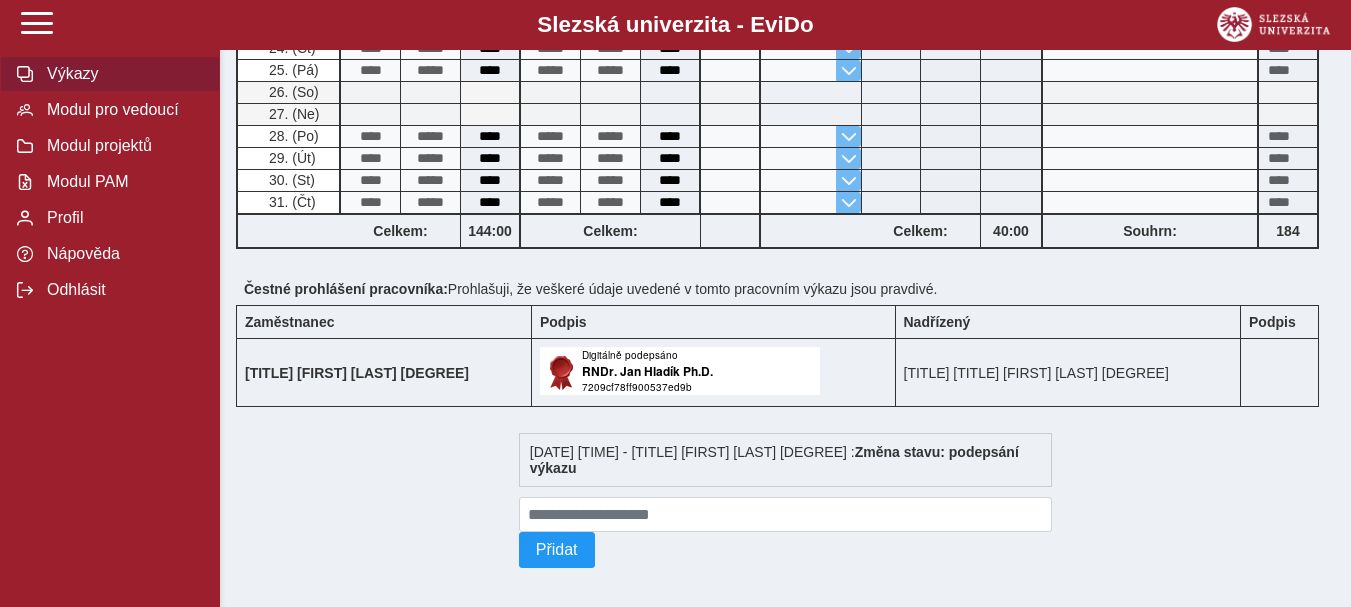 click on "Výkazy" at bounding box center [110, 74] 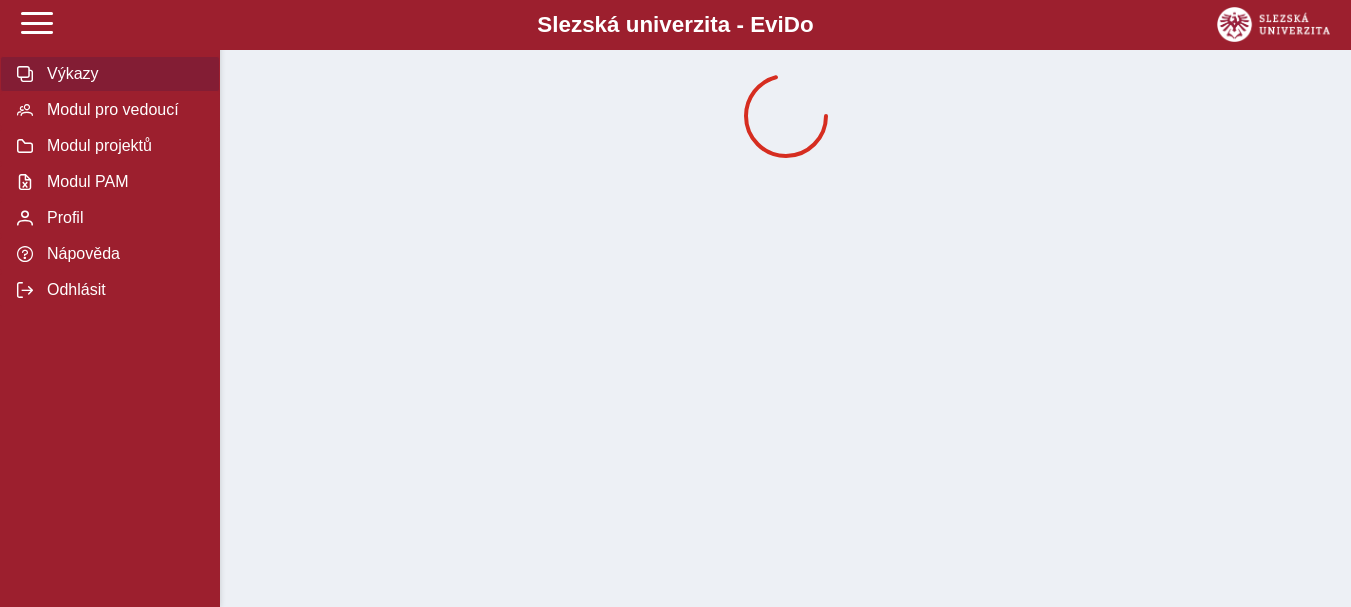 scroll, scrollTop: 0, scrollLeft: 0, axis: both 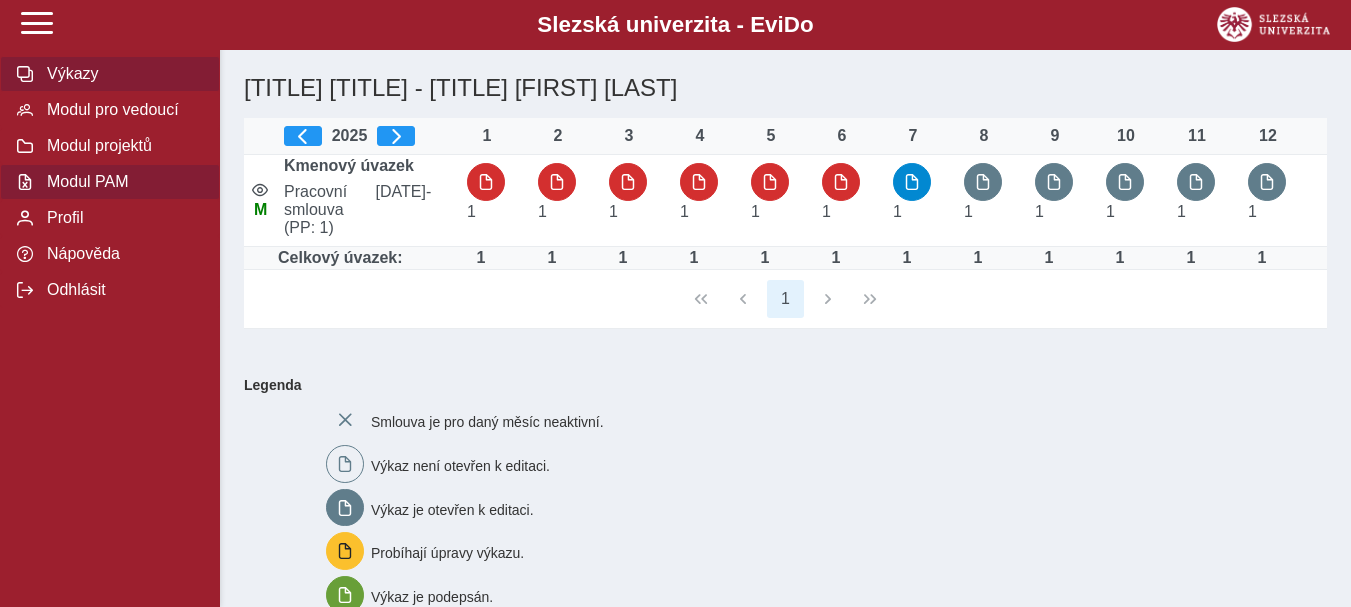 click on "Modul PAM" at bounding box center (110, 182) 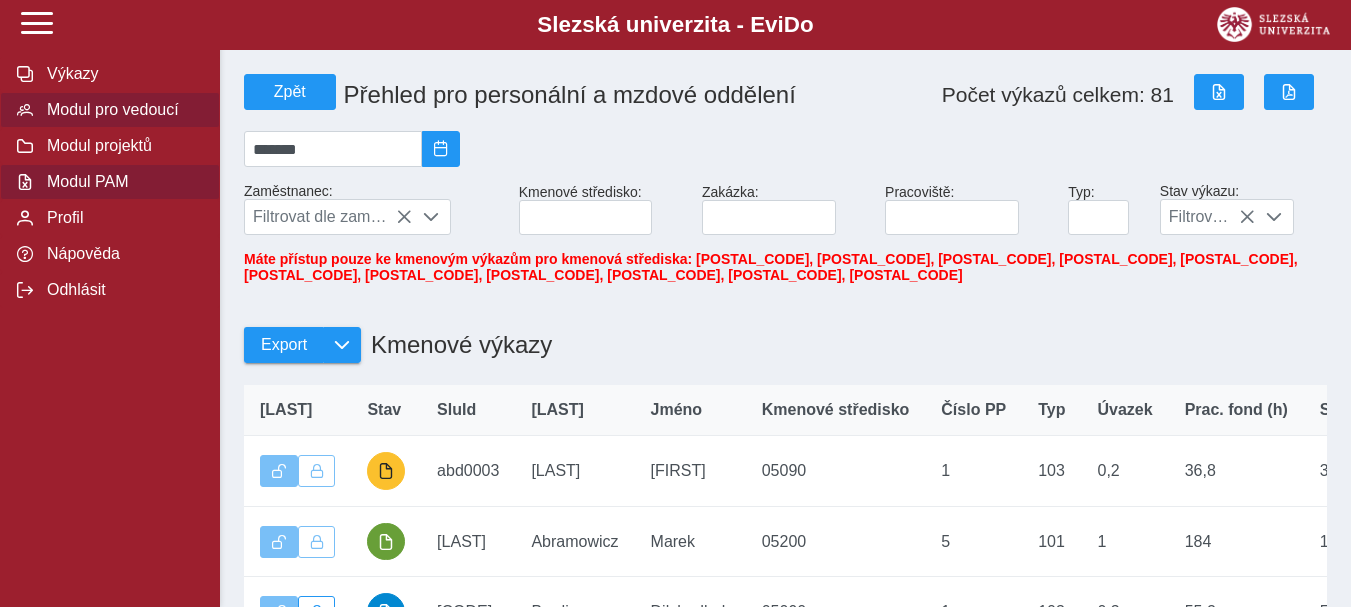click on "Modul pro vedoucí" at bounding box center (122, 110) 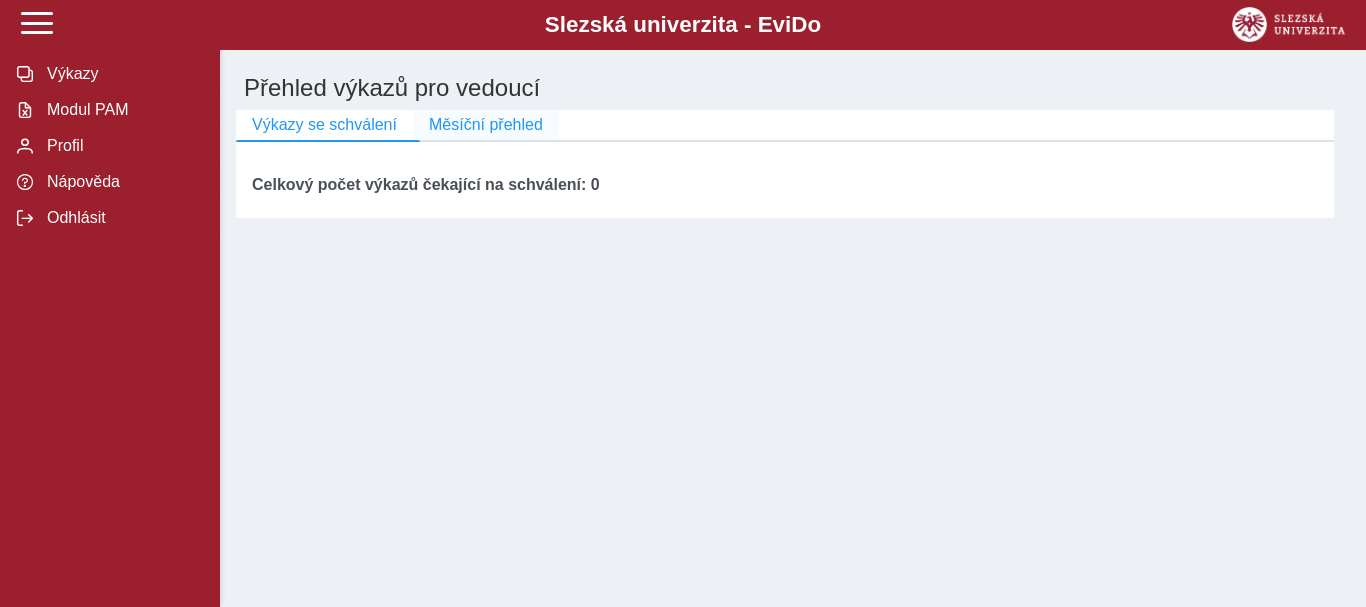 click on "Měsíční přehled" at bounding box center (486, 125) 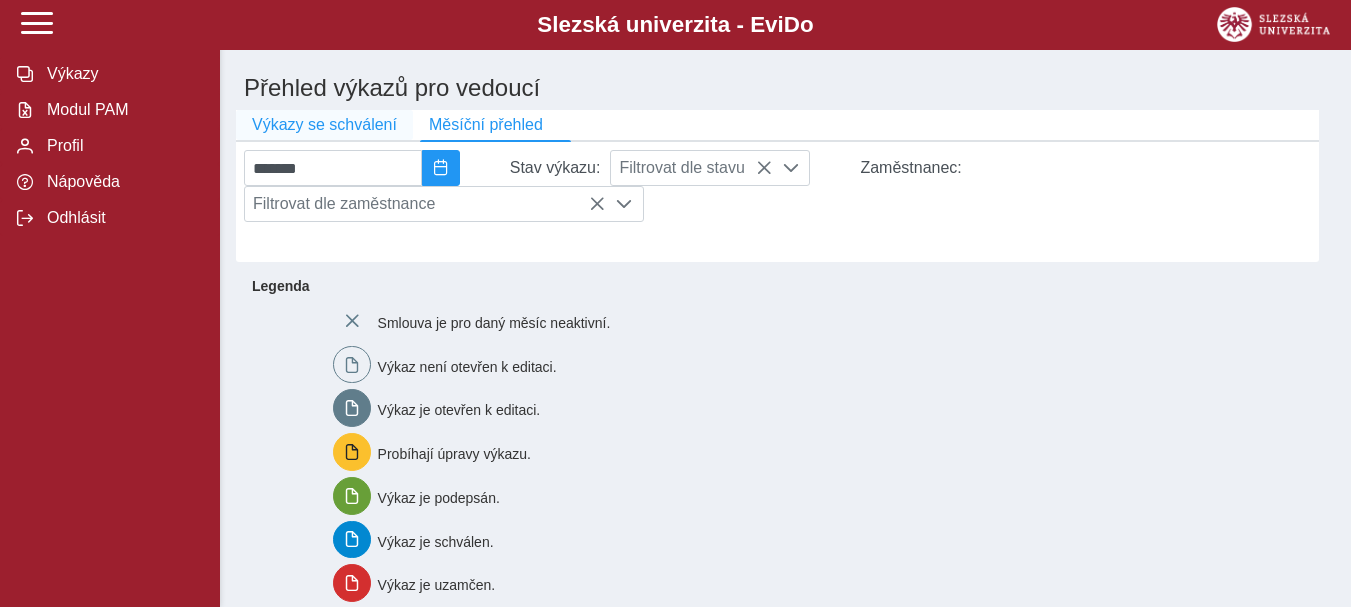click on "Výkazy se schválení" at bounding box center (324, 125) 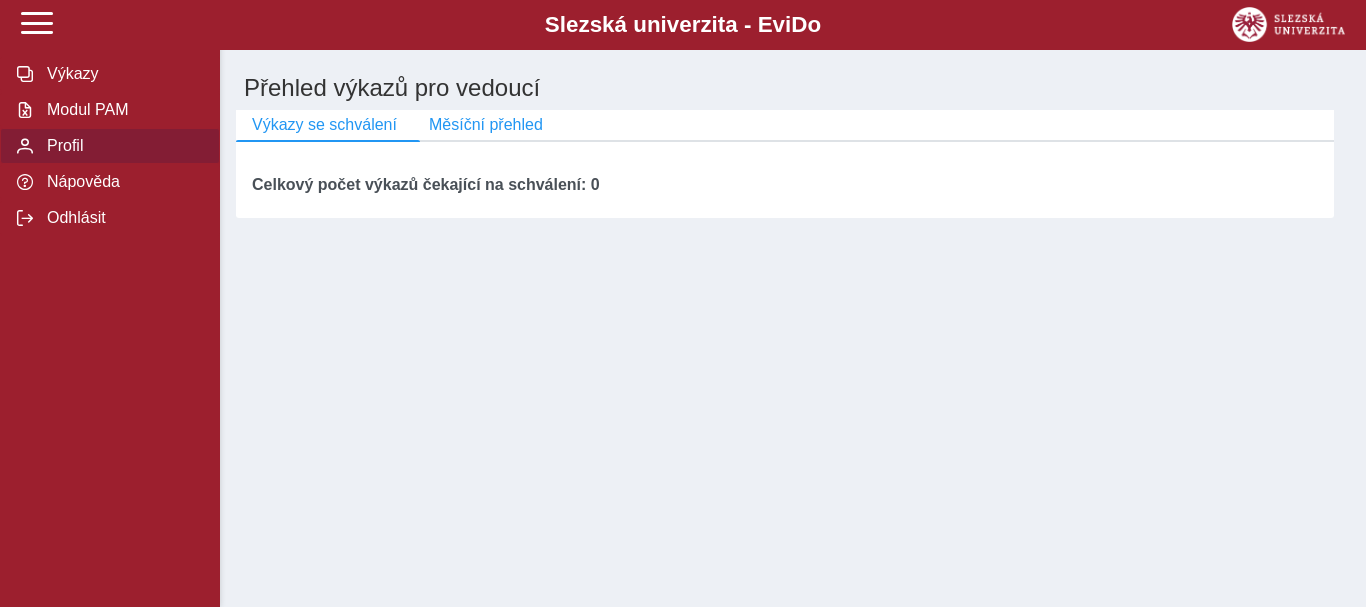 click on "Profil" at bounding box center [122, 146] 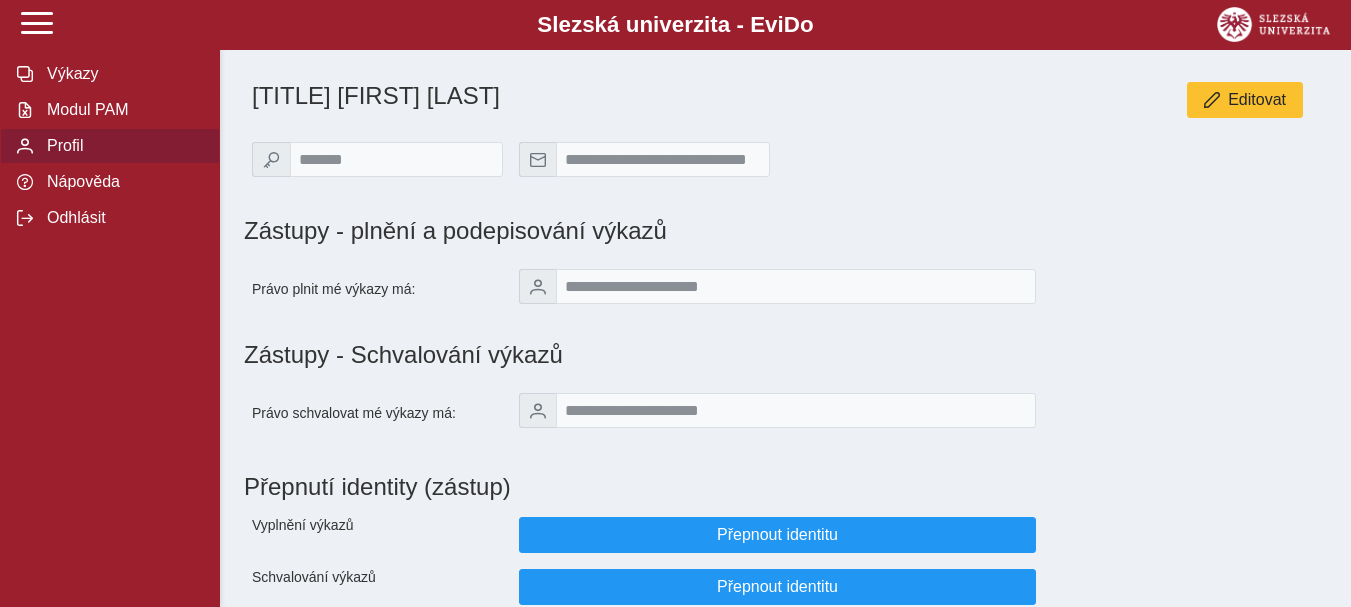 scroll, scrollTop: 40, scrollLeft: 0, axis: vertical 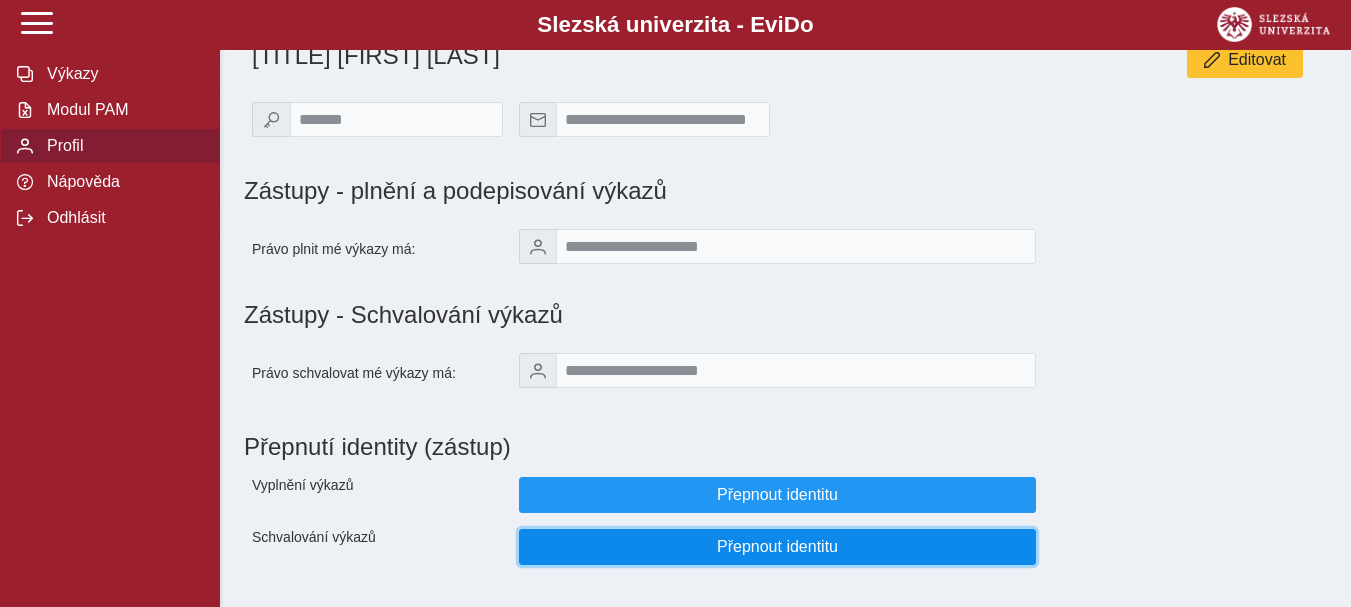 click on "Přepnout identitu" at bounding box center (778, 547) 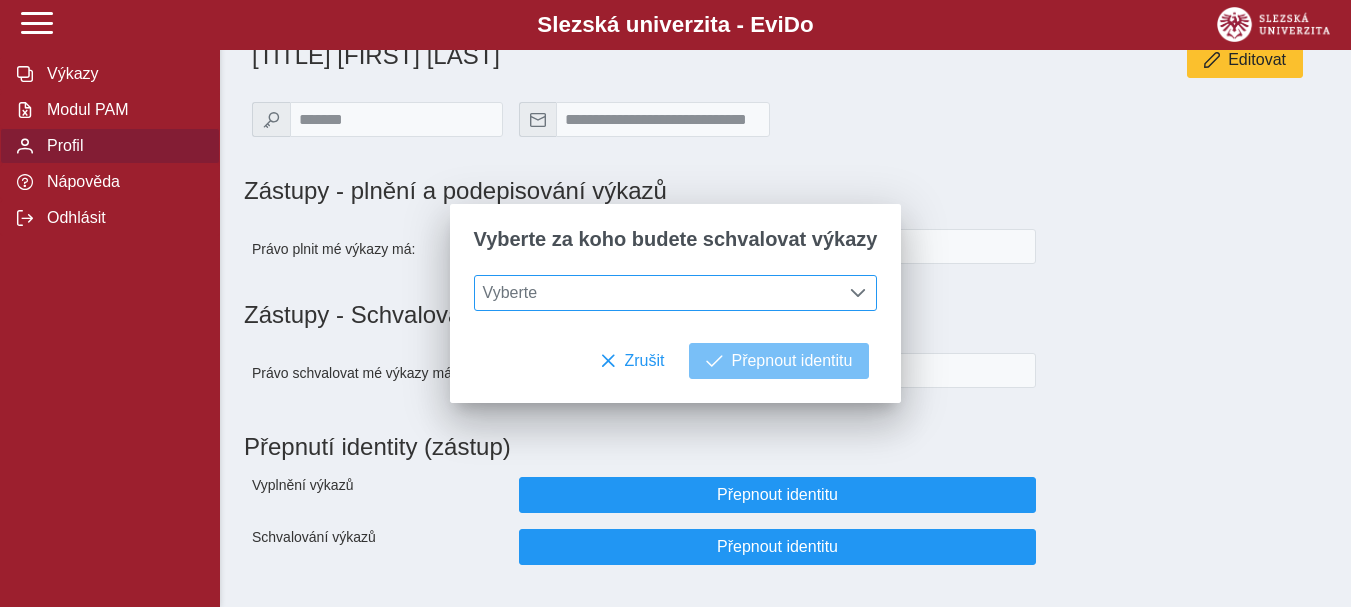 click on "Vyberte" at bounding box center (657, 293) 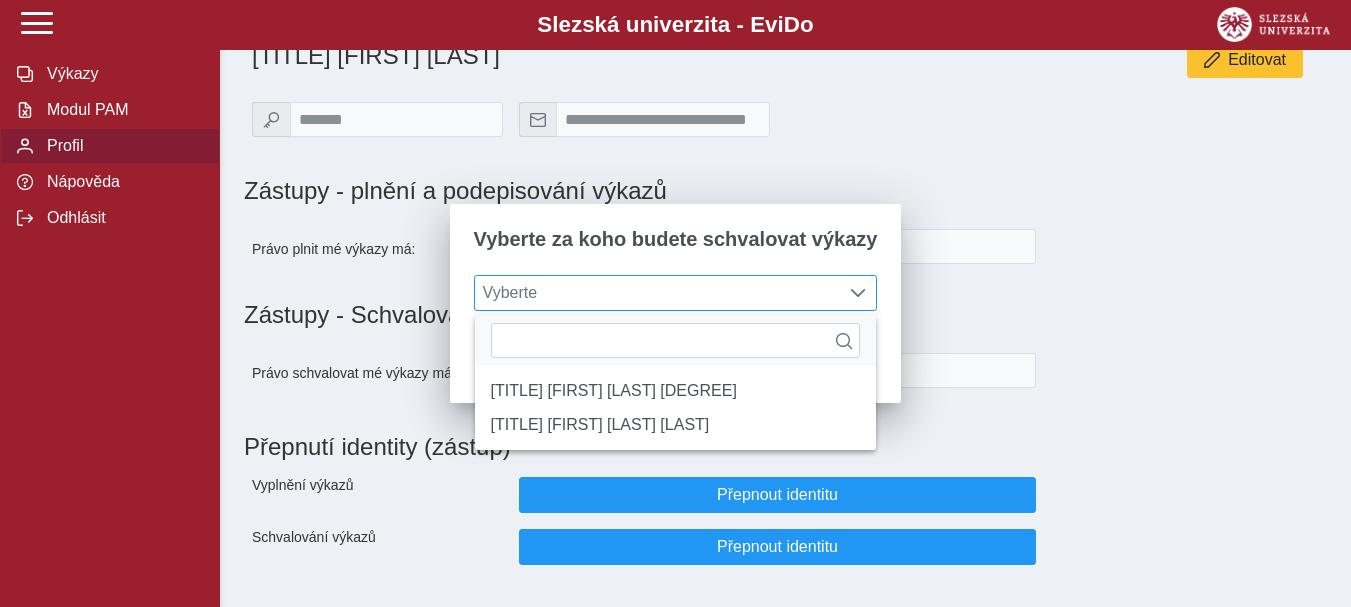 scroll, scrollTop: 13, scrollLeft: 89, axis: both 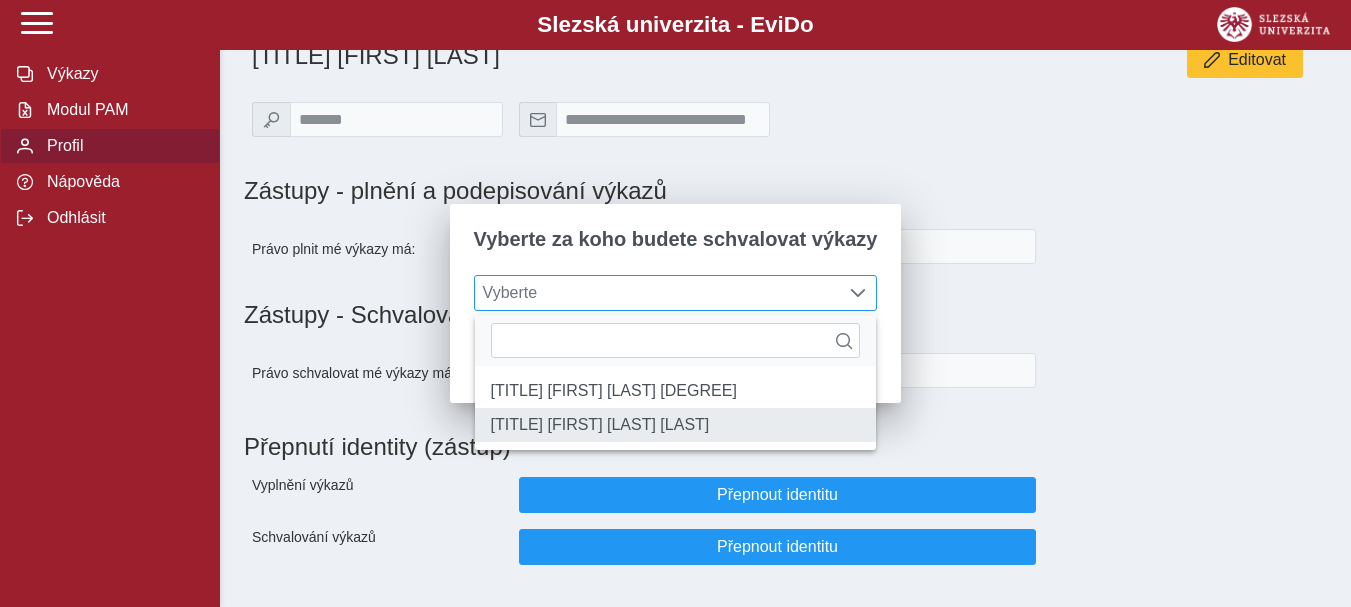 click on "[TITLE] [FIRST] [LAST] [LAST]" at bounding box center [676, 425] 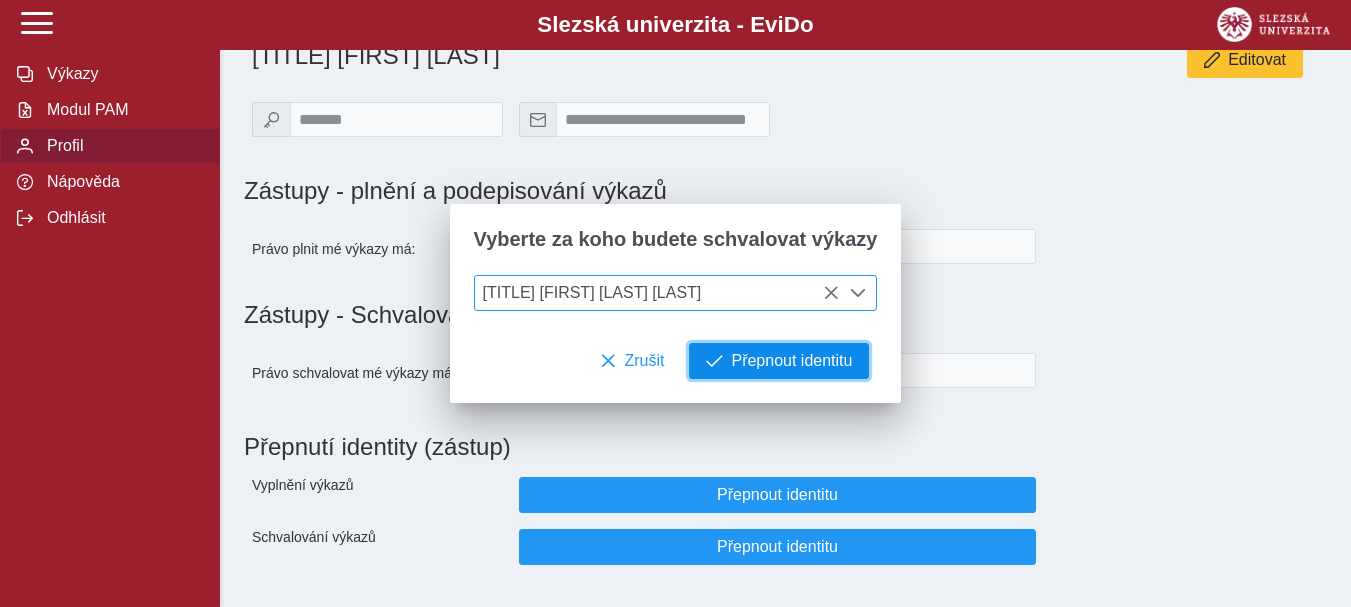 click on "Přepnout identitu" at bounding box center [791, 361] 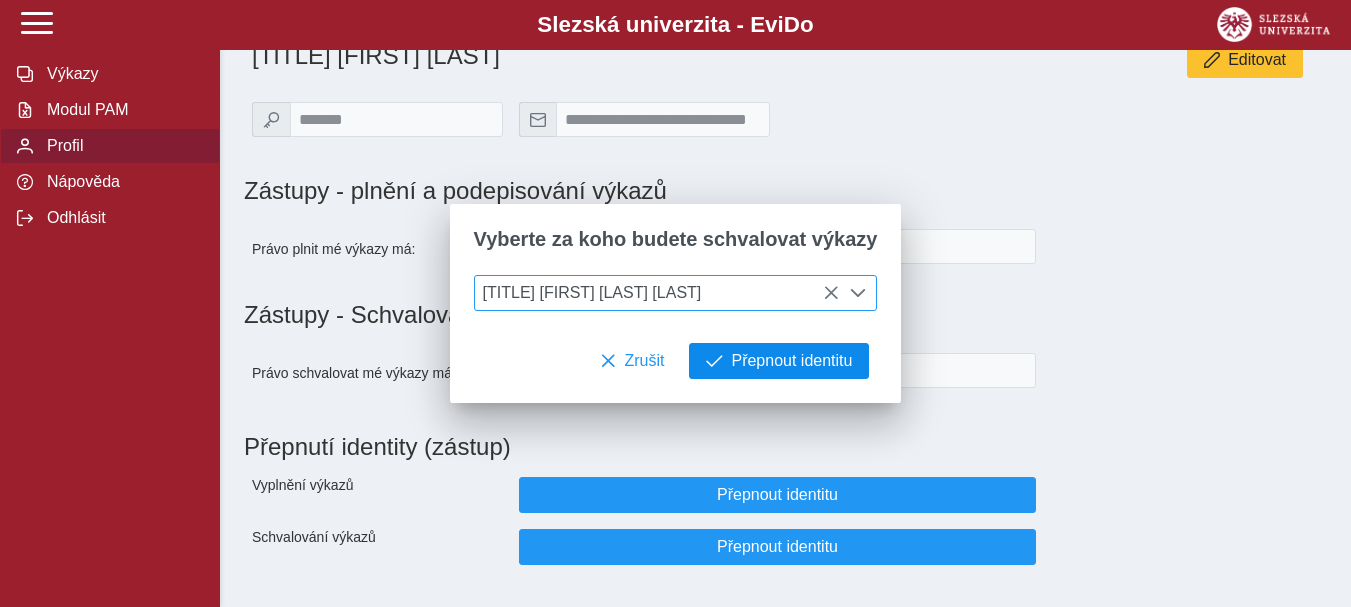 scroll, scrollTop: 0, scrollLeft: 0, axis: both 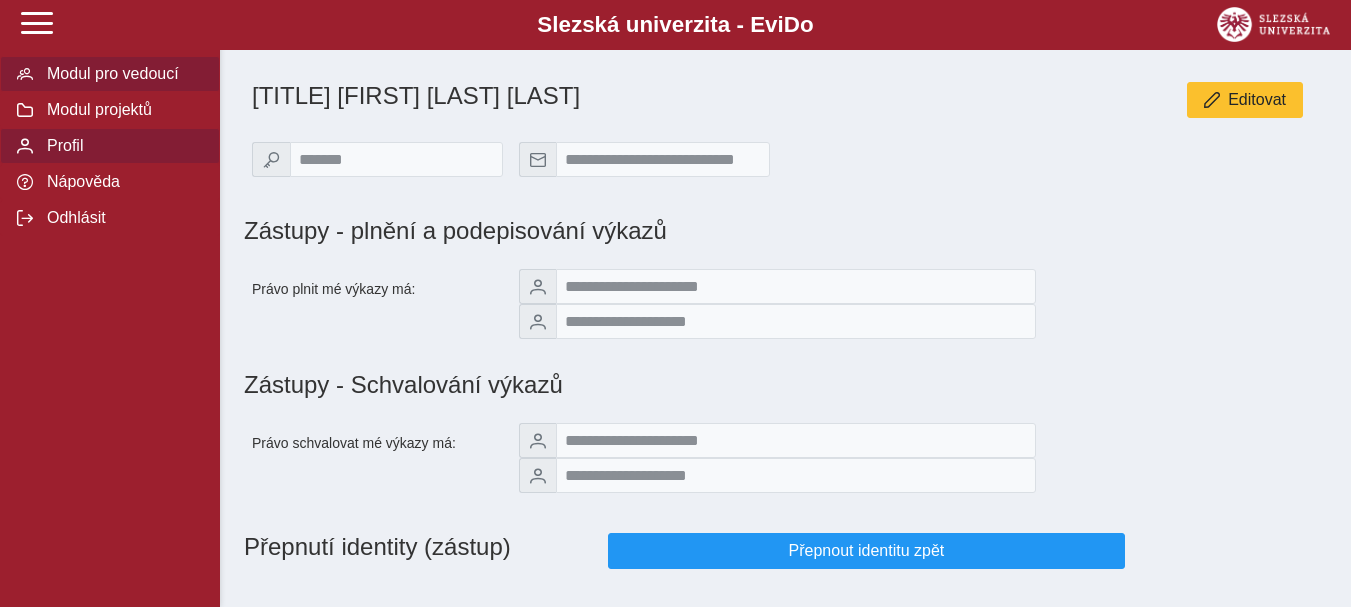 click on "Modul pro vedoucí" at bounding box center (122, 74) 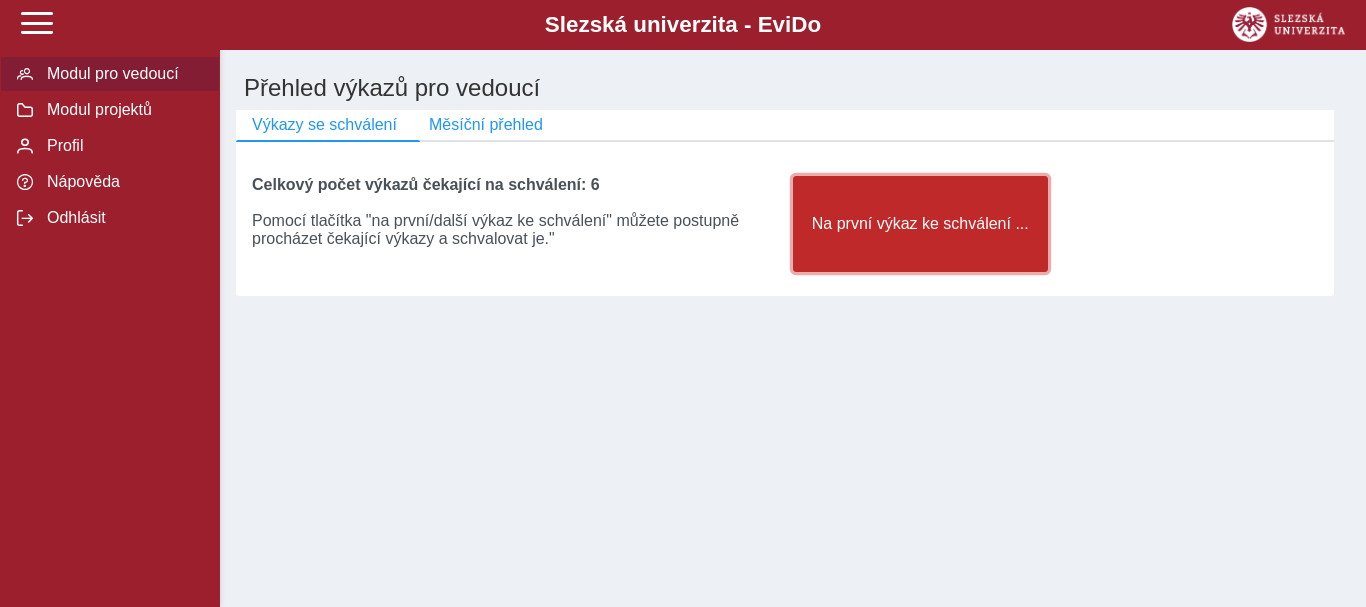click on "Na první výkaz ke schválení ..." at bounding box center (920, 224) 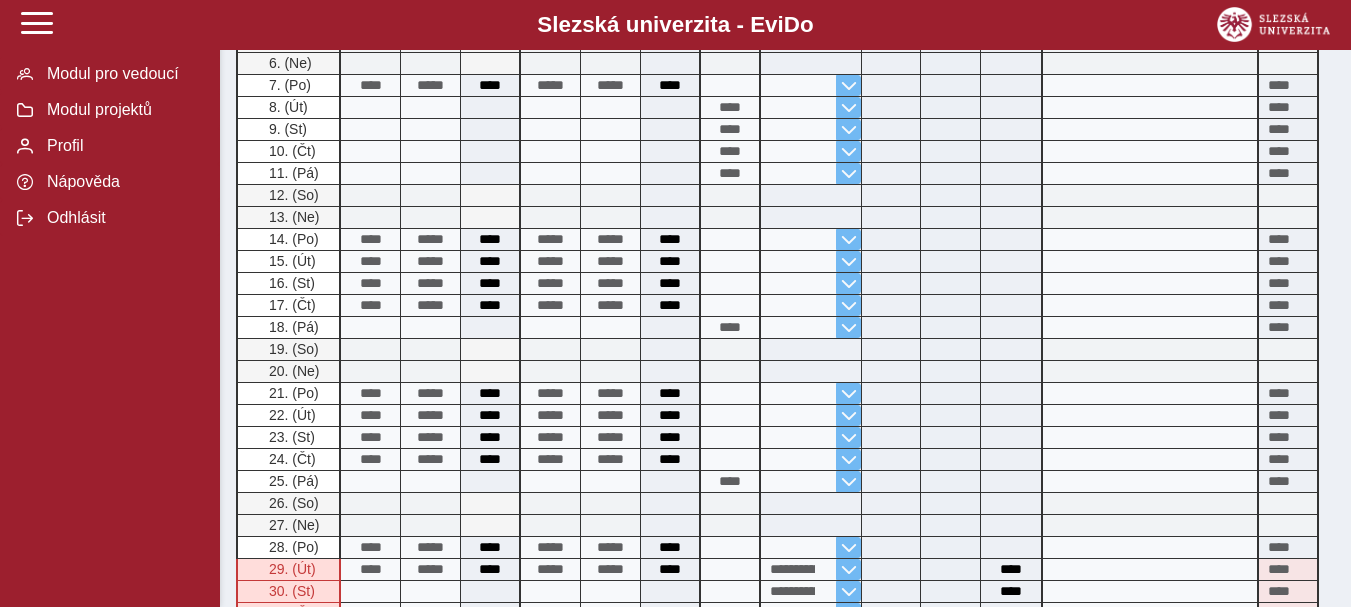 scroll, scrollTop: 958, scrollLeft: 0, axis: vertical 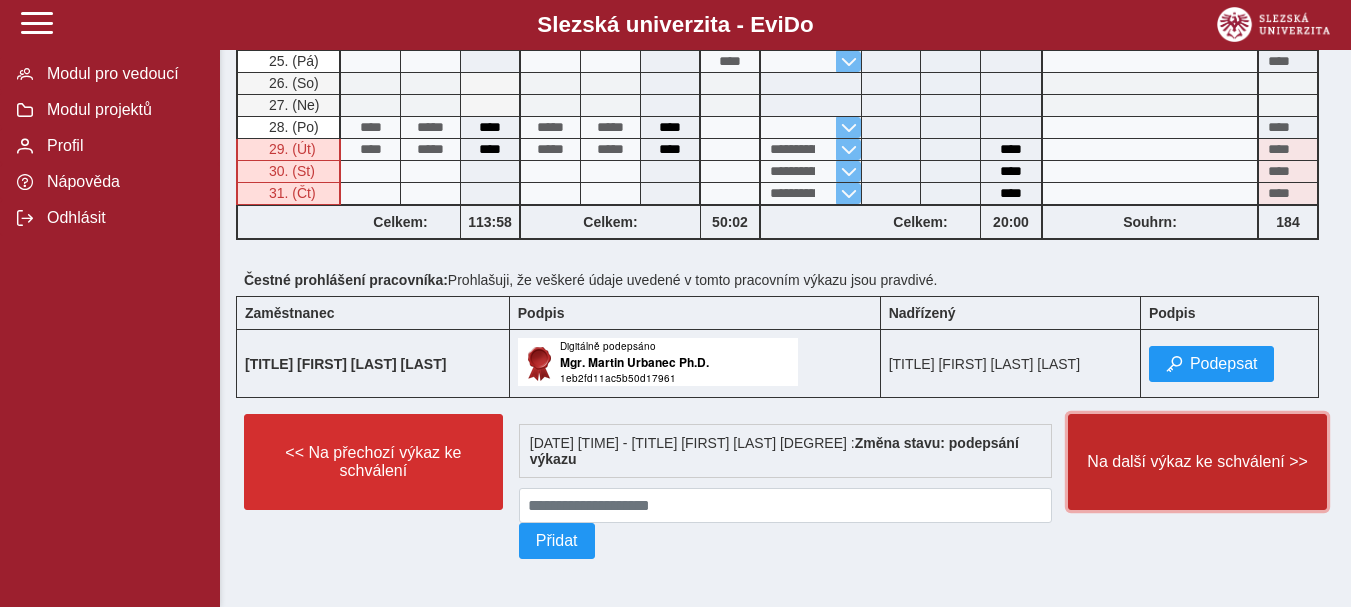 click on "Na další výkaz ke schválení  >>" at bounding box center (1197, 462) 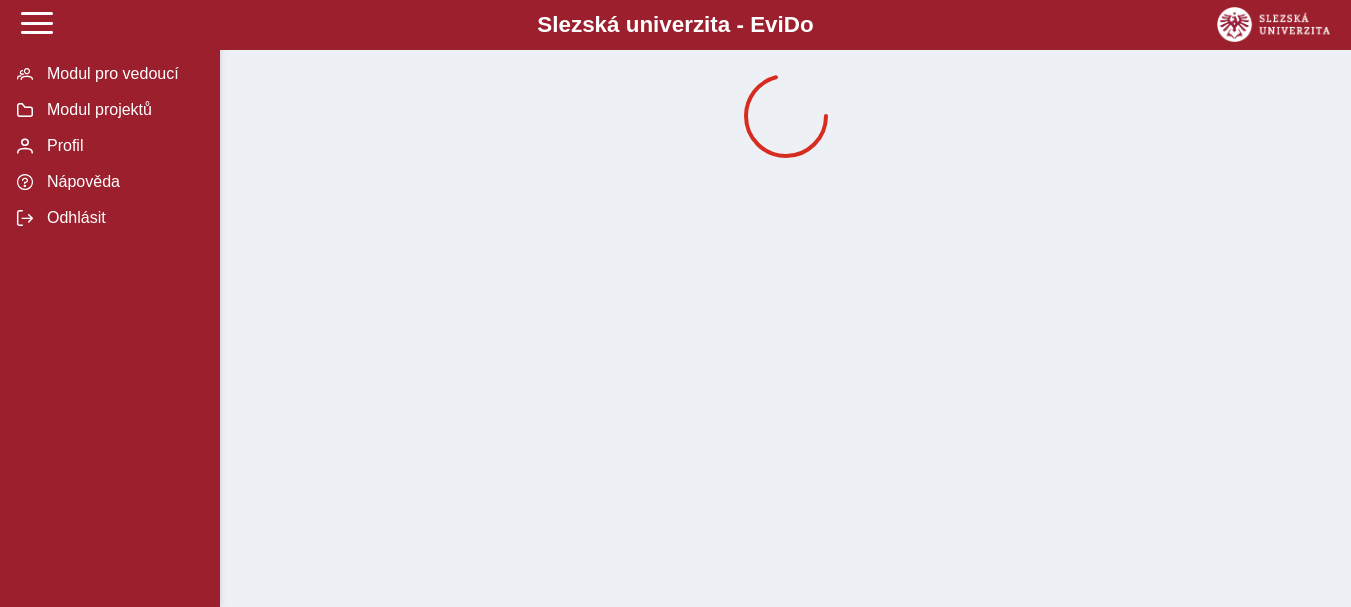 scroll, scrollTop: 0, scrollLeft: 0, axis: both 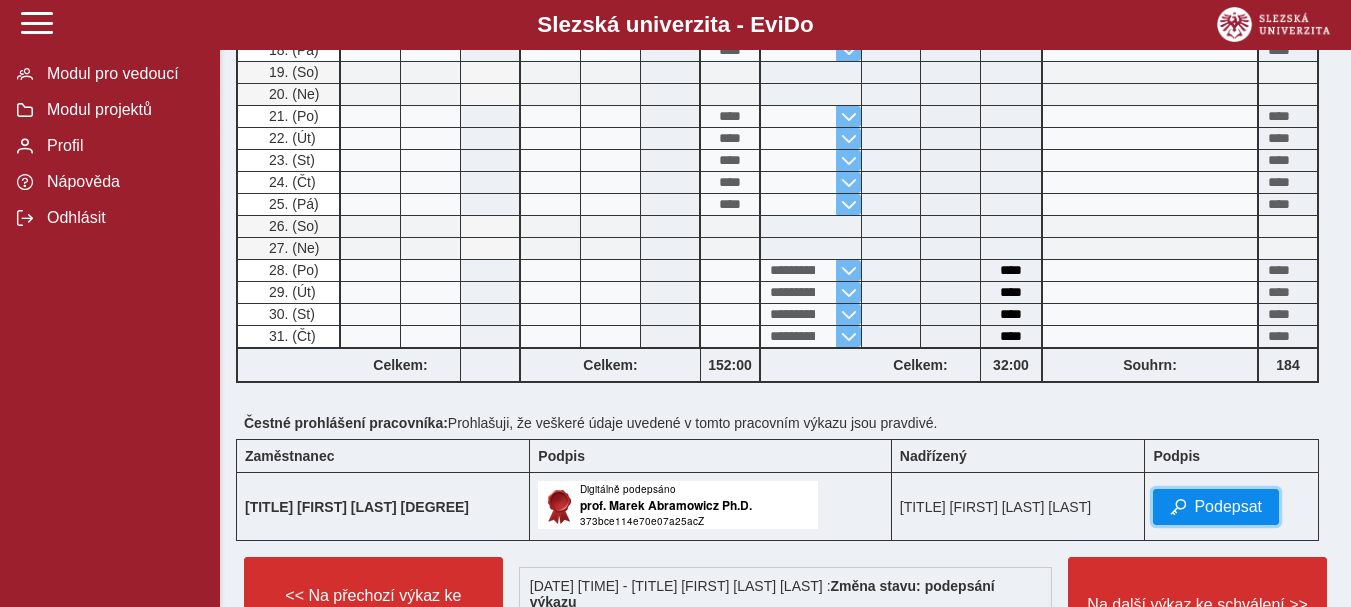 click on "Podepsat" at bounding box center (1228, 507) 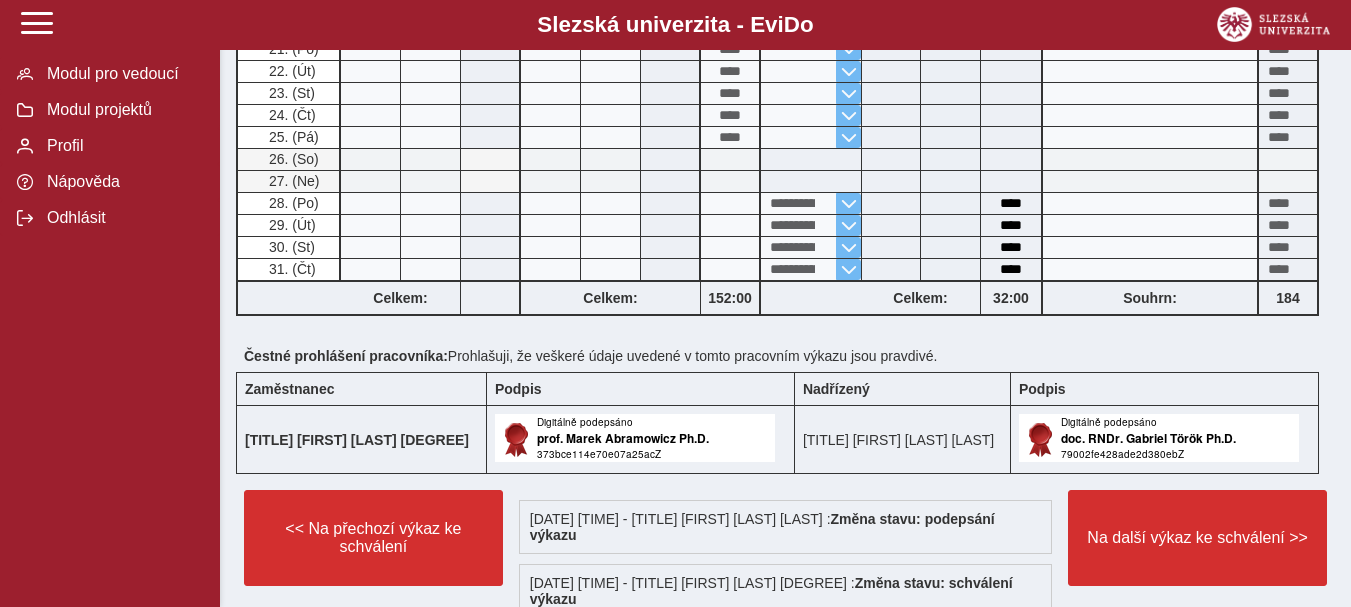 scroll, scrollTop: 1000, scrollLeft: 0, axis: vertical 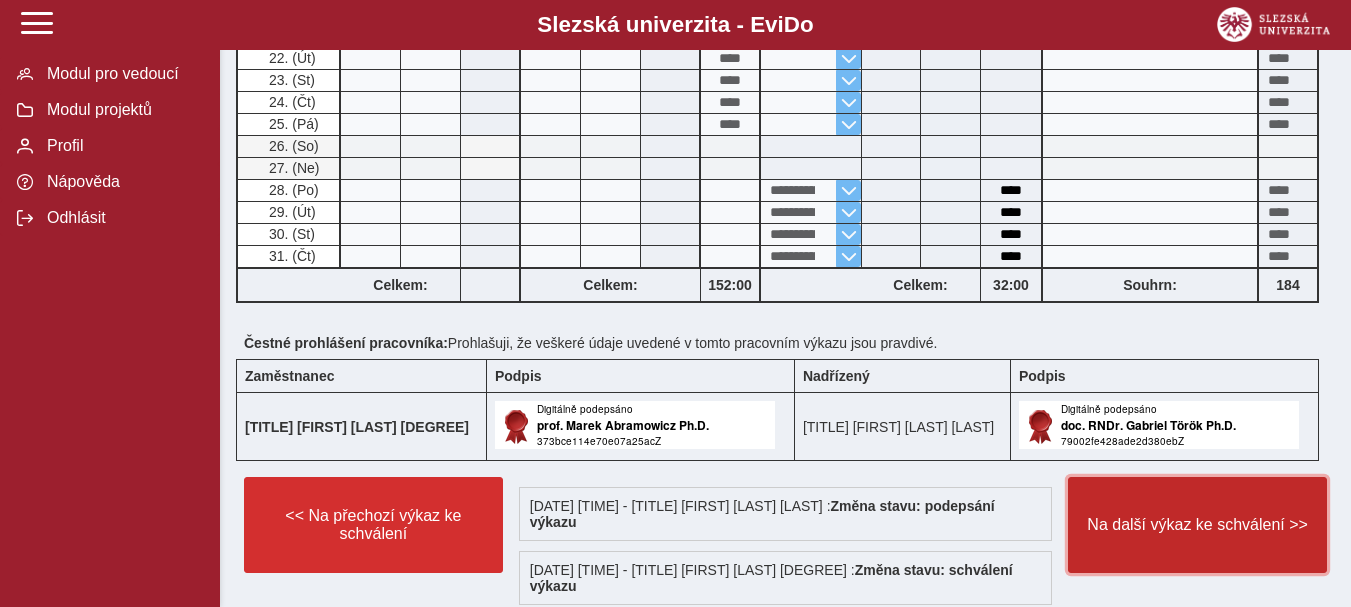 click on "Na další výkaz ke schválení  >>" at bounding box center (1197, 525) 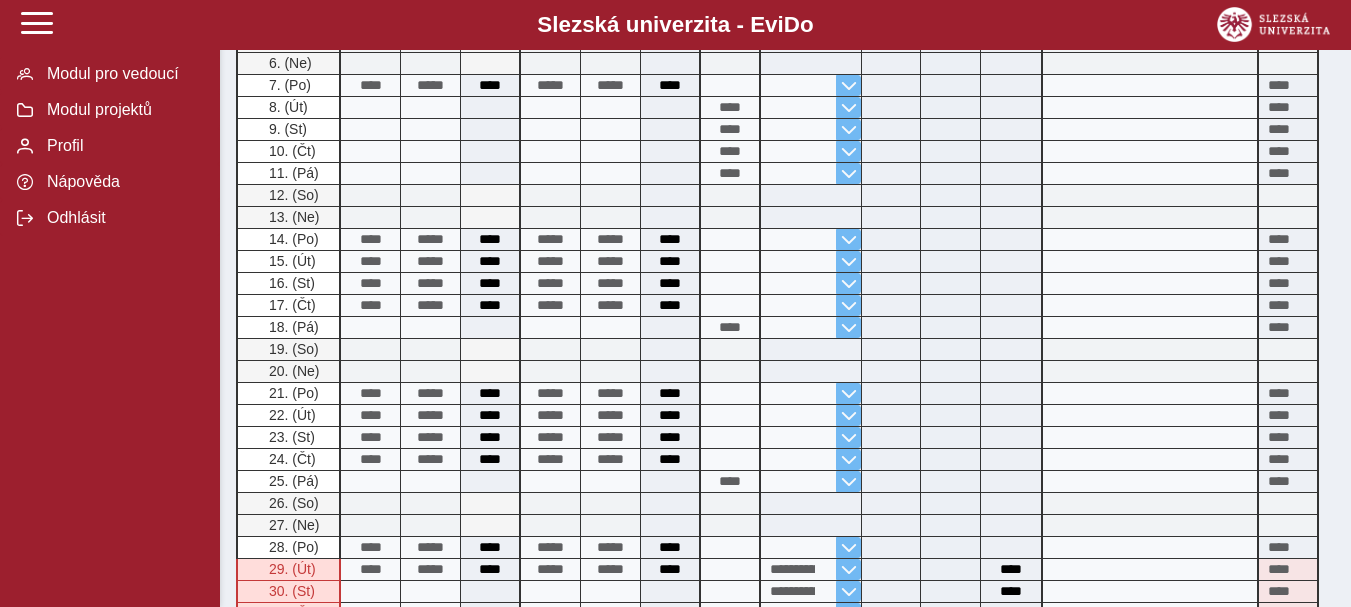 scroll, scrollTop: 958, scrollLeft: 0, axis: vertical 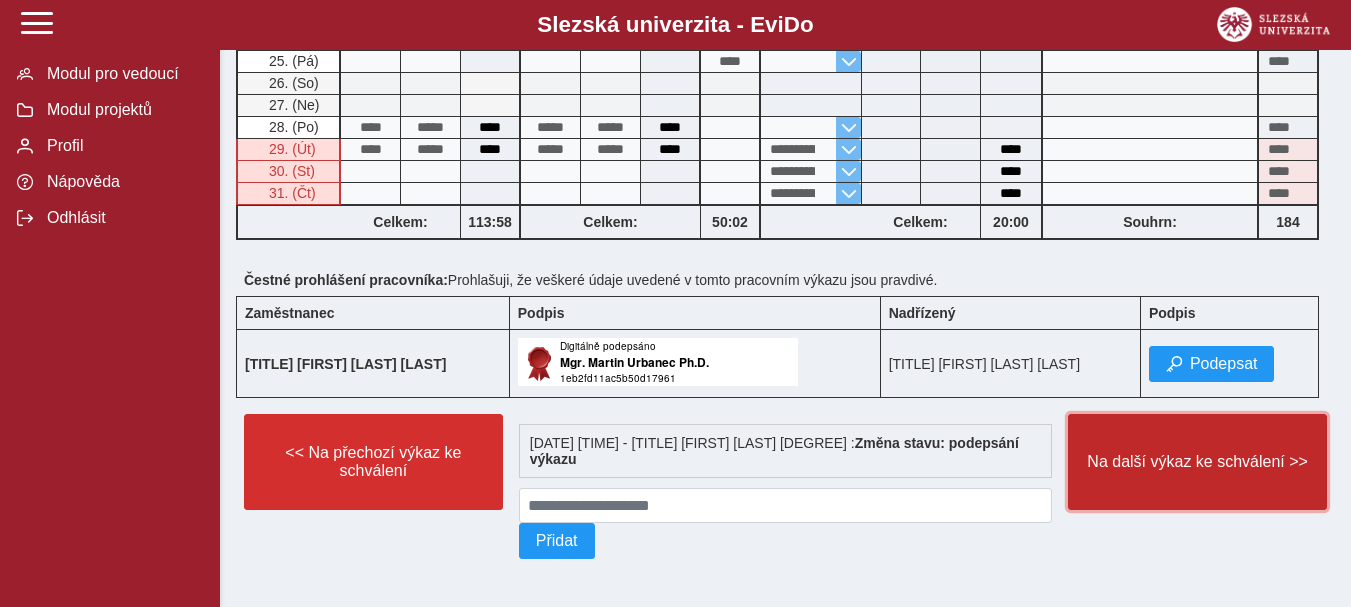 click on "Na další výkaz ke schválení  >>" at bounding box center [1197, 462] 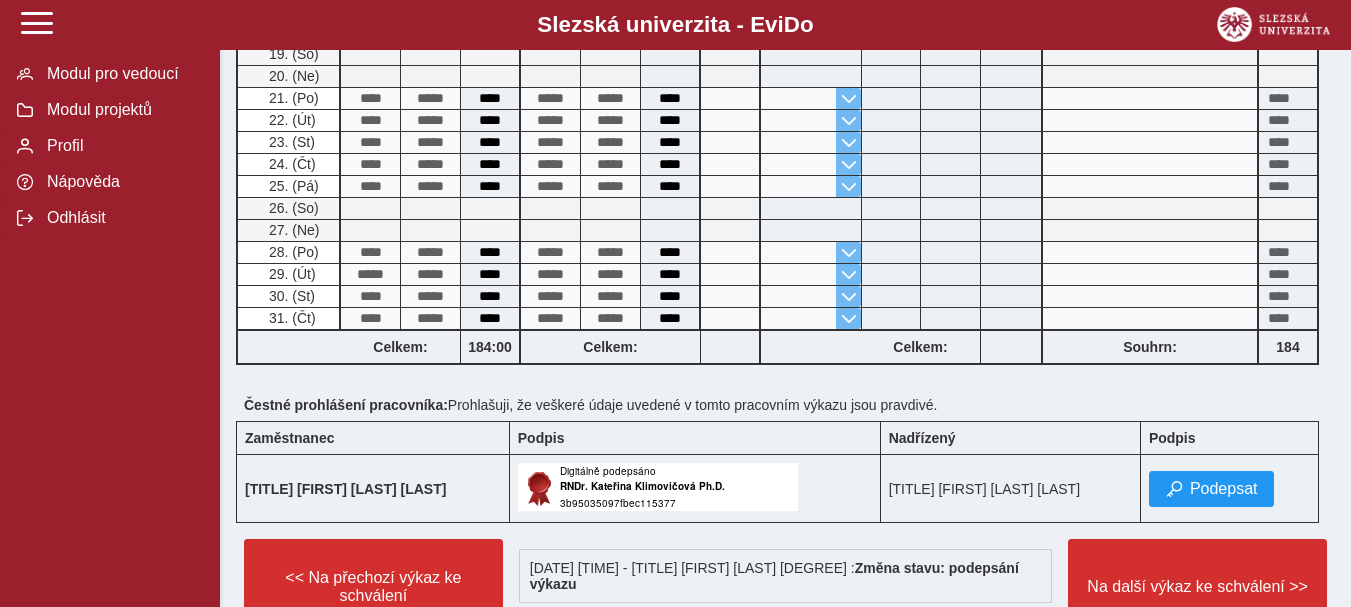 scroll, scrollTop: 960, scrollLeft: 0, axis: vertical 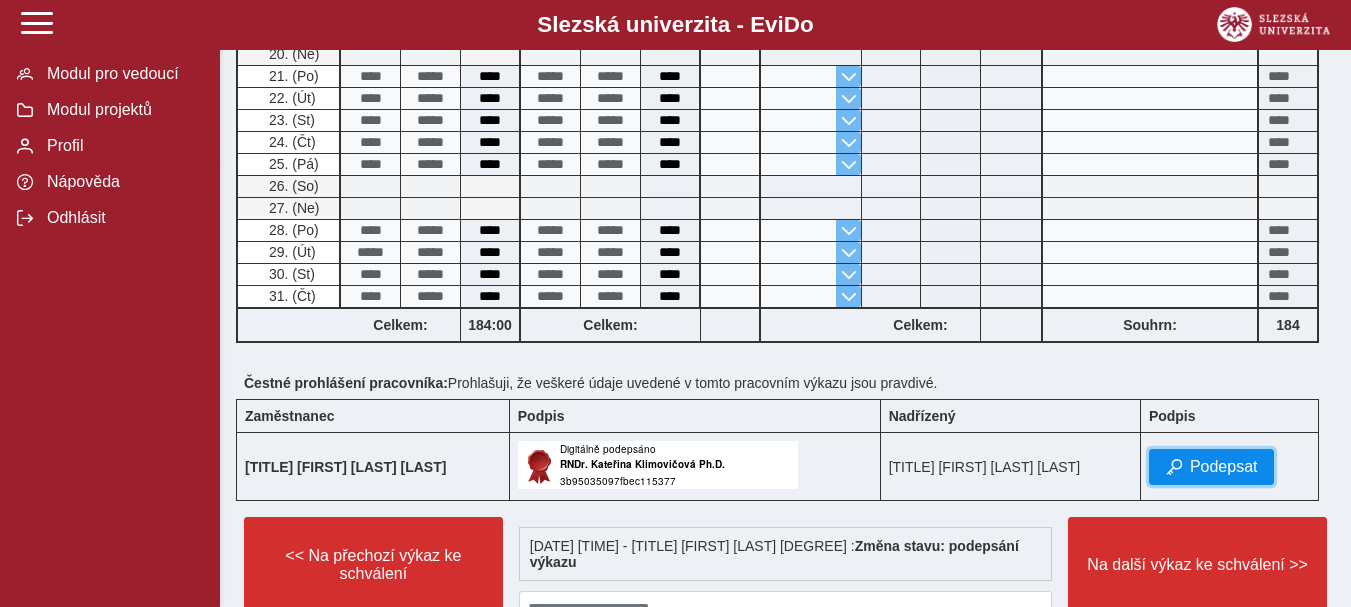click on "Podepsat" at bounding box center (1224, 467) 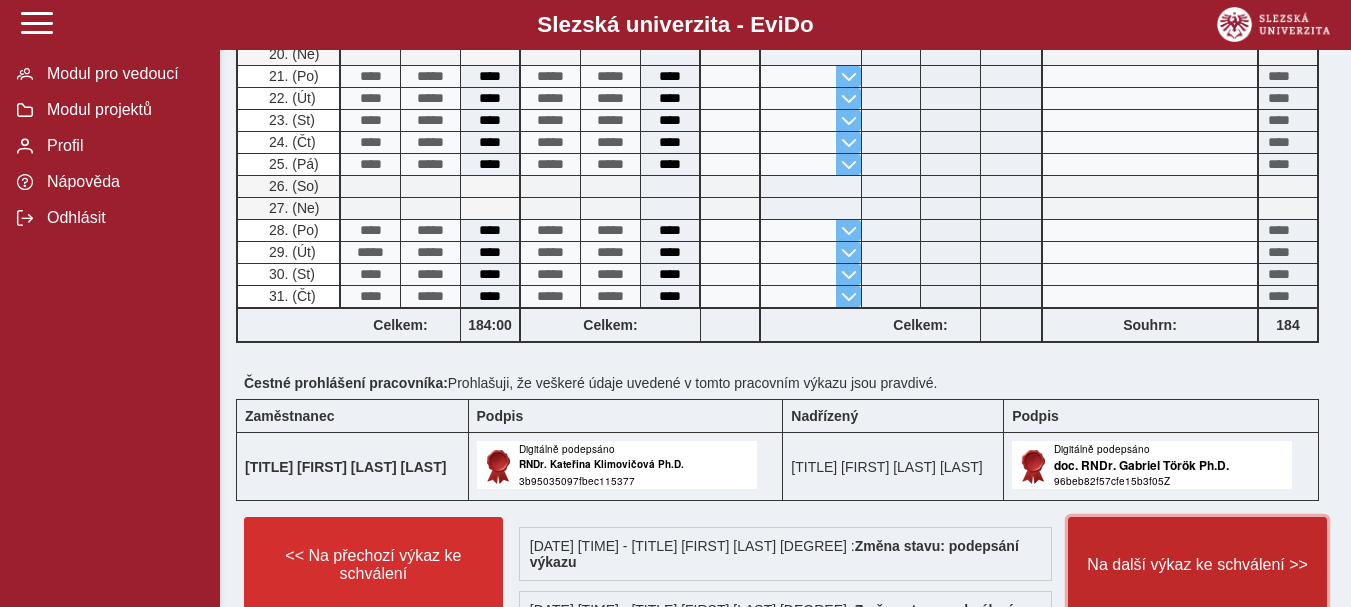 click on "Na další výkaz ke schválení  >>" at bounding box center (1197, 565) 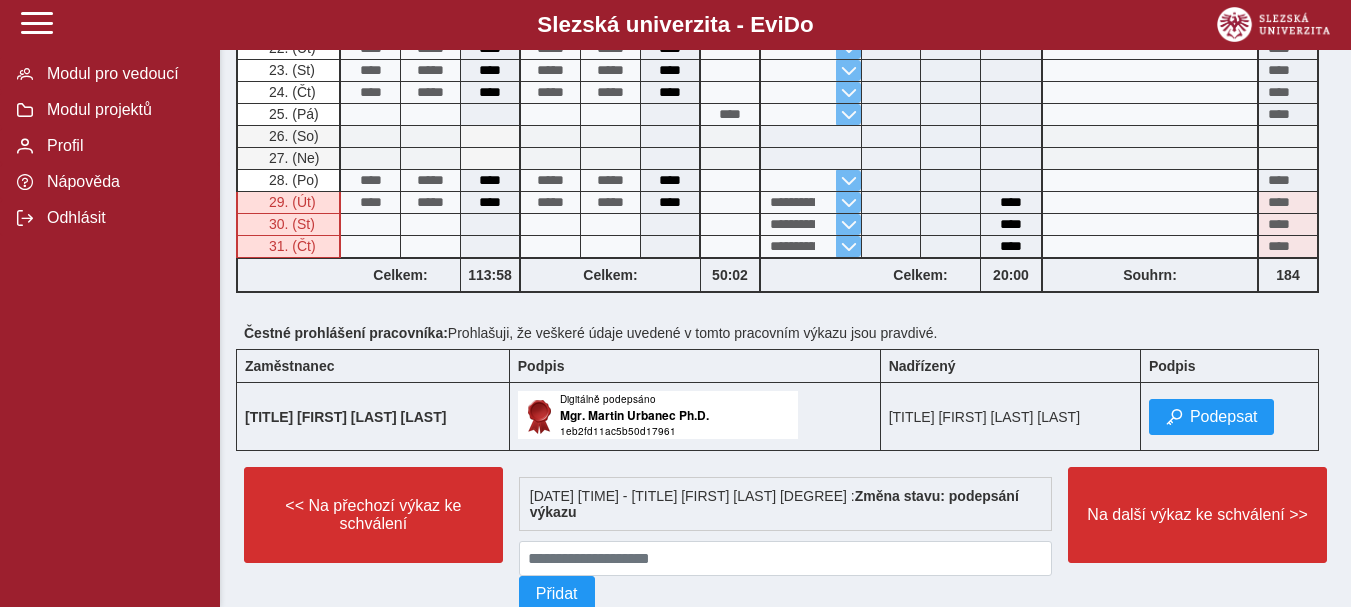 scroll, scrollTop: 920, scrollLeft: 0, axis: vertical 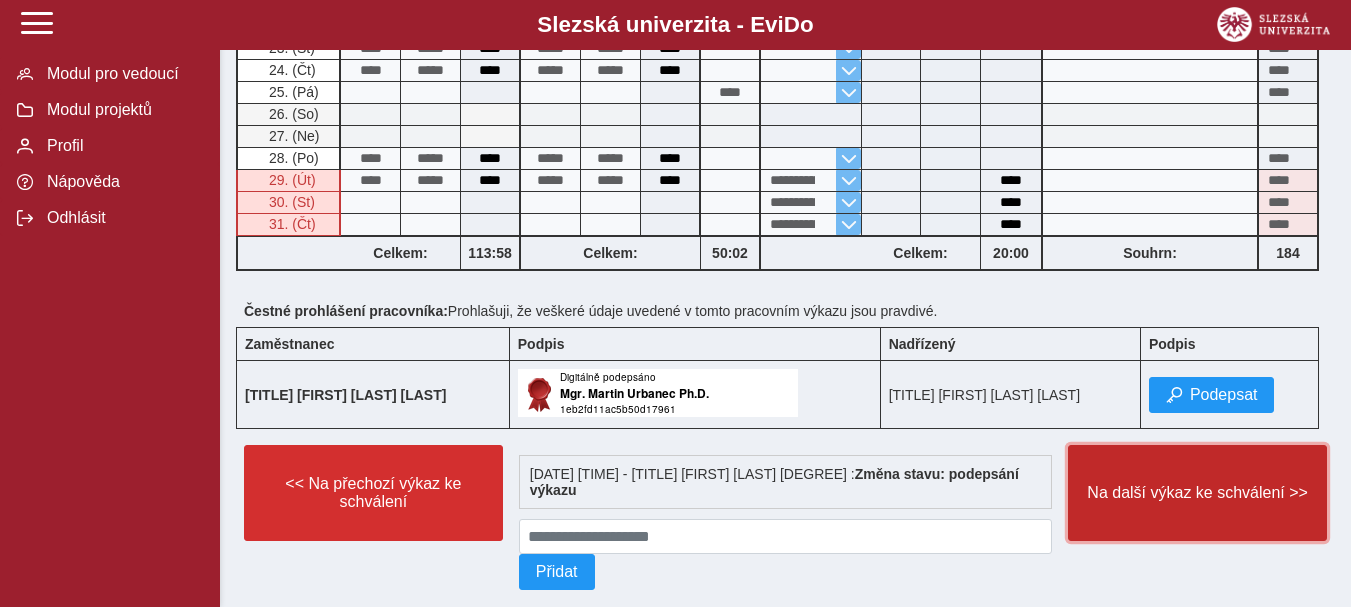 click on "Na další výkaz ke schválení  >>" at bounding box center [1197, 493] 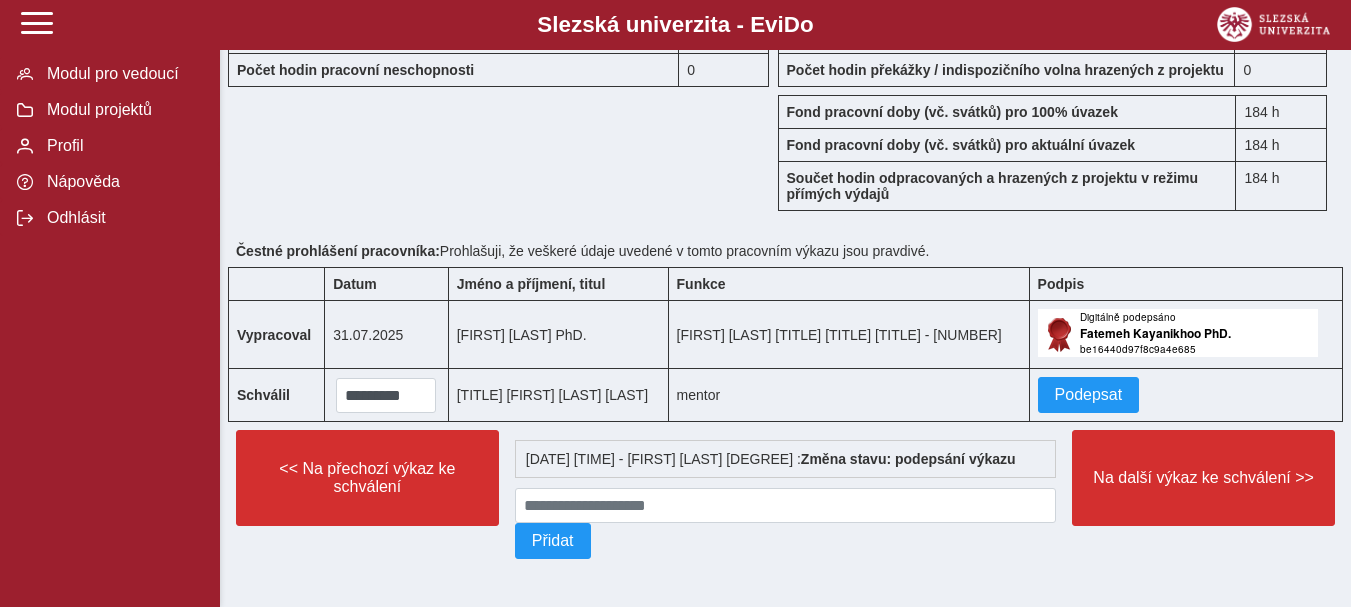 scroll, scrollTop: 1964, scrollLeft: 0, axis: vertical 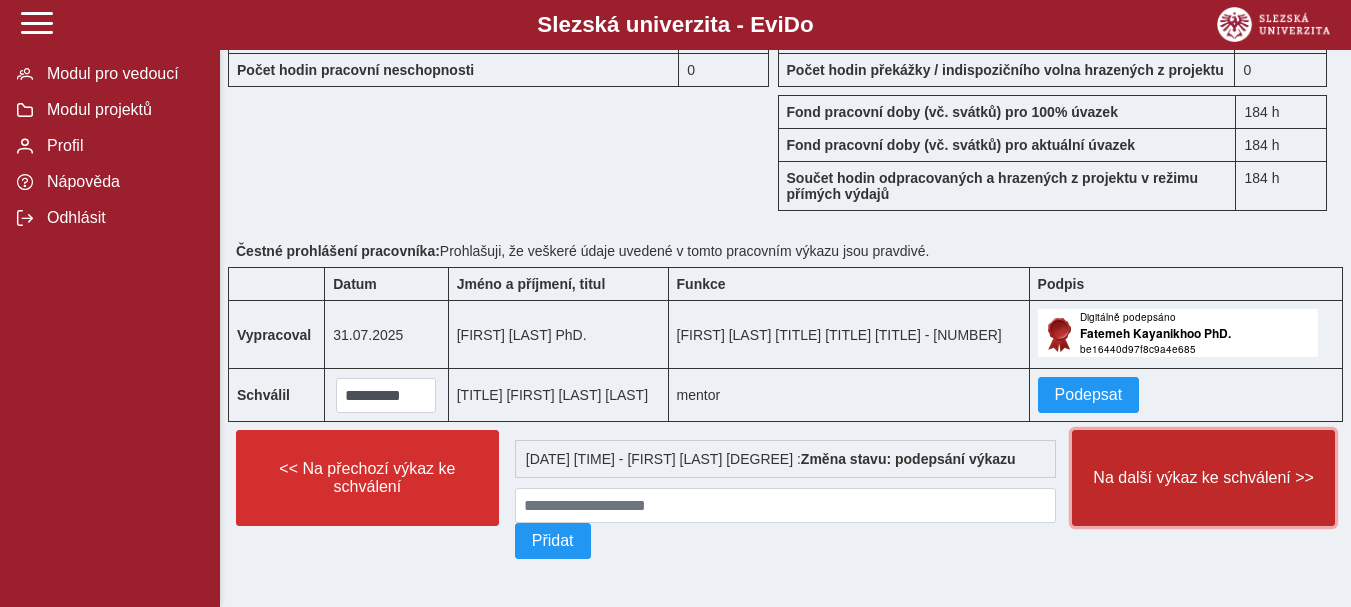 click on "Na další výkaz ke schválení  >>" at bounding box center [1203, 478] 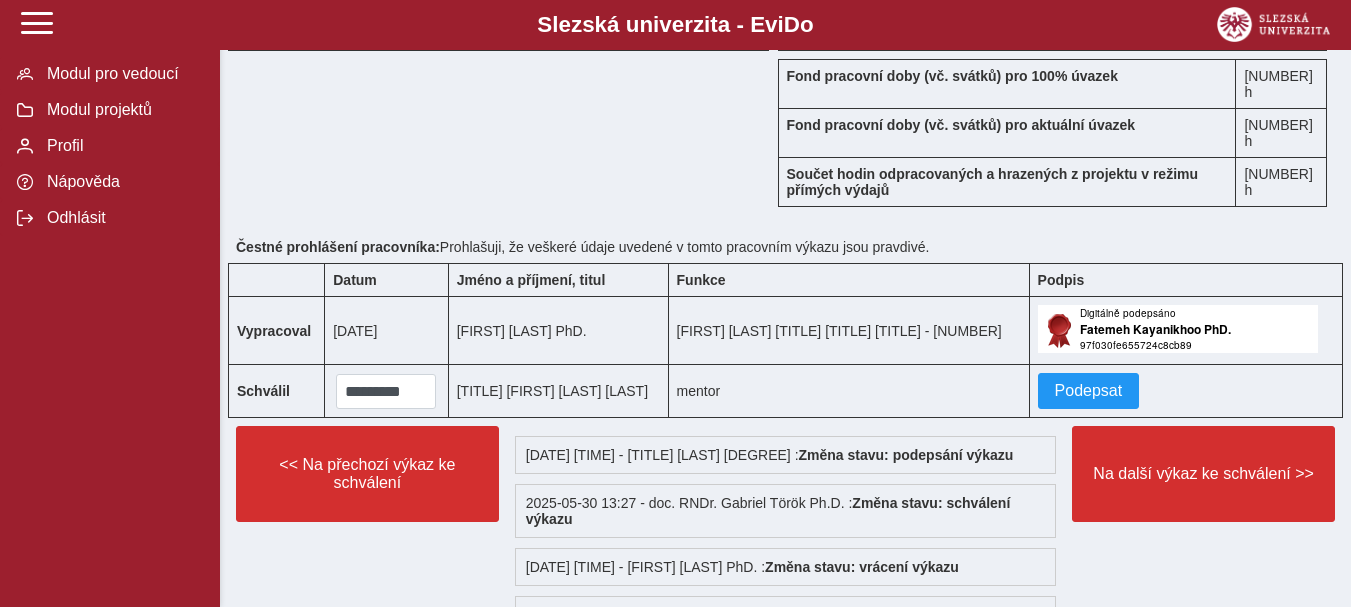 scroll, scrollTop: 1987, scrollLeft: 0, axis: vertical 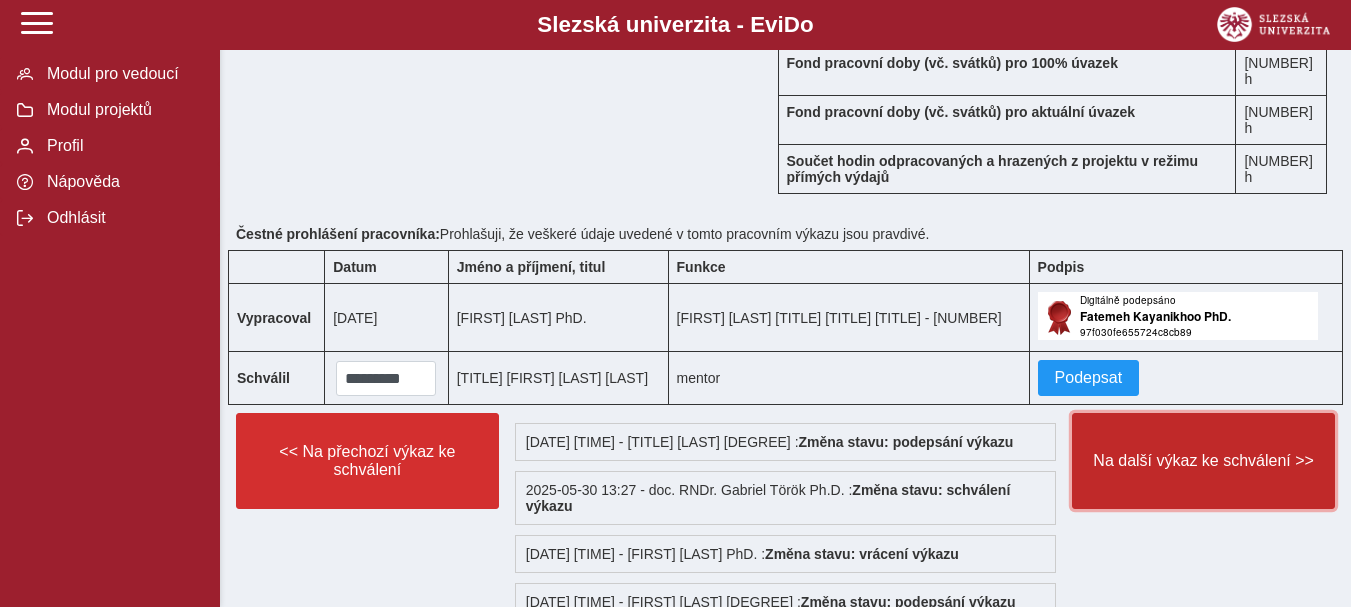 click on "Na další výkaz ke schválení  >>" at bounding box center (1203, 461) 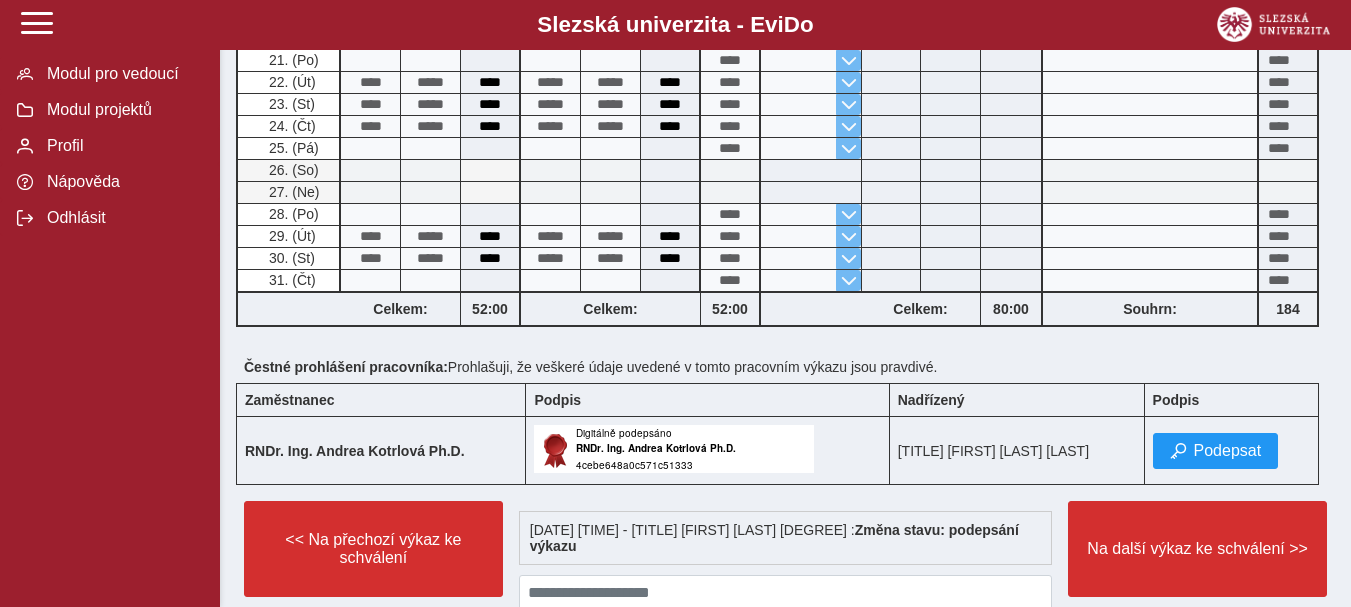 scroll, scrollTop: 760, scrollLeft: 0, axis: vertical 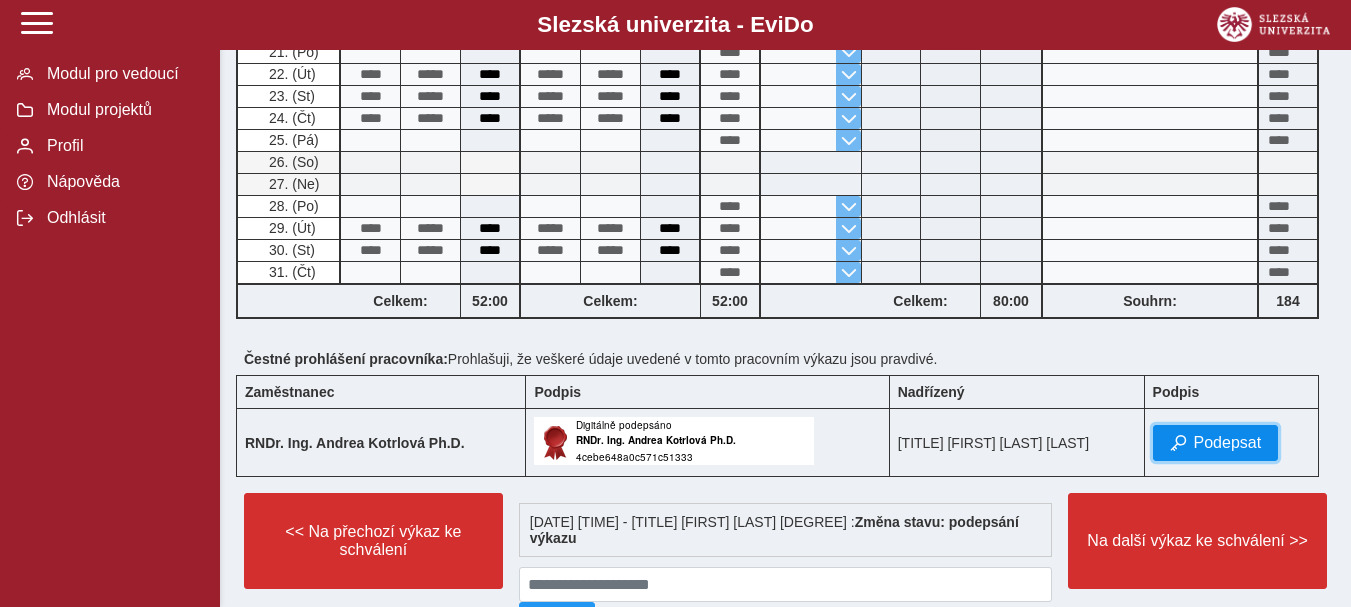 click on "Podepsat" at bounding box center [1216, 443] 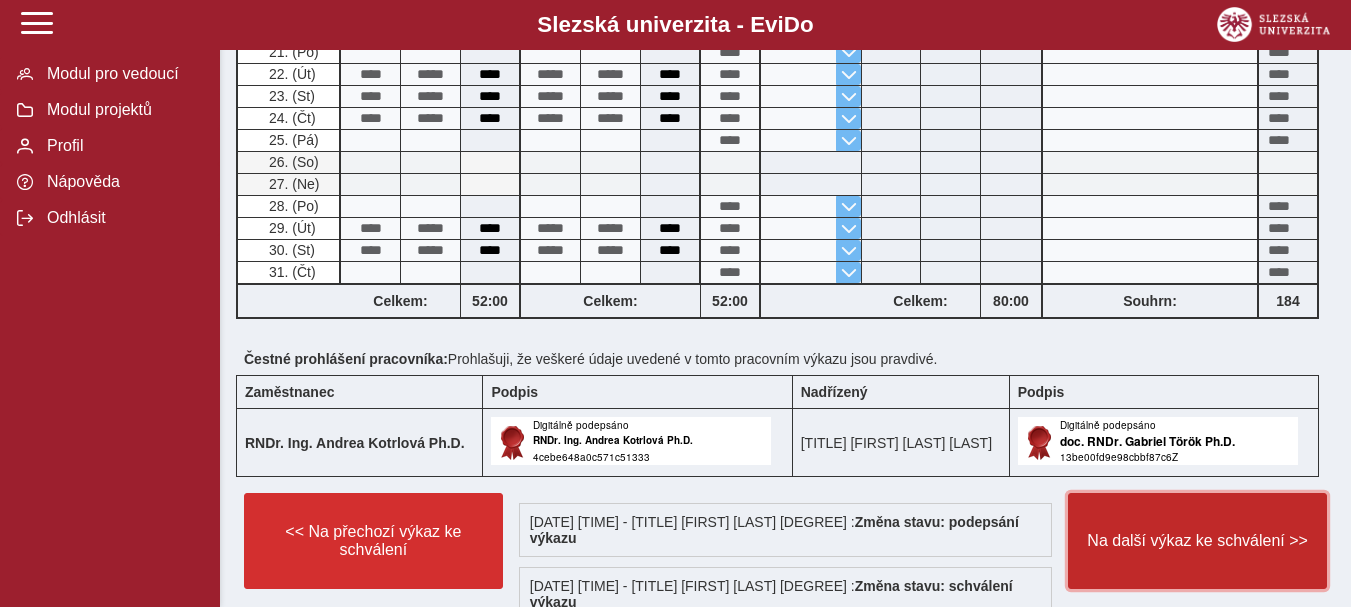 click on "Na další výkaz ke schválení  >>" at bounding box center (1197, 541) 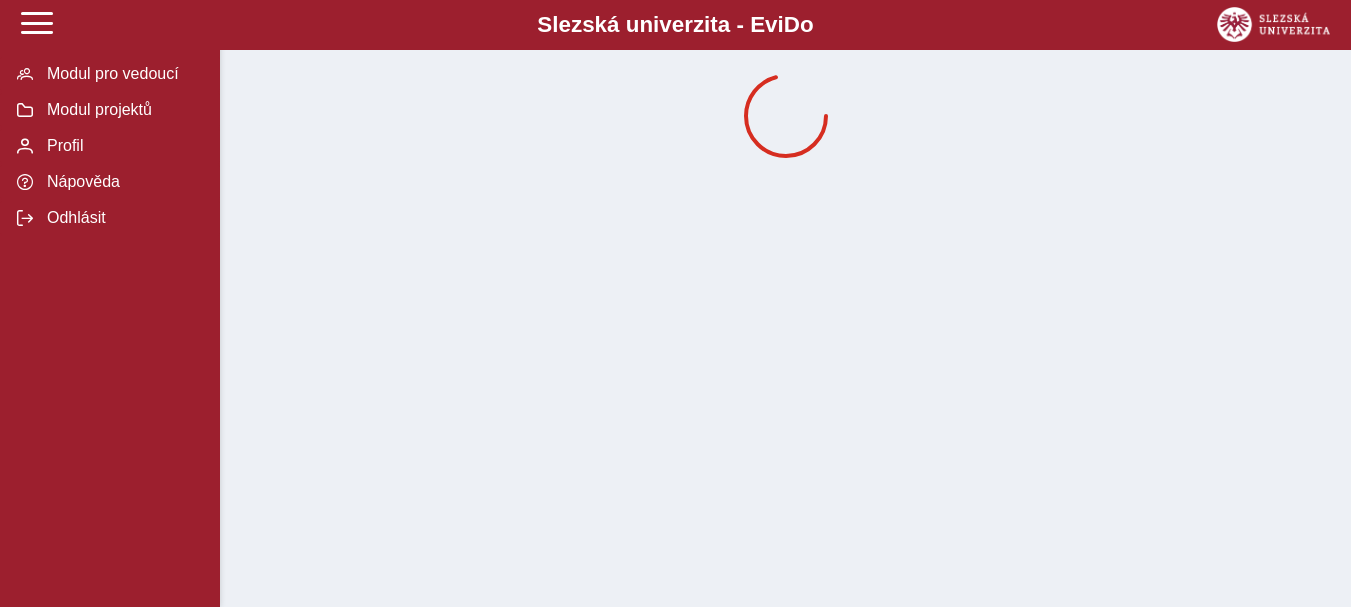 scroll, scrollTop: 0, scrollLeft: 0, axis: both 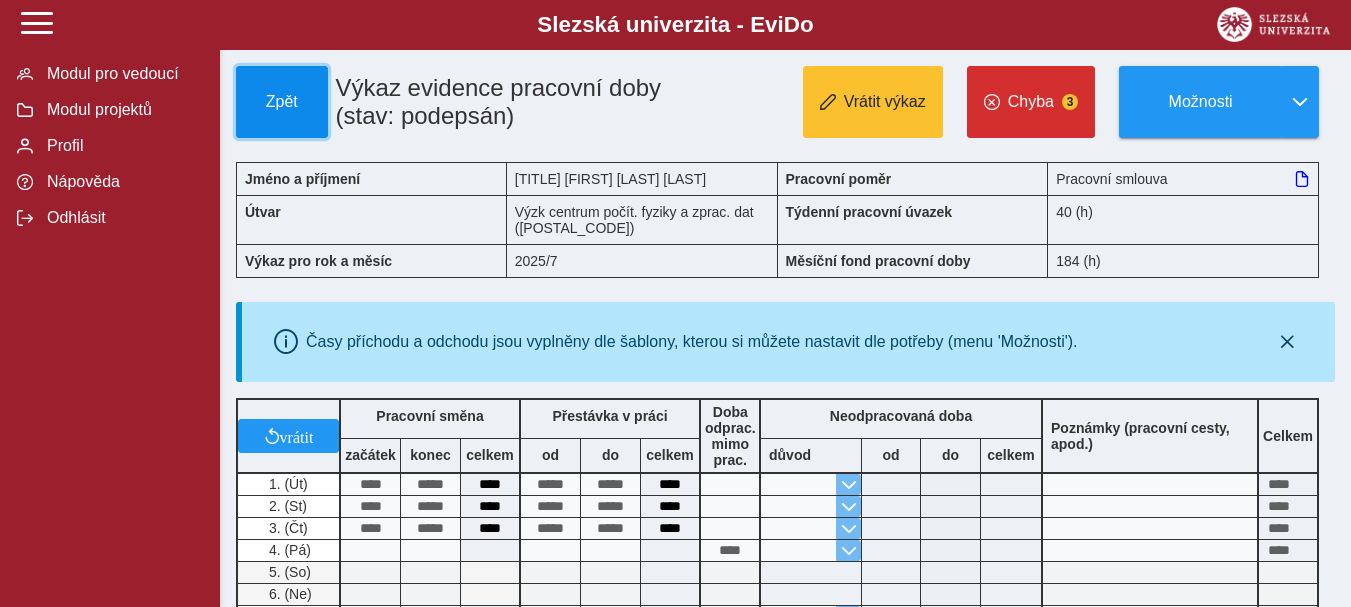 click on "Zpět" at bounding box center [282, 102] 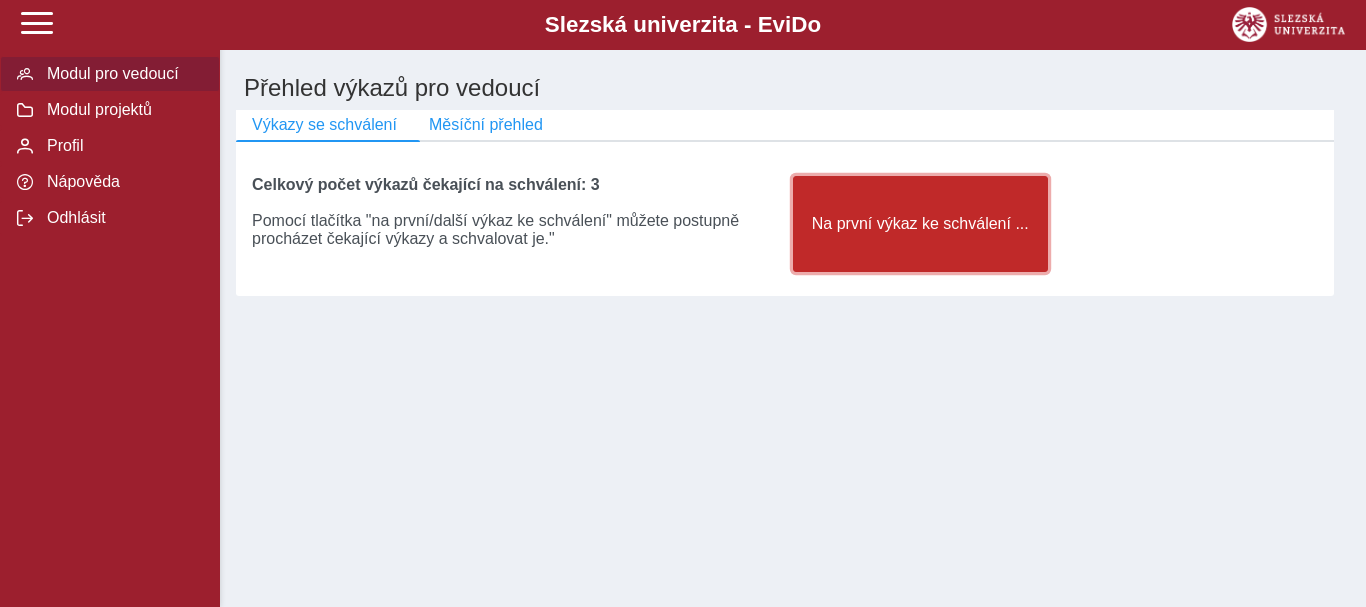 click on "Na první výkaz ke schválení ..." at bounding box center (920, 224) 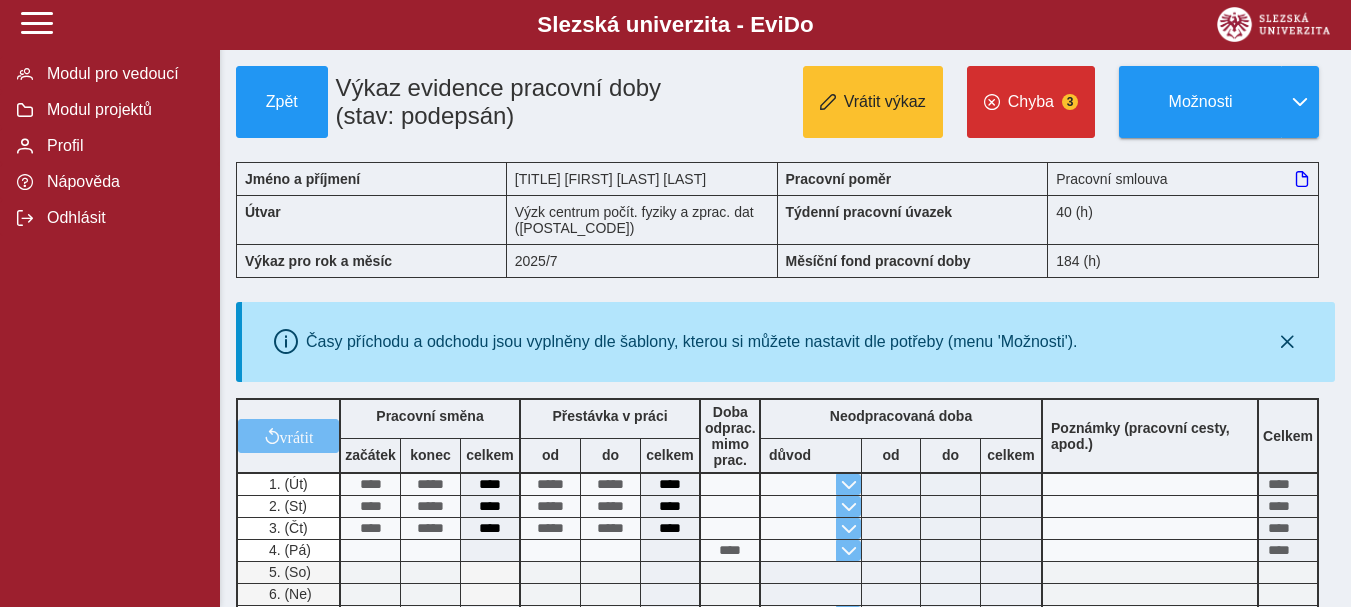 scroll, scrollTop: 958, scrollLeft: 0, axis: vertical 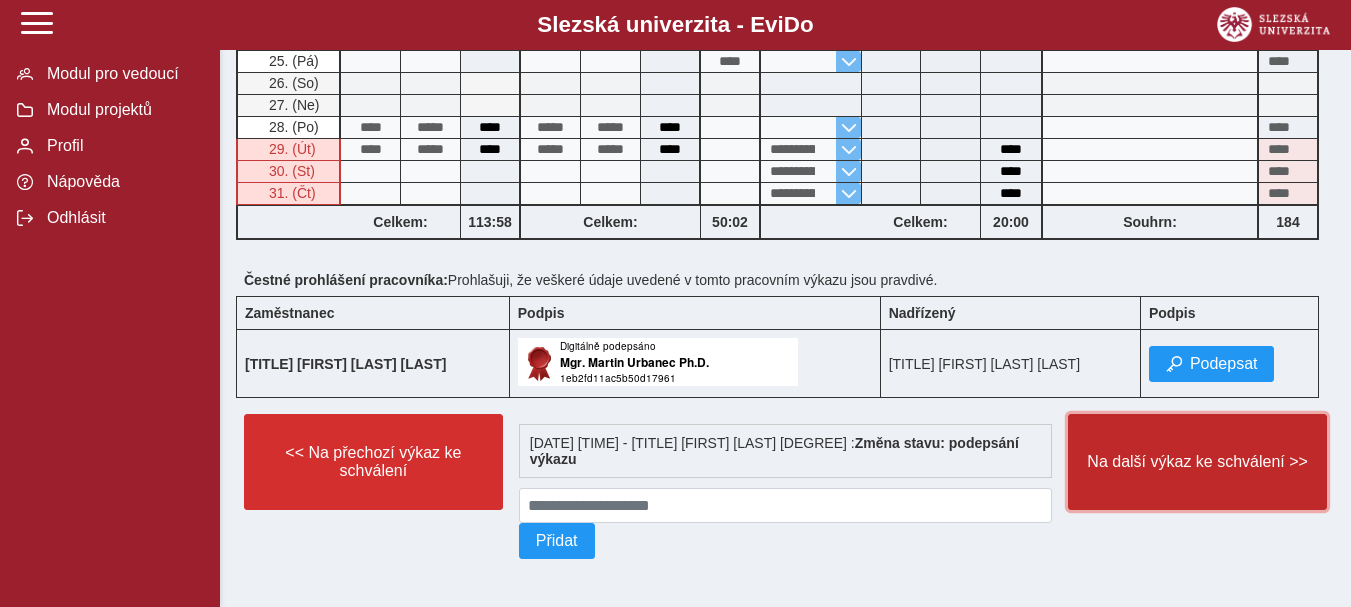 click on "Na další výkaz ke schválení  >>" at bounding box center [1197, 462] 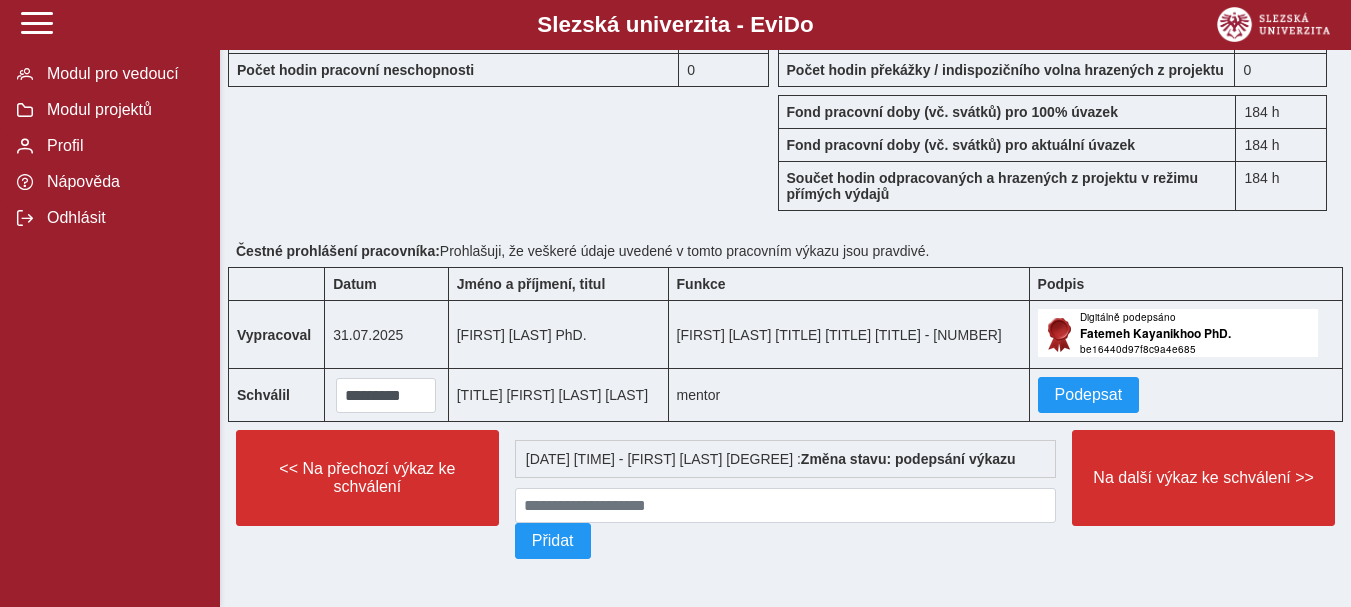 scroll, scrollTop: 1964, scrollLeft: 0, axis: vertical 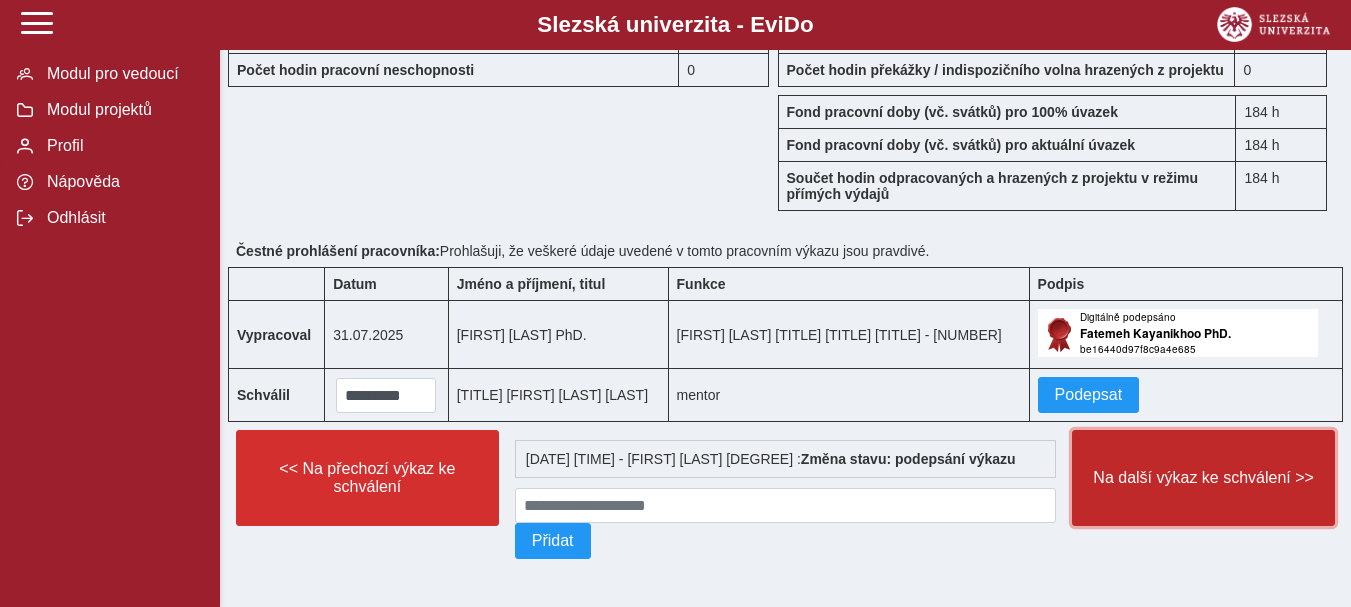 click on "Na další výkaz ke schválení  >>" at bounding box center [1203, 478] 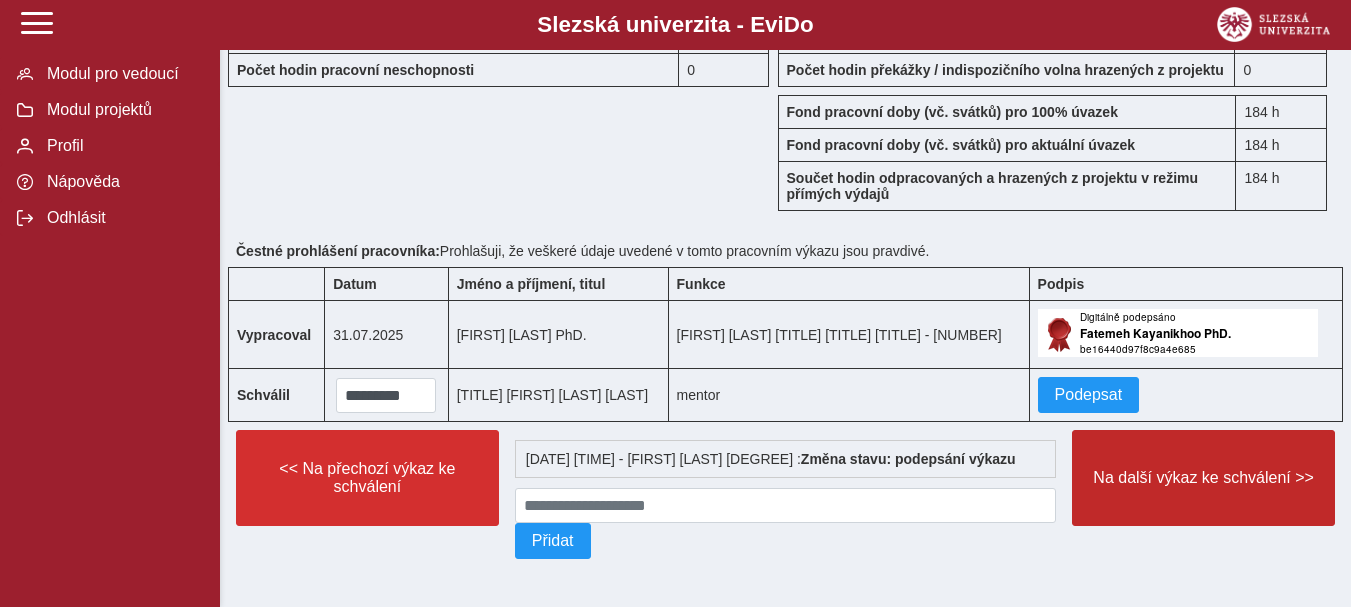 scroll, scrollTop: 0, scrollLeft: 0, axis: both 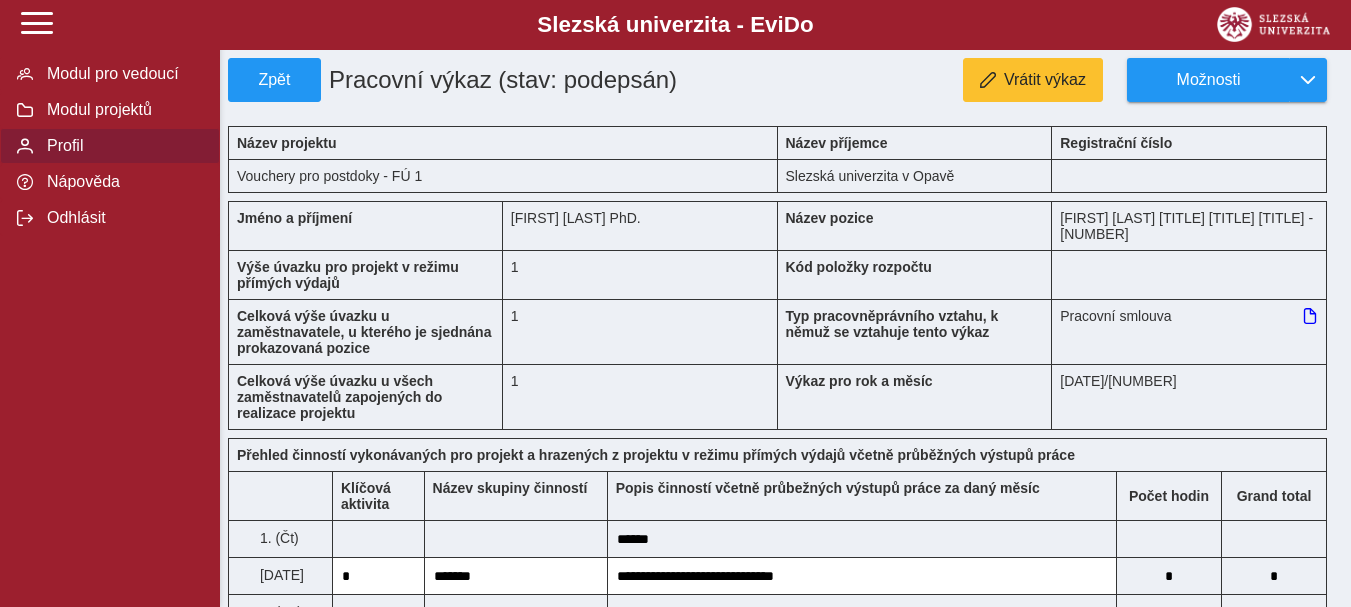 click on "Profil" at bounding box center [122, 146] 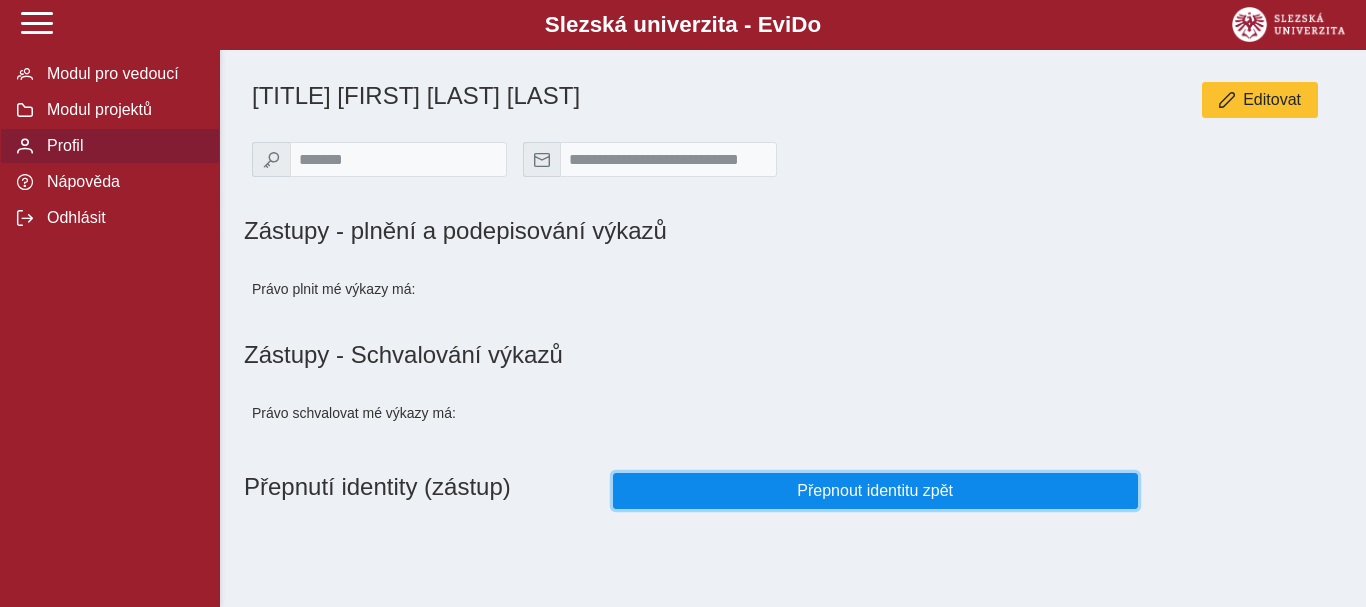 click on "Přepnout identitu zpět" at bounding box center [875, 491] 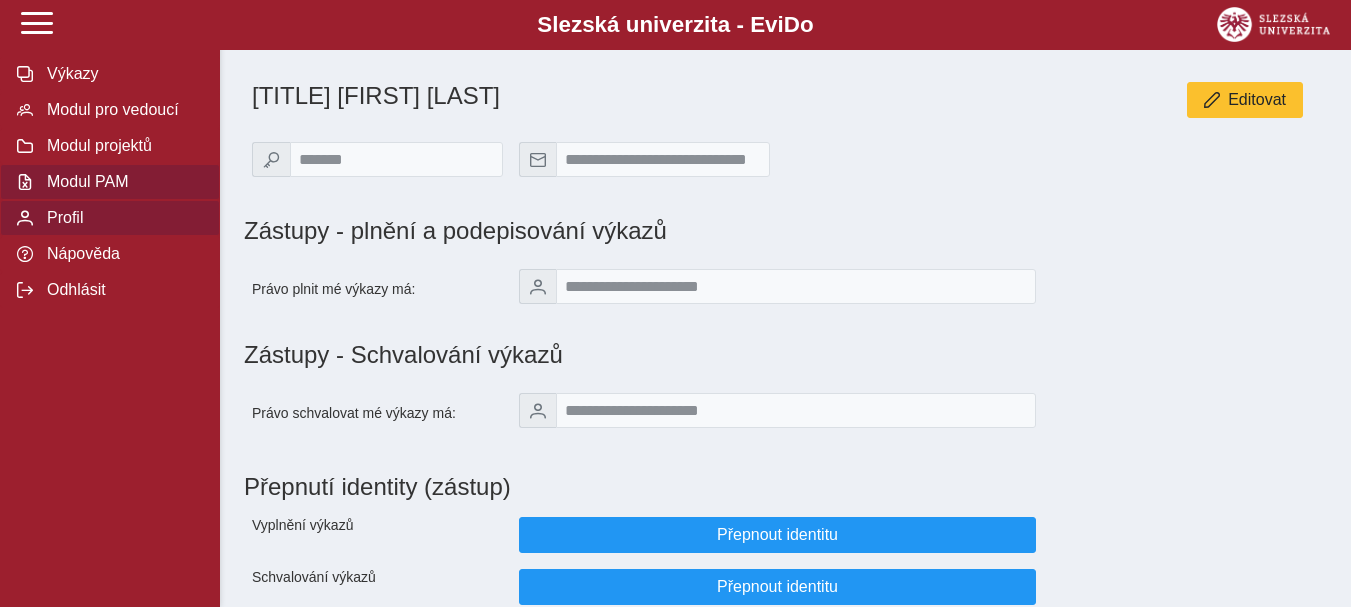 click on "Modul PAM" at bounding box center (122, 182) 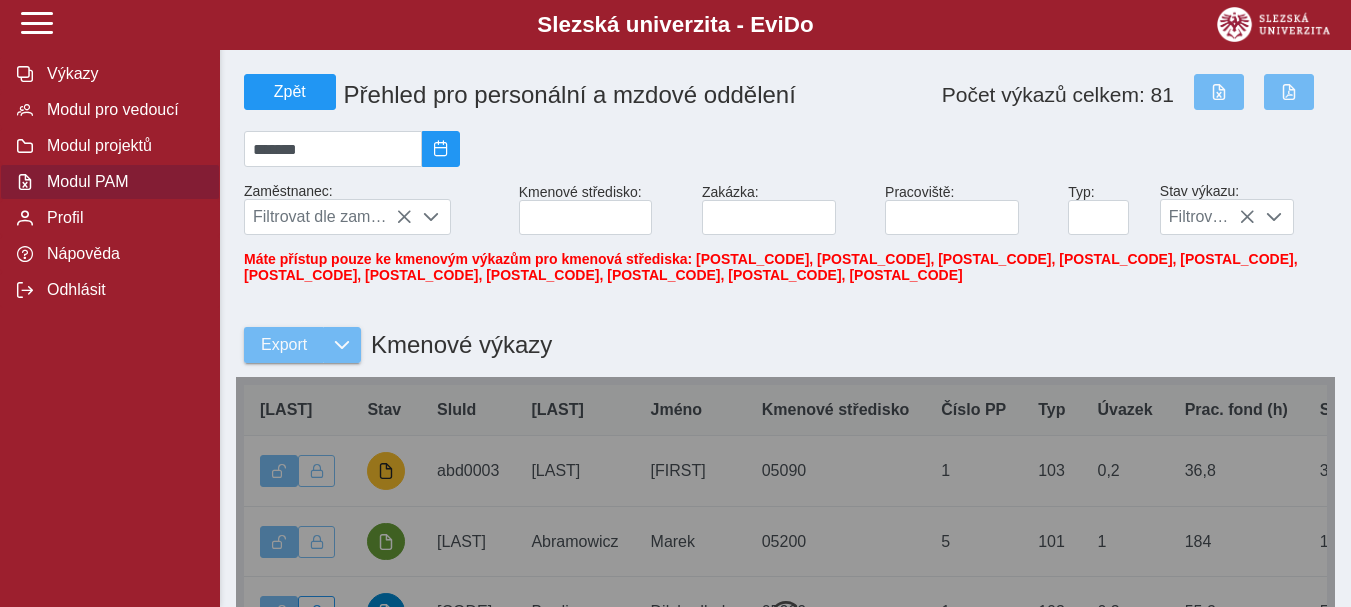 click on "Export    Kmenové výkazy" at bounding box center (785, 334) 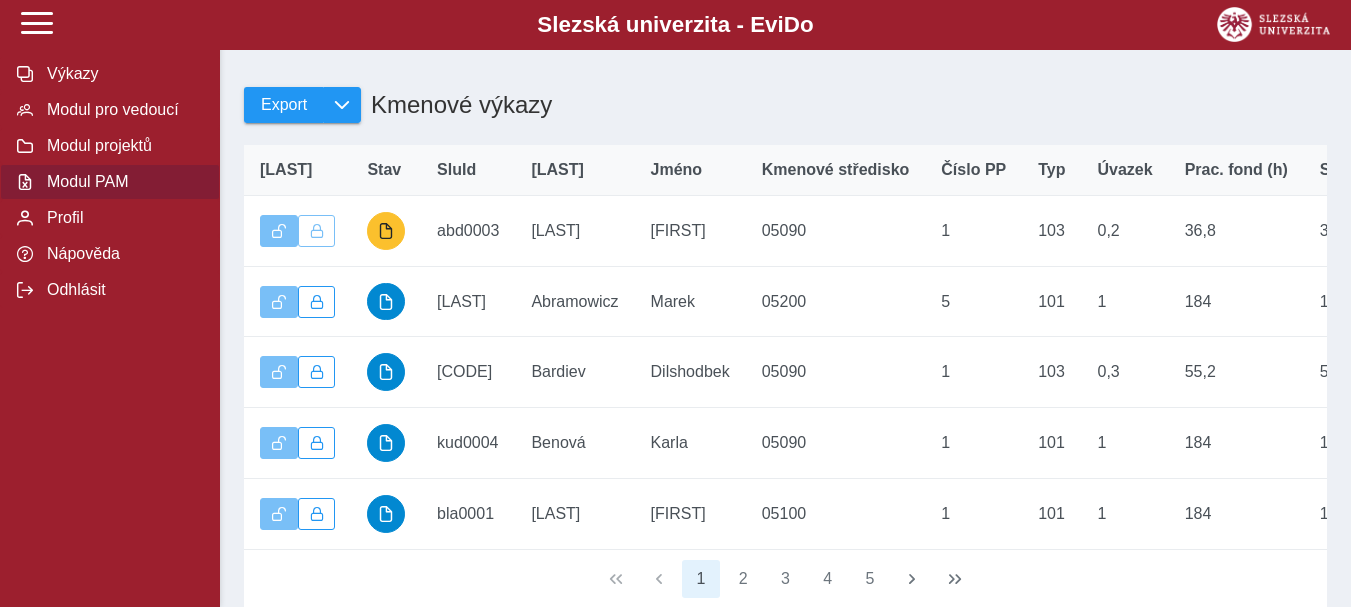 scroll, scrollTop: 280, scrollLeft: 0, axis: vertical 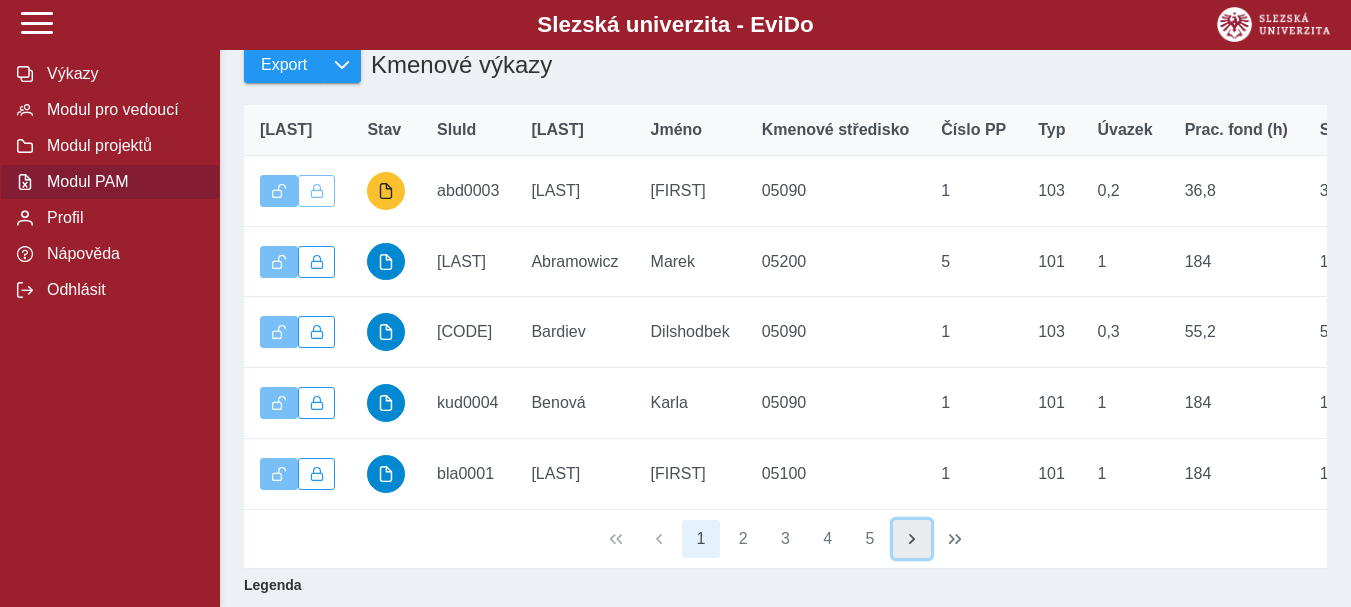 click at bounding box center [912, 539] 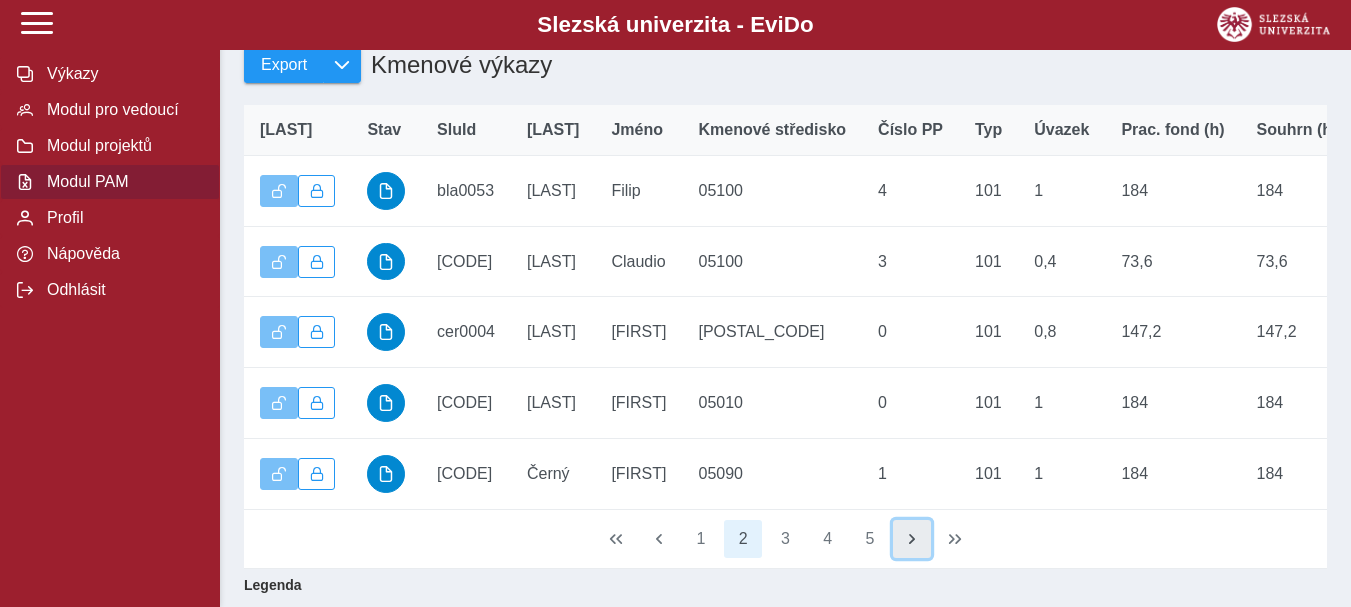 click at bounding box center [912, 539] 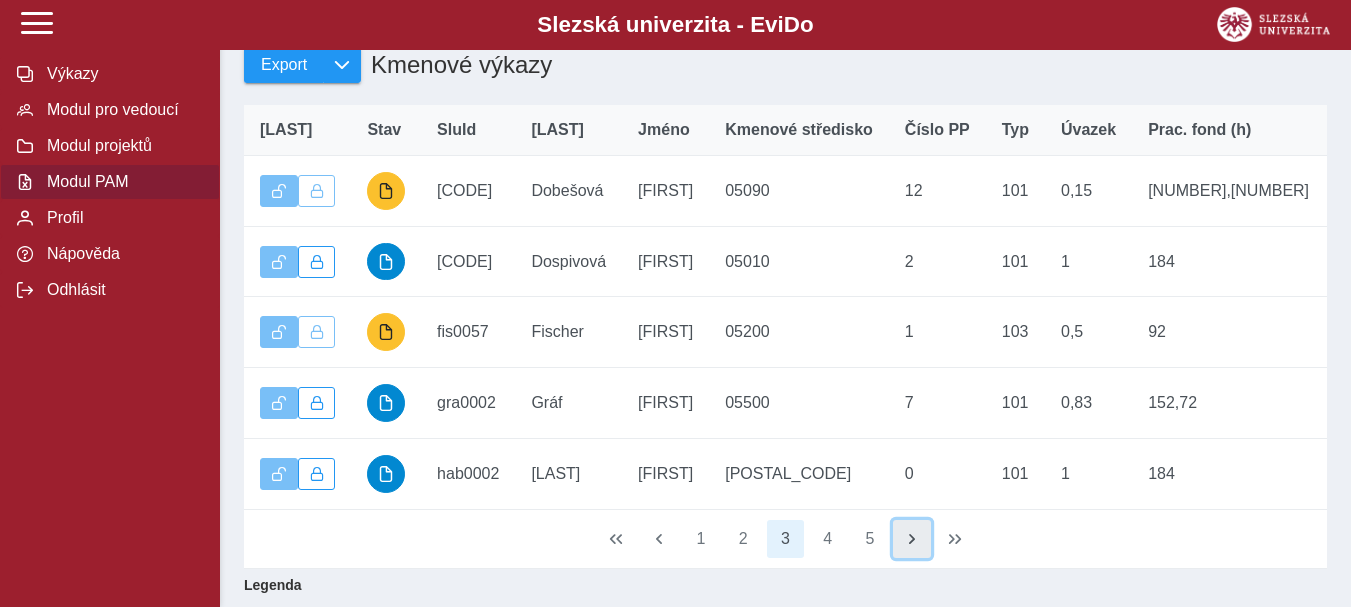 click at bounding box center (912, 539) 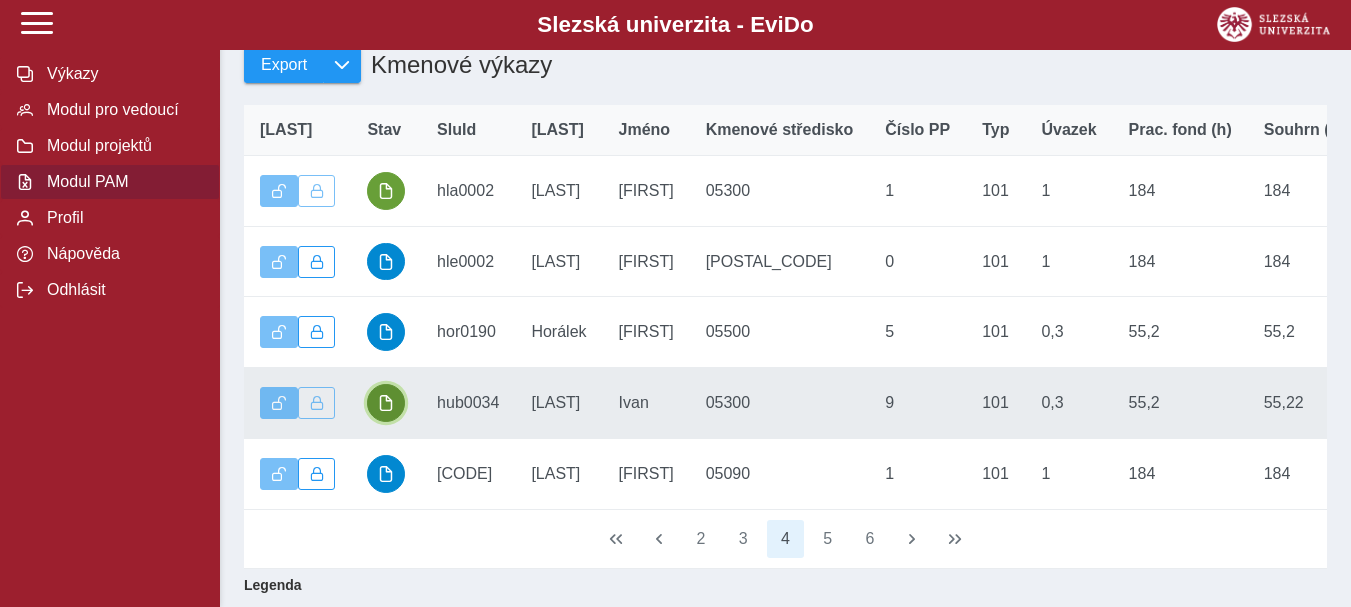 click at bounding box center [386, 403] 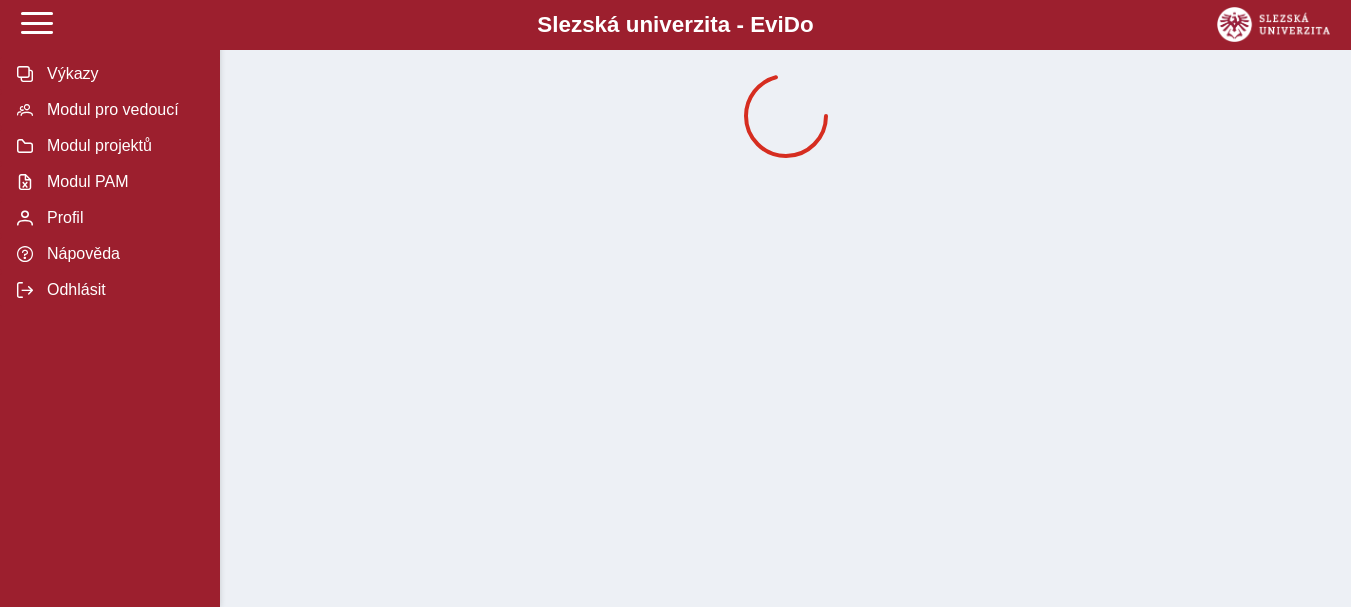 scroll, scrollTop: 0, scrollLeft: 0, axis: both 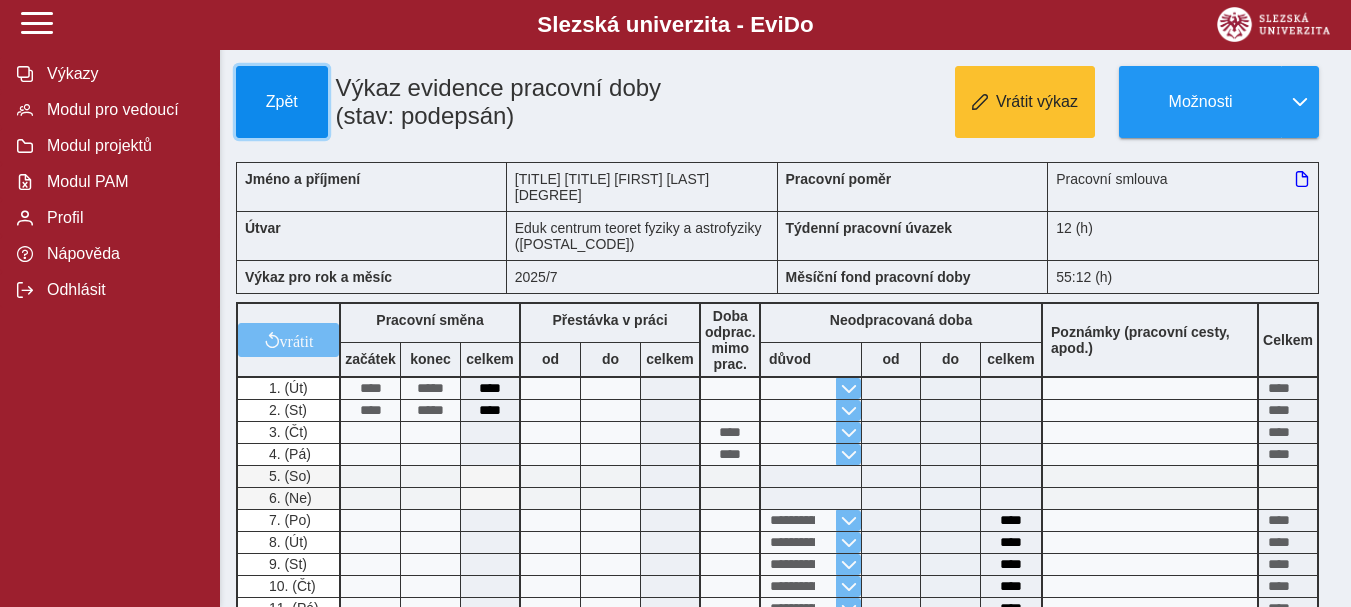 click on "Zpět" at bounding box center [282, 102] 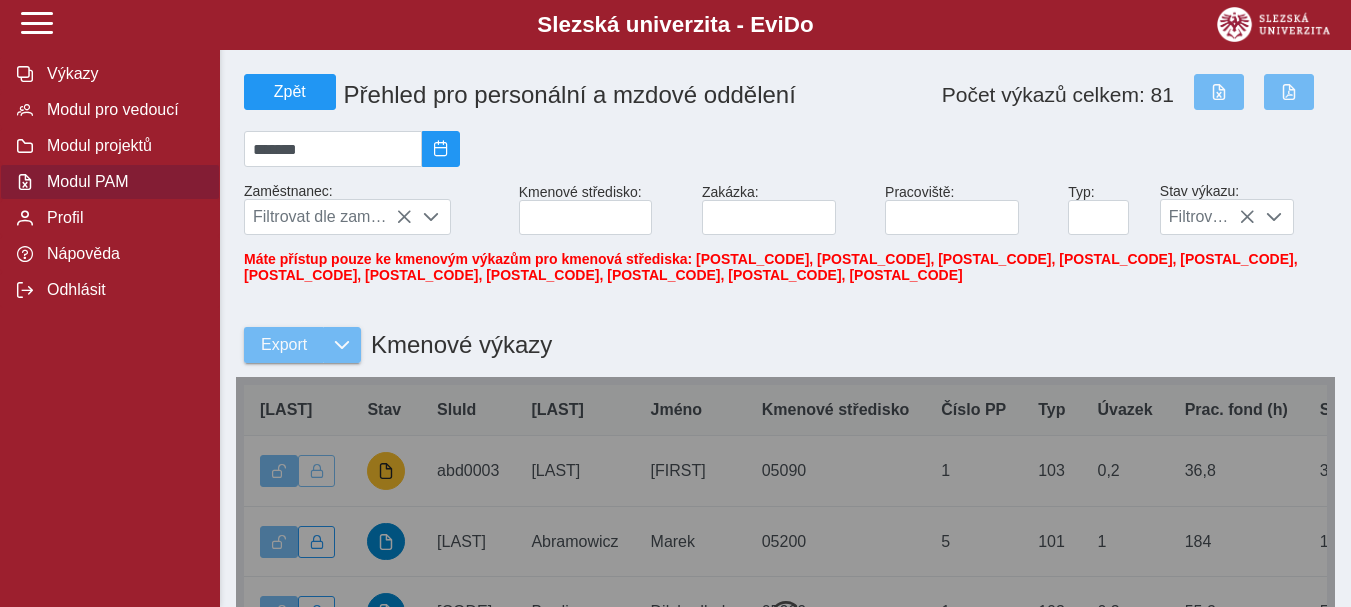 click on "Export    Kmenové výkazy" at bounding box center (785, 334) 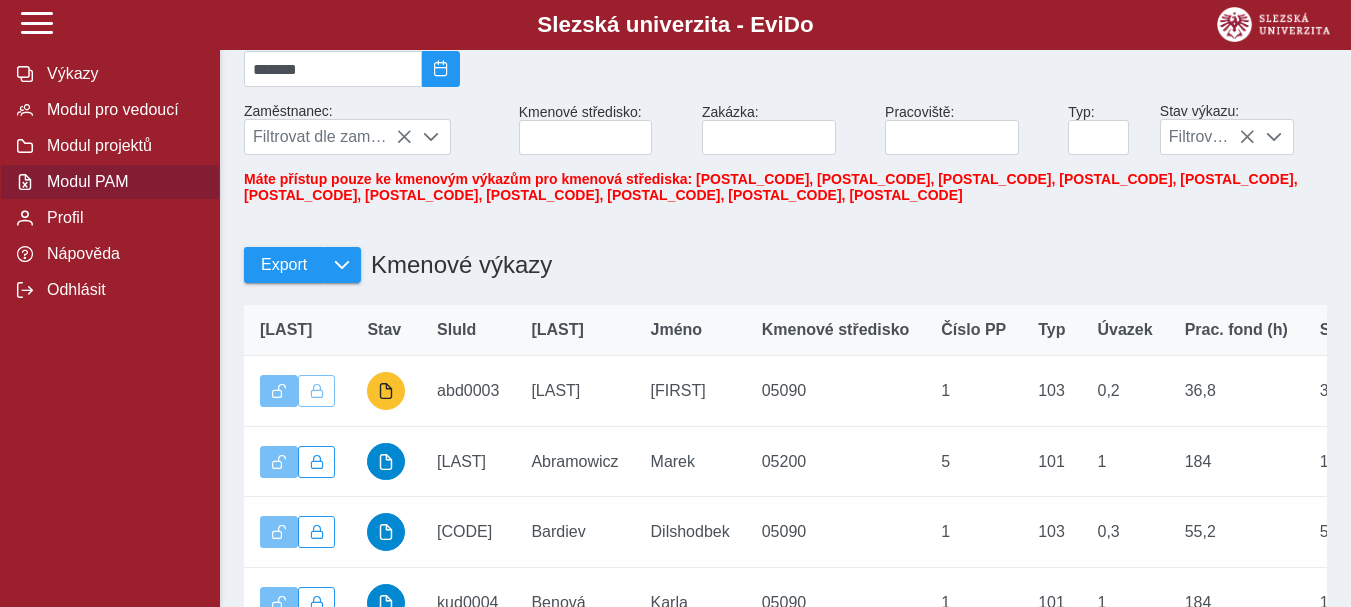 scroll, scrollTop: 0, scrollLeft: 0, axis: both 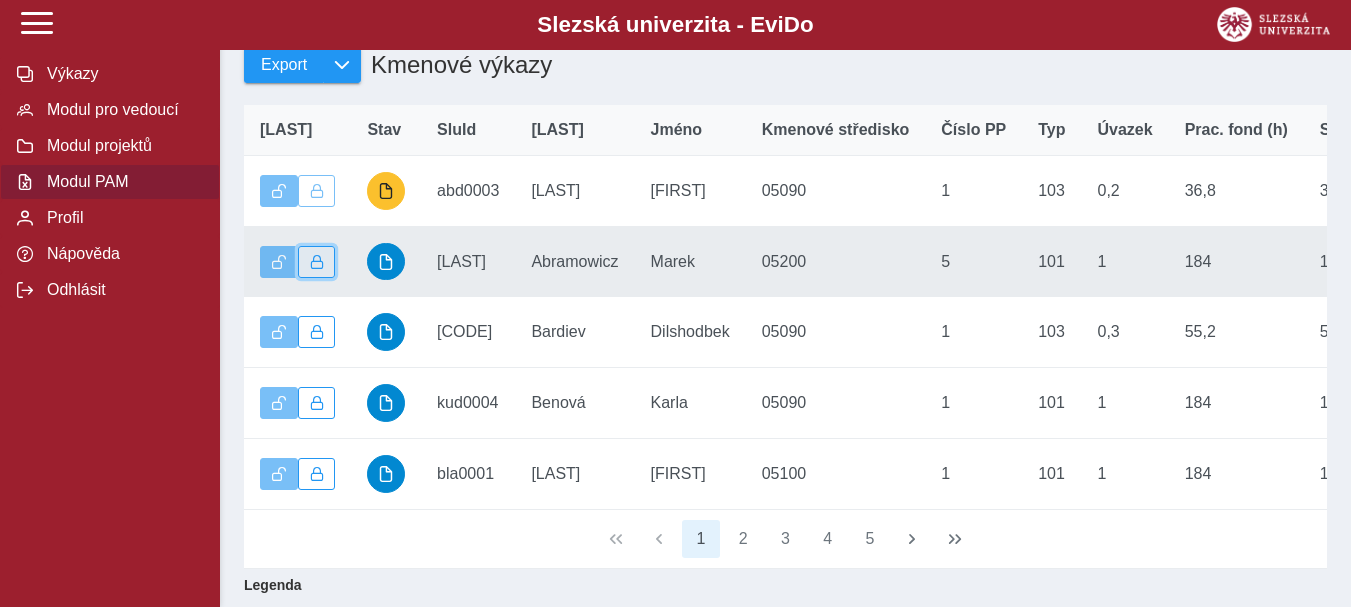 click at bounding box center [317, 262] 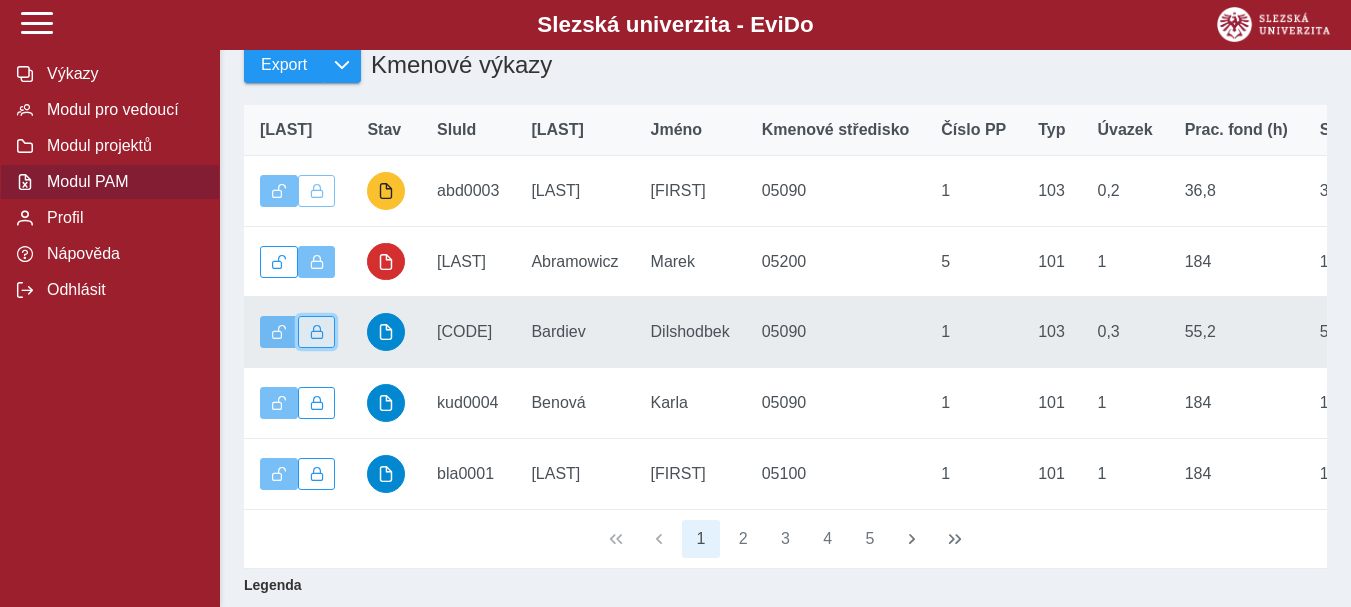 click at bounding box center (317, 332) 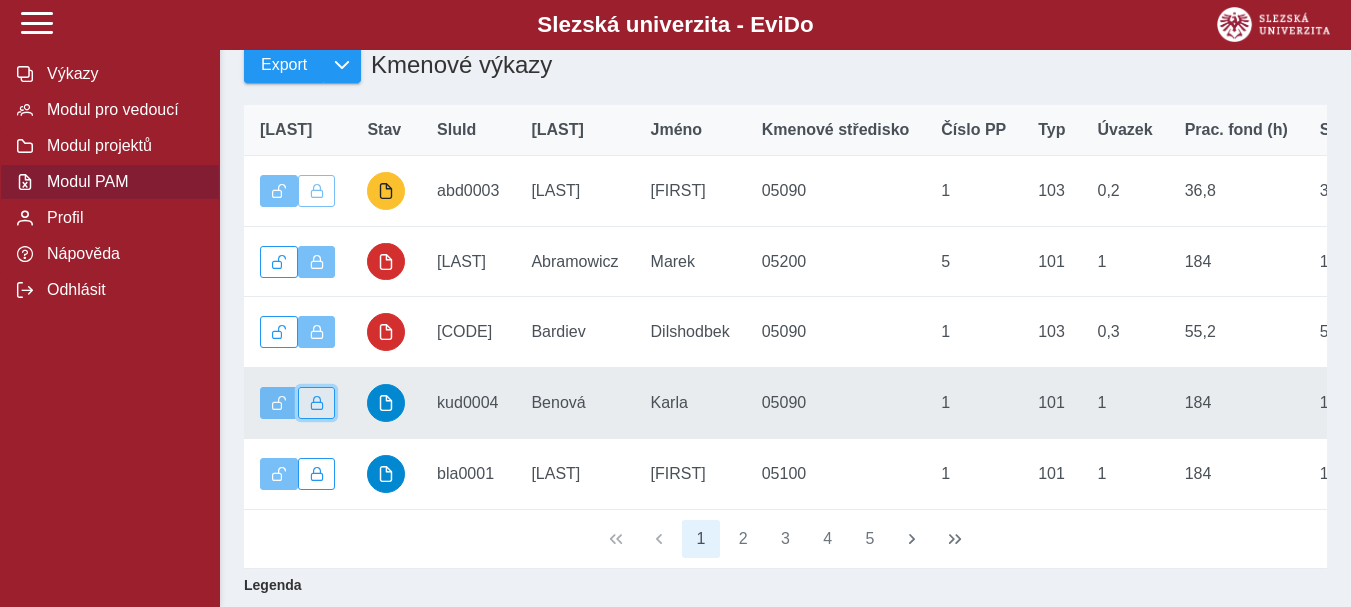 click at bounding box center [317, 403] 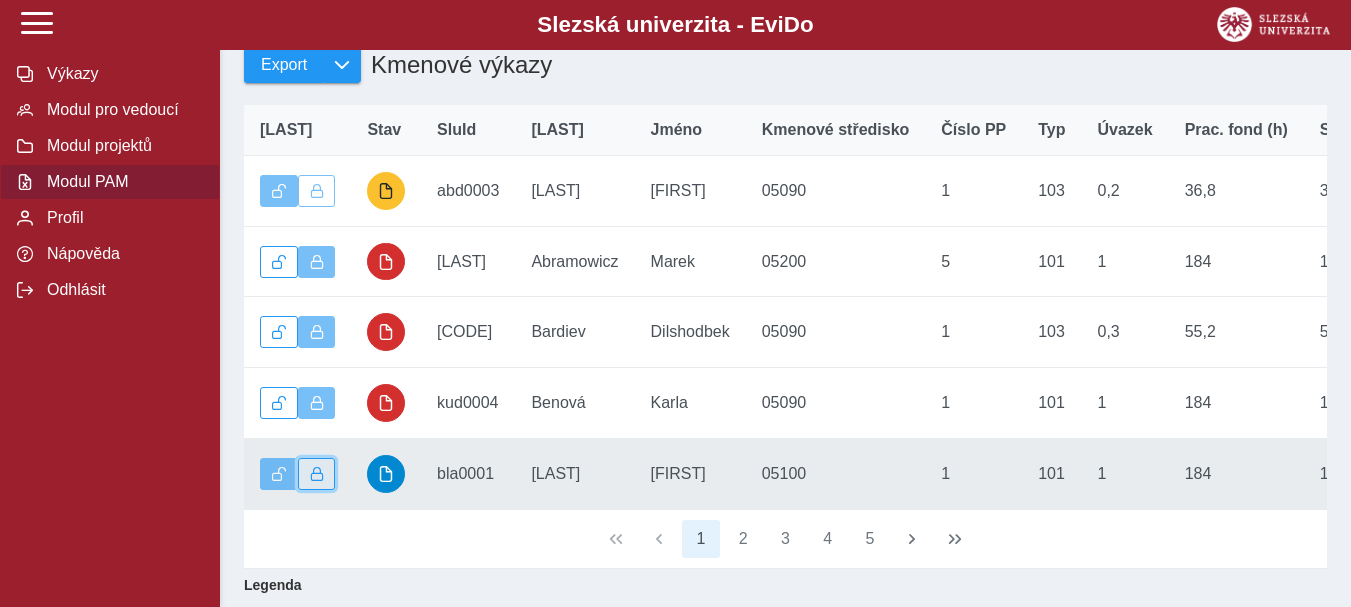 click at bounding box center (317, 474) 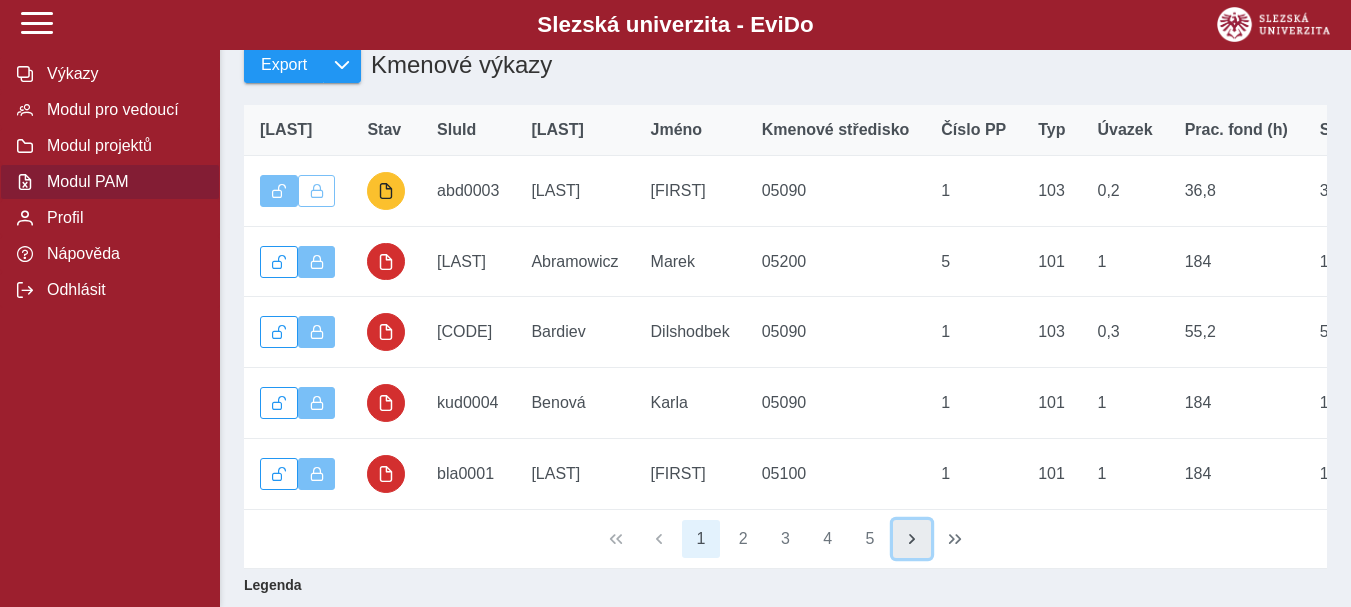 click at bounding box center [912, 539] 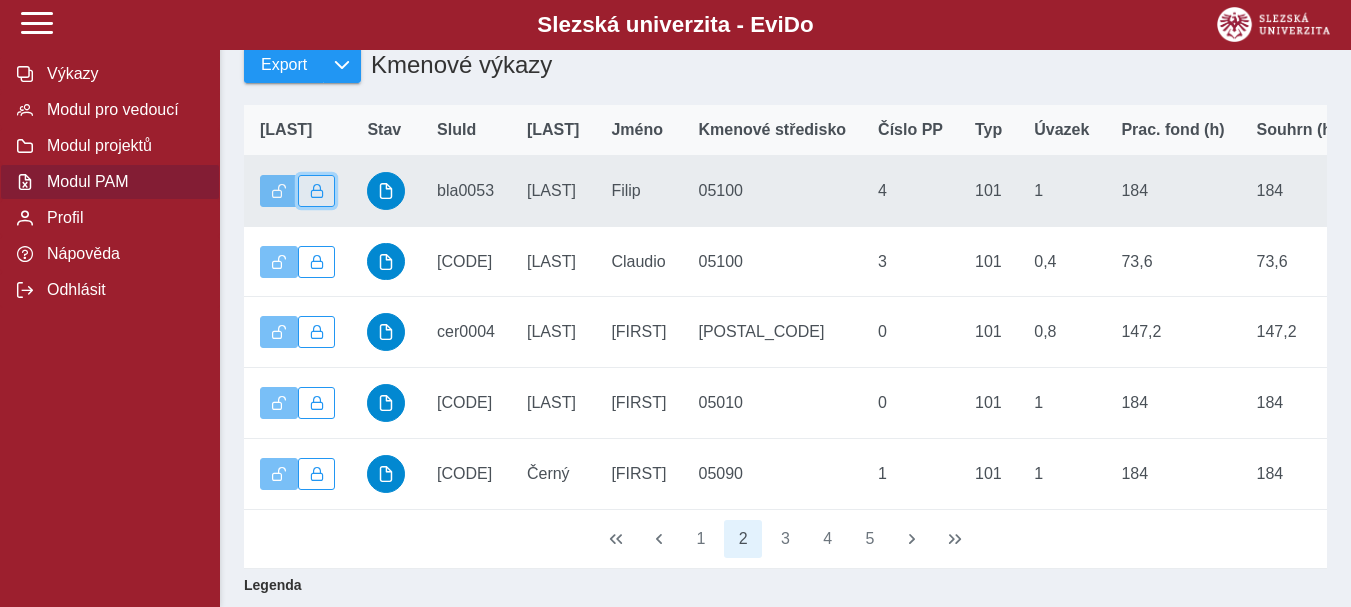 click at bounding box center (317, 191) 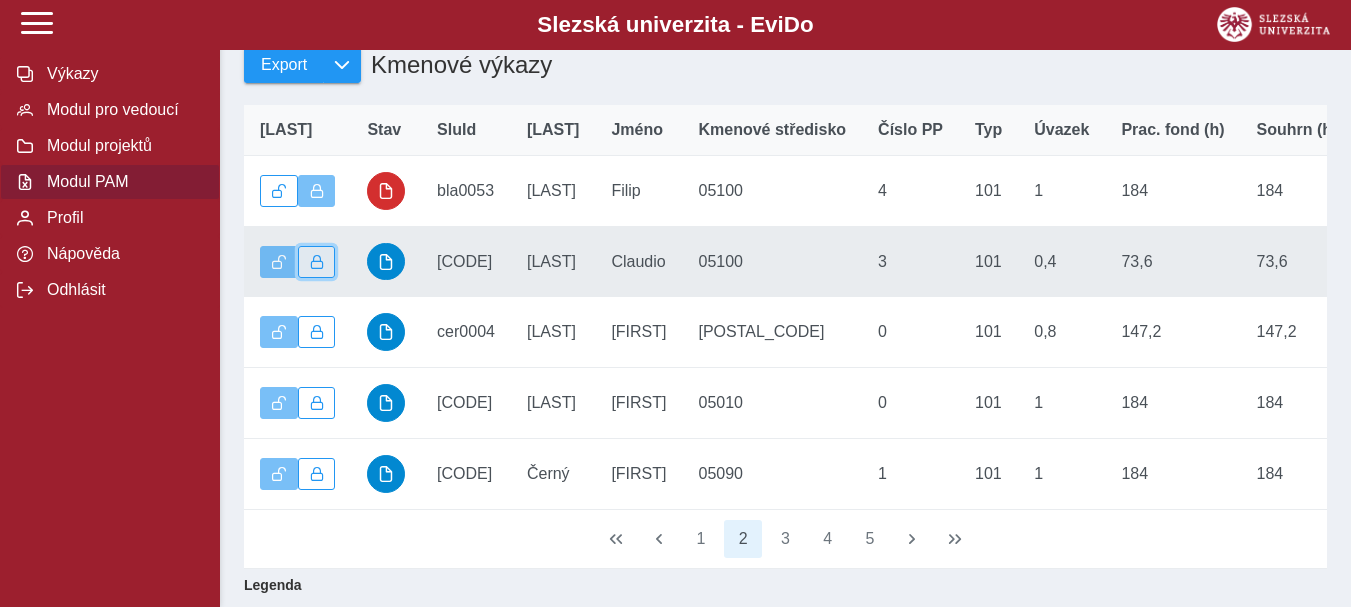 click at bounding box center (317, 262) 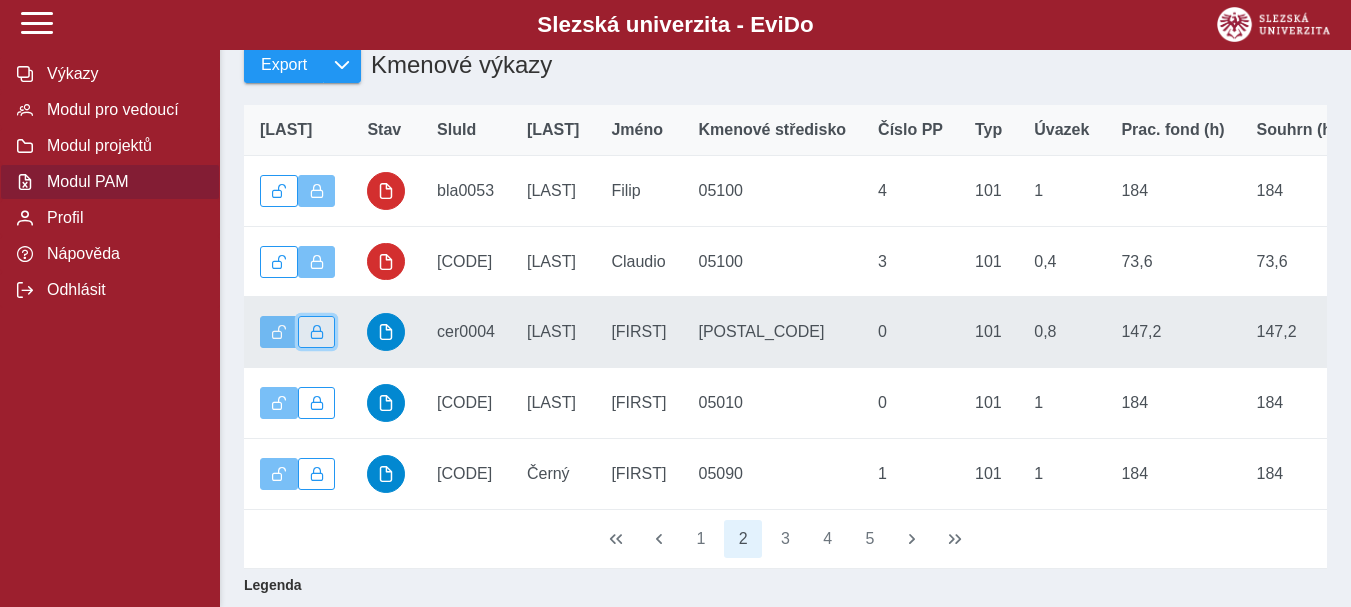 click at bounding box center (317, 332) 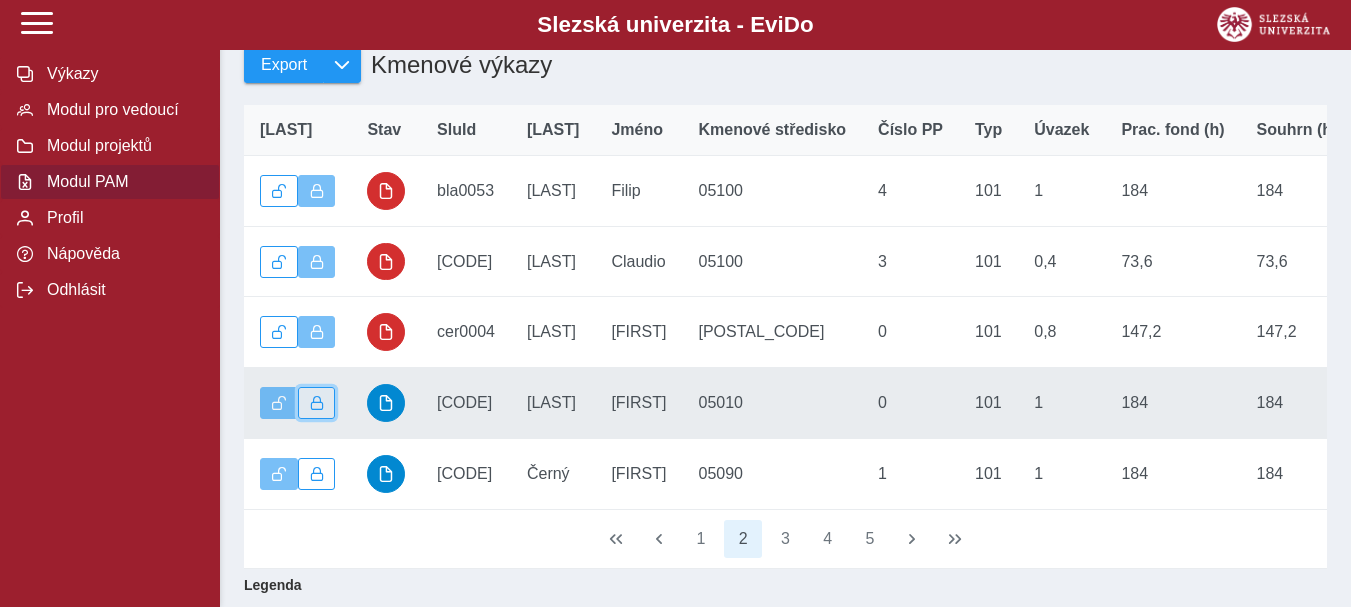 click at bounding box center (317, 403) 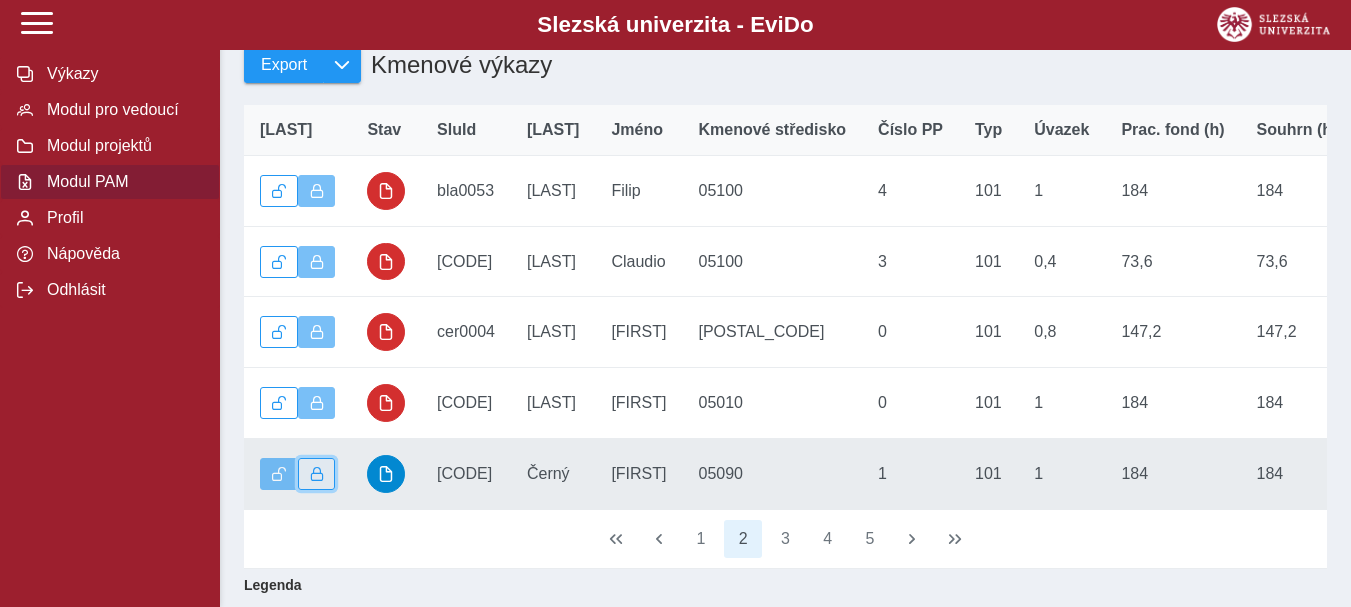 click at bounding box center (317, 474) 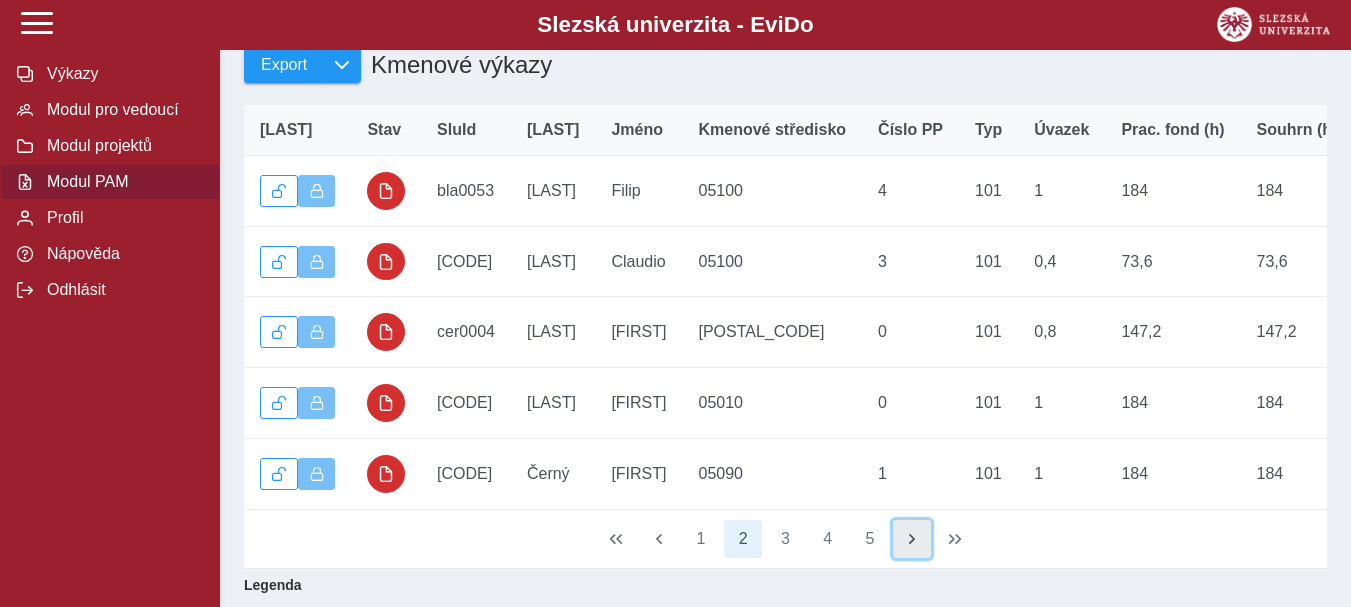 click at bounding box center [912, 539] 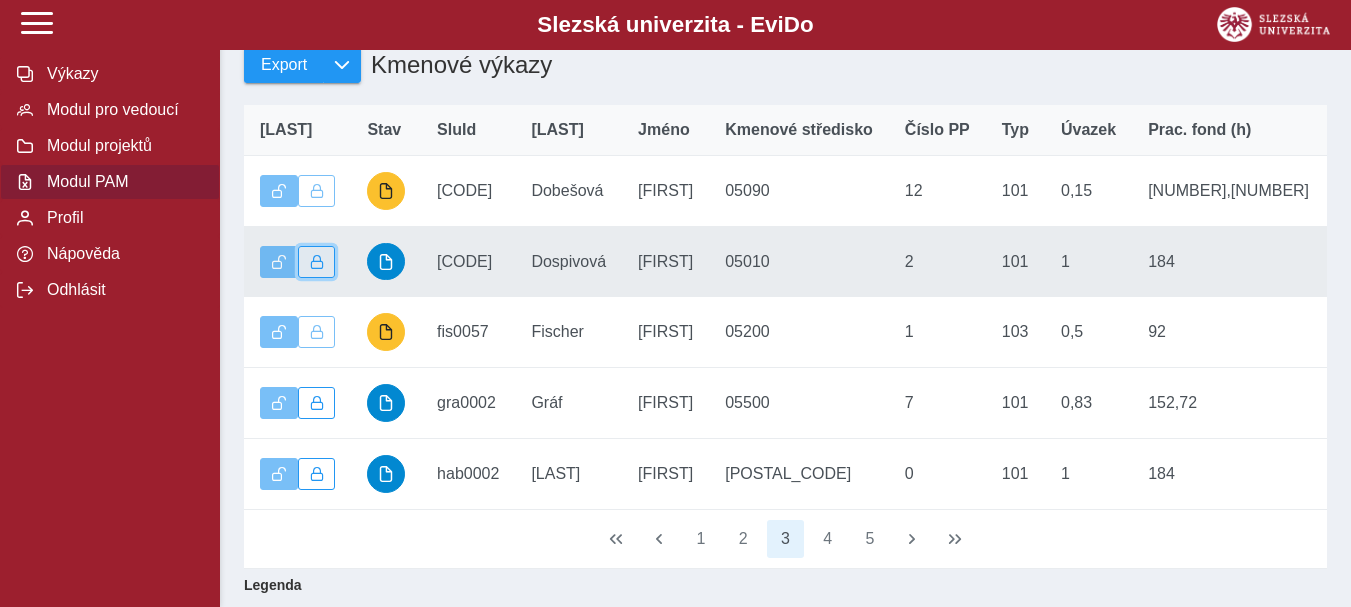 click at bounding box center [317, 262] 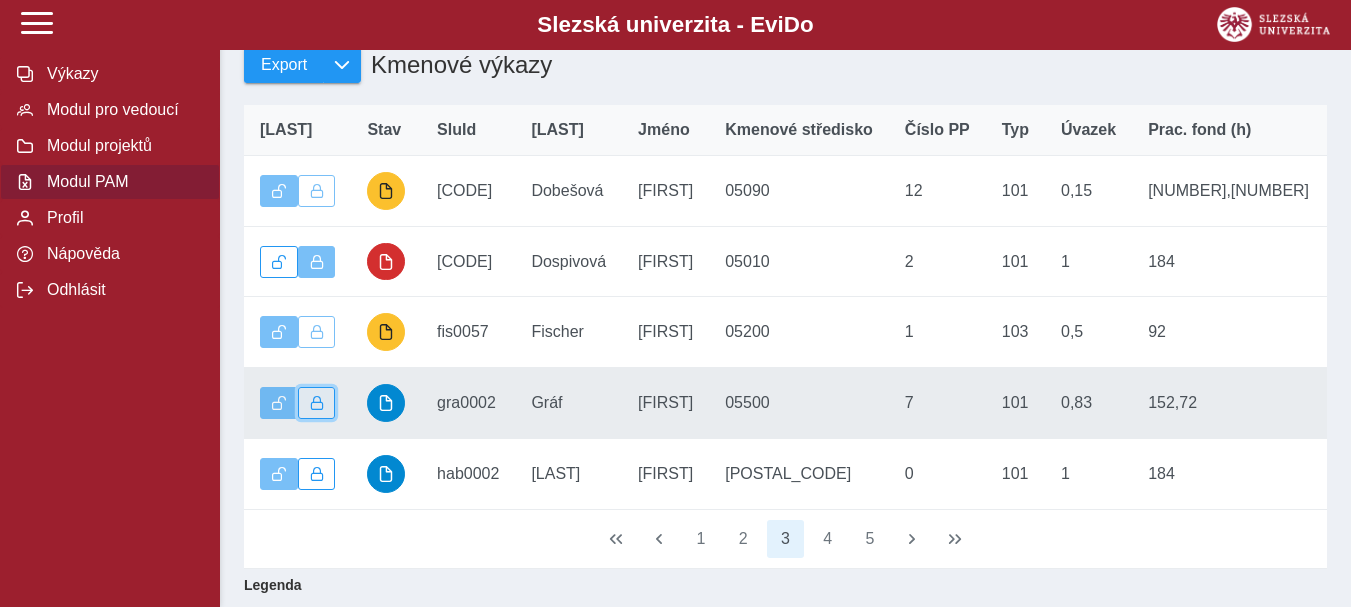click at bounding box center [317, 403] 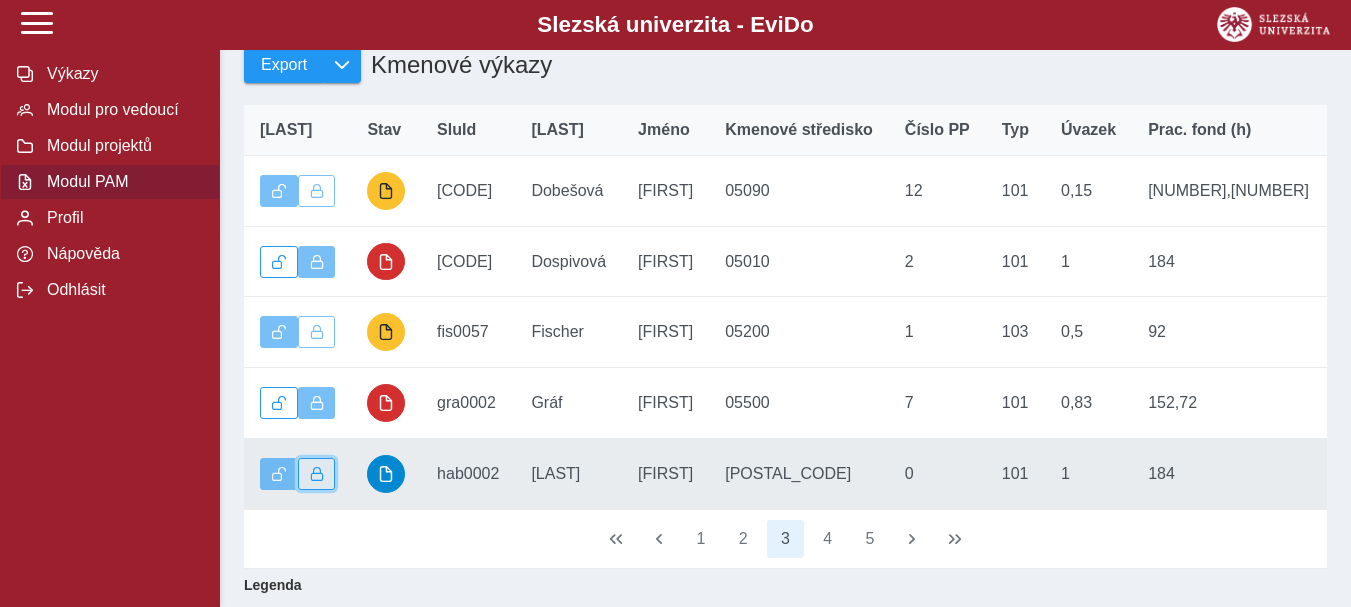 click at bounding box center [317, 474] 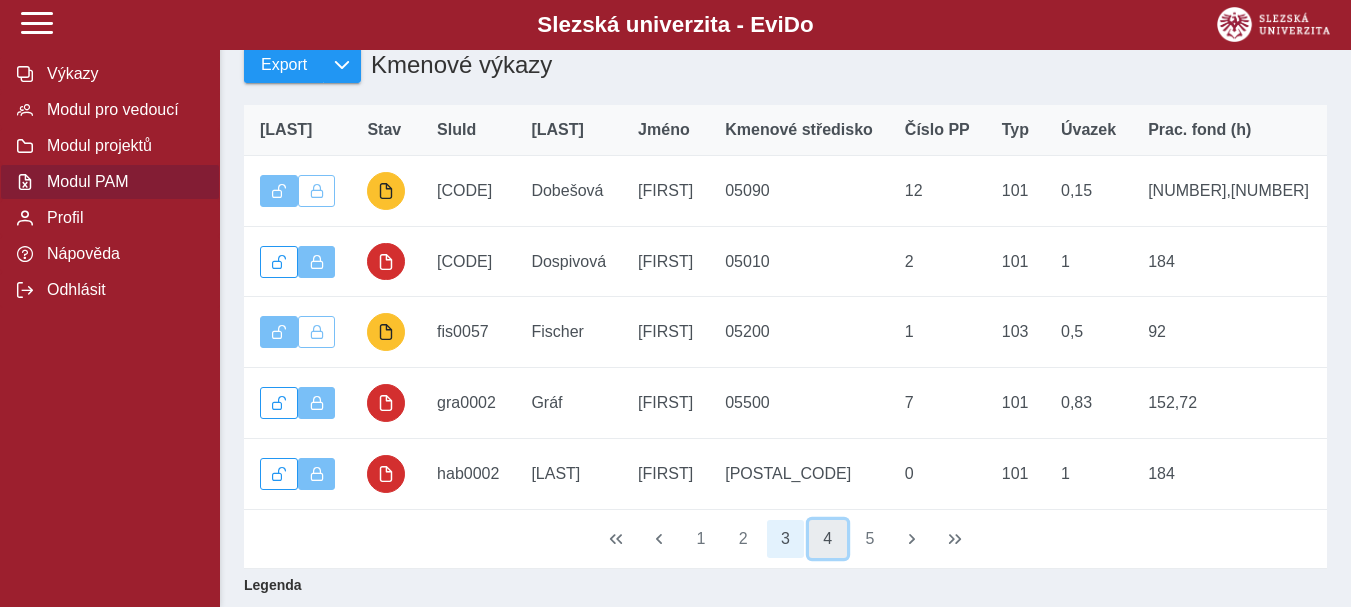 click on "4" at bounding box center [828, 539] 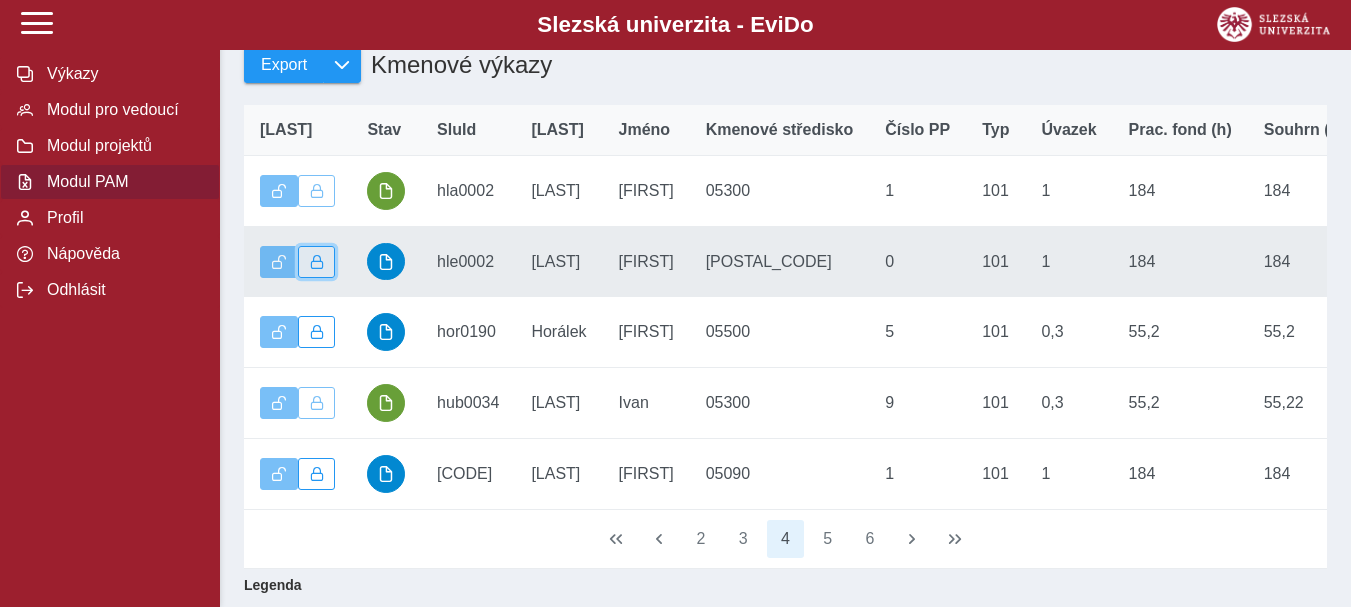 click at bounding box center (317, 262) 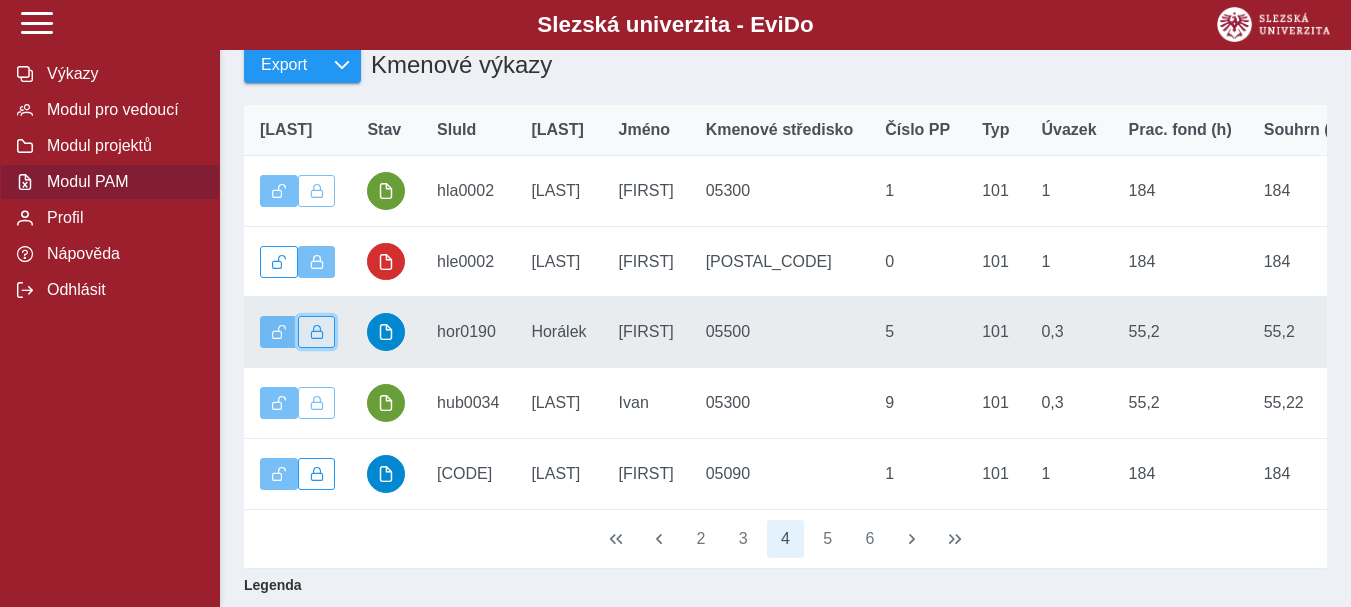 click at bounding box center [317, 332] 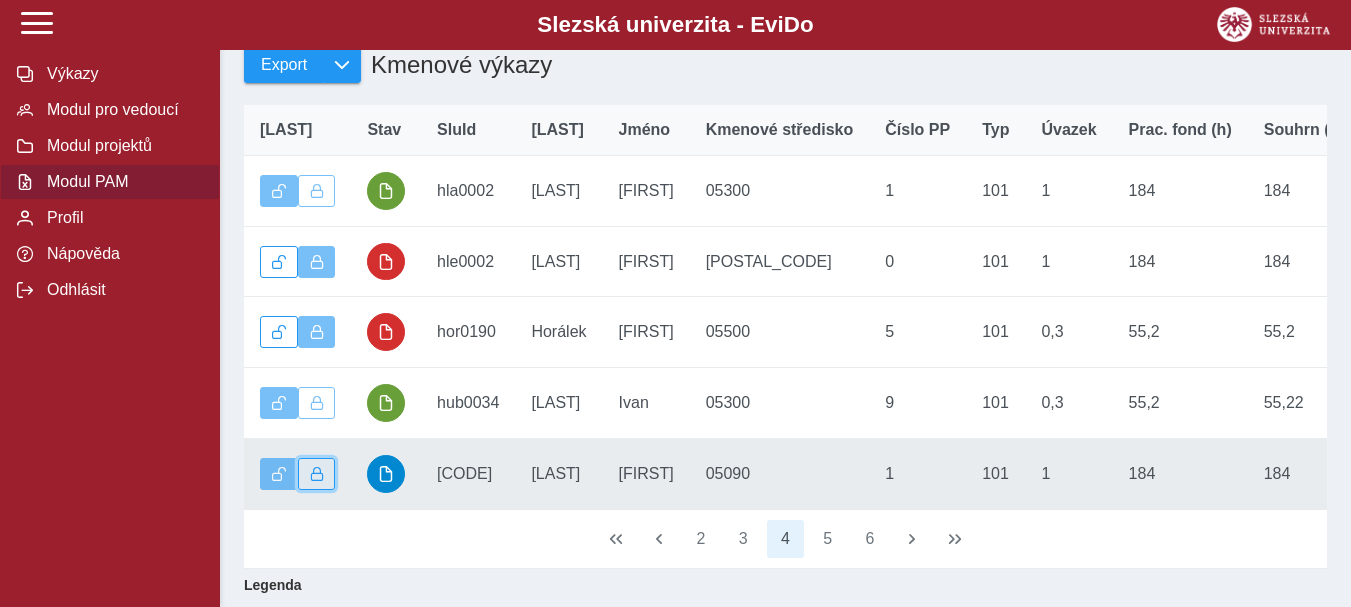 click at bounding box center [317, 474] 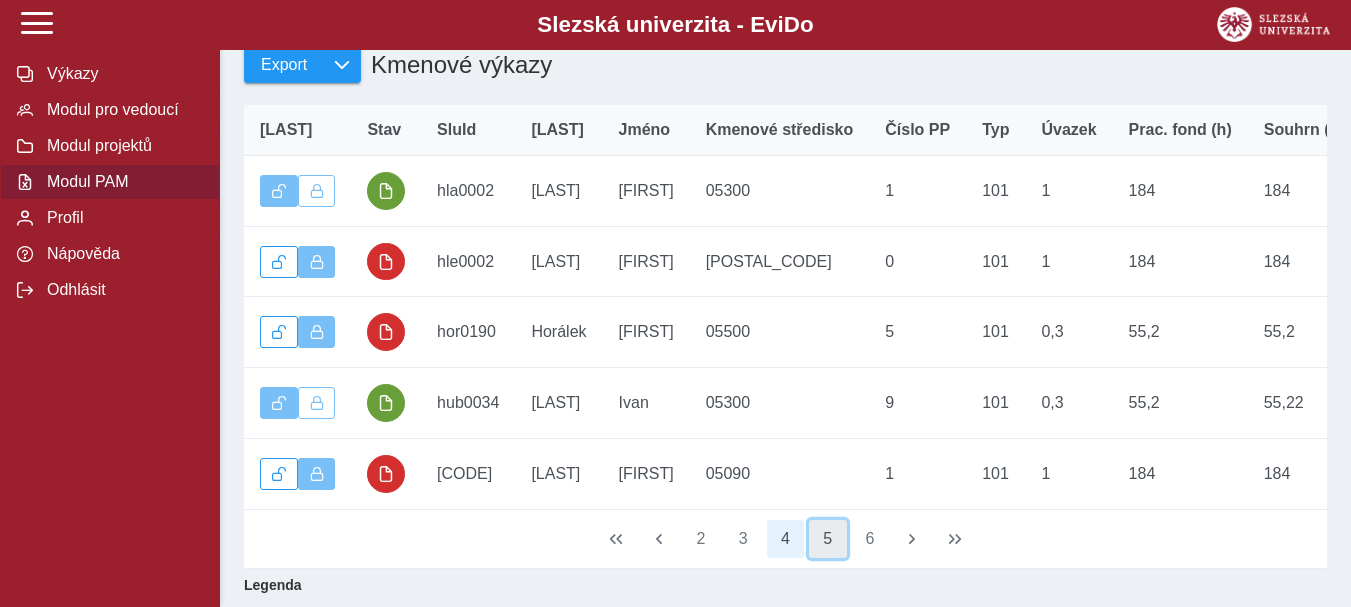 click on "5" at bounding box center (828, 539) 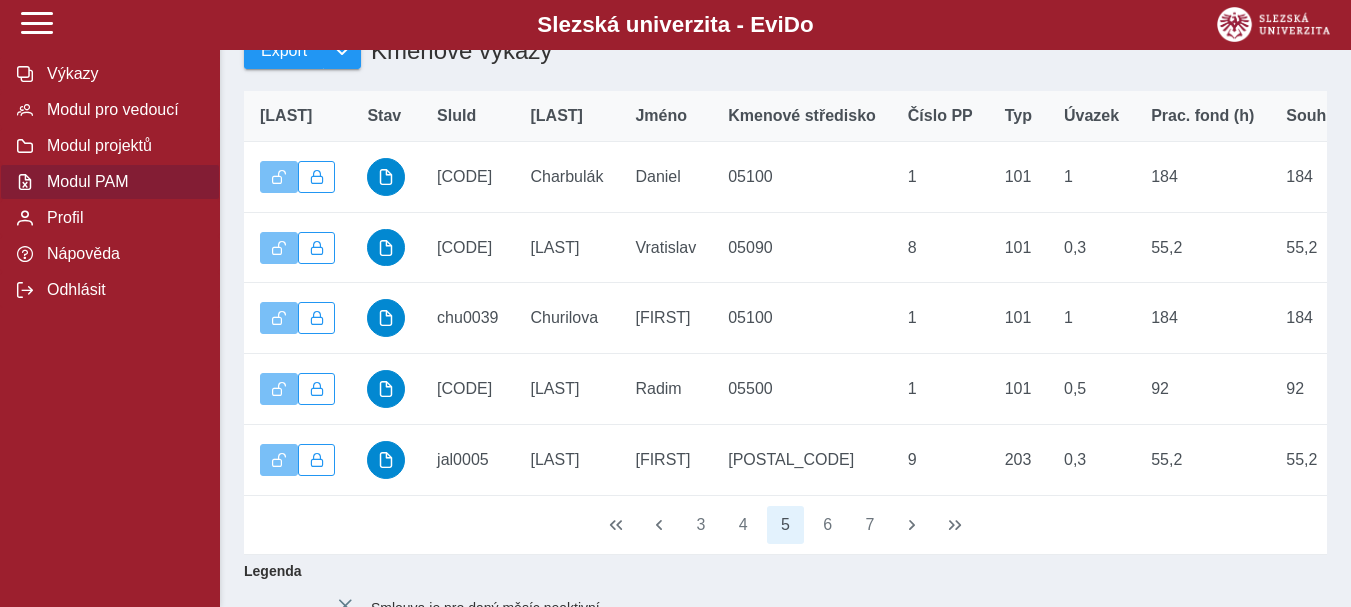 scroll, scrollTop: 281, scrollLeft: 0, axis: vertical 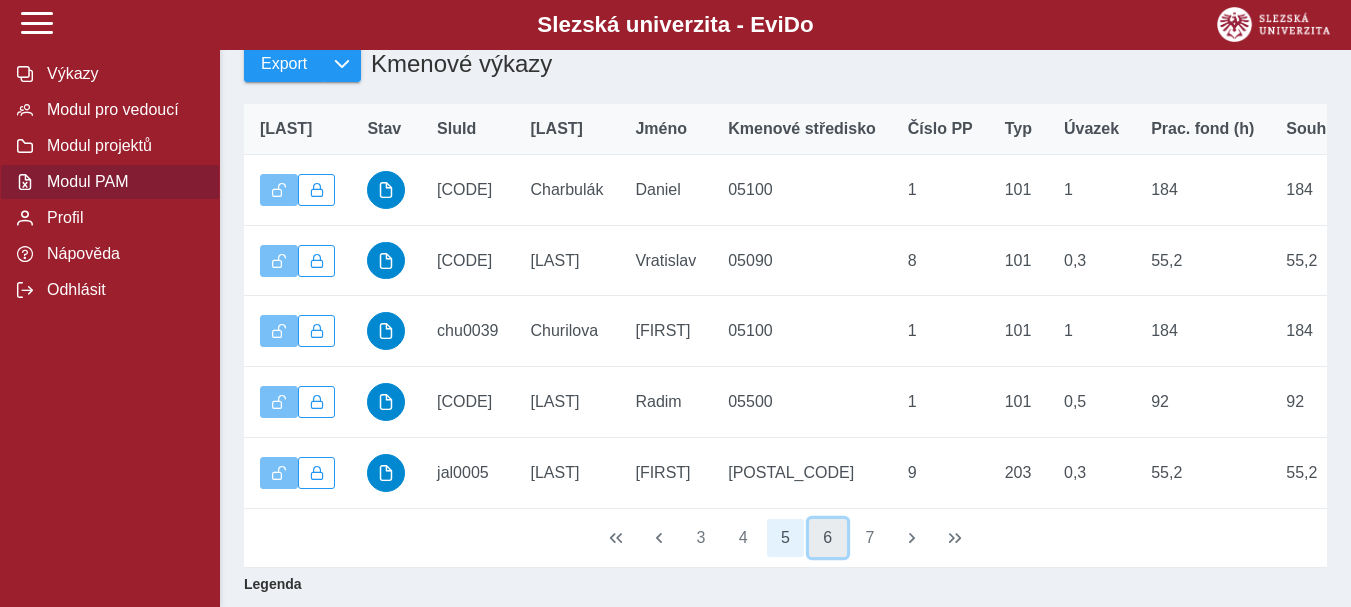 click on "6" at bounding box center (828, 538) 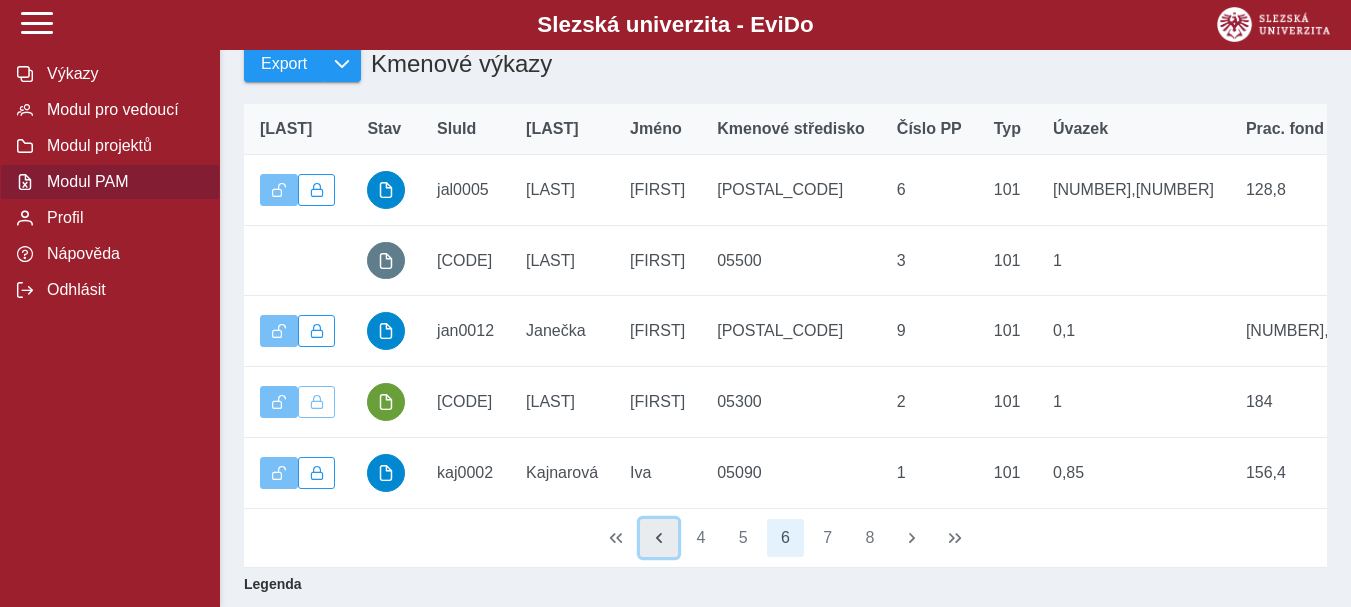 click at bounding box center [659, 538] 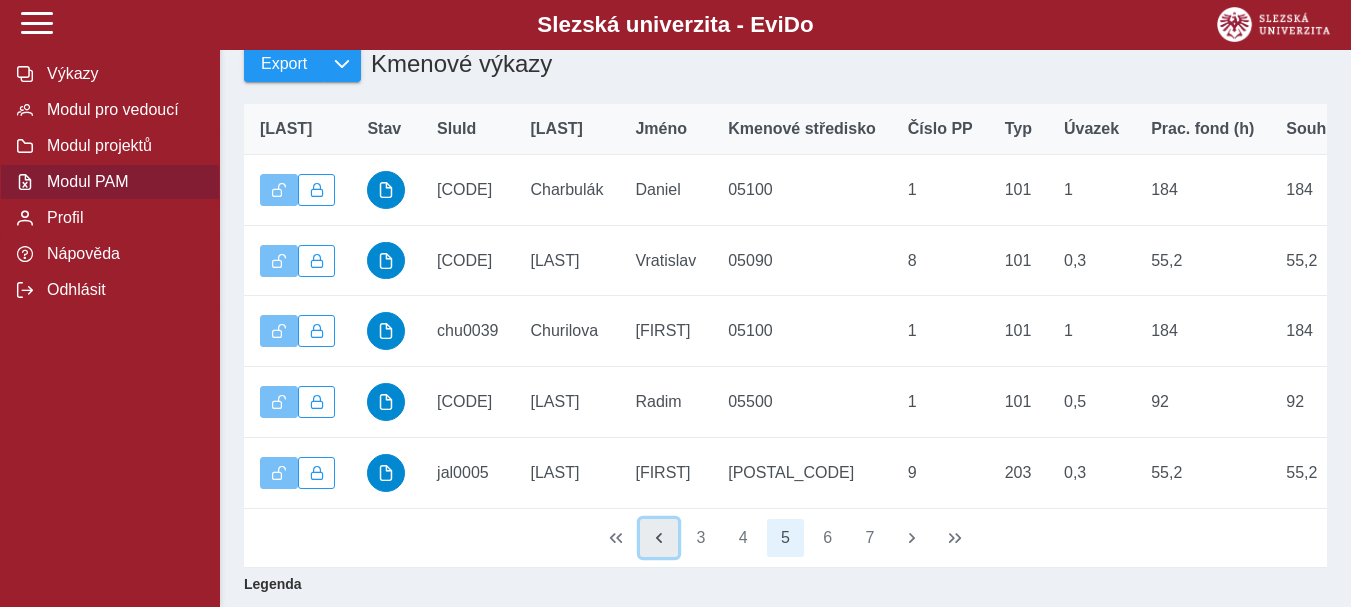 click at bounding box center (659, 538) 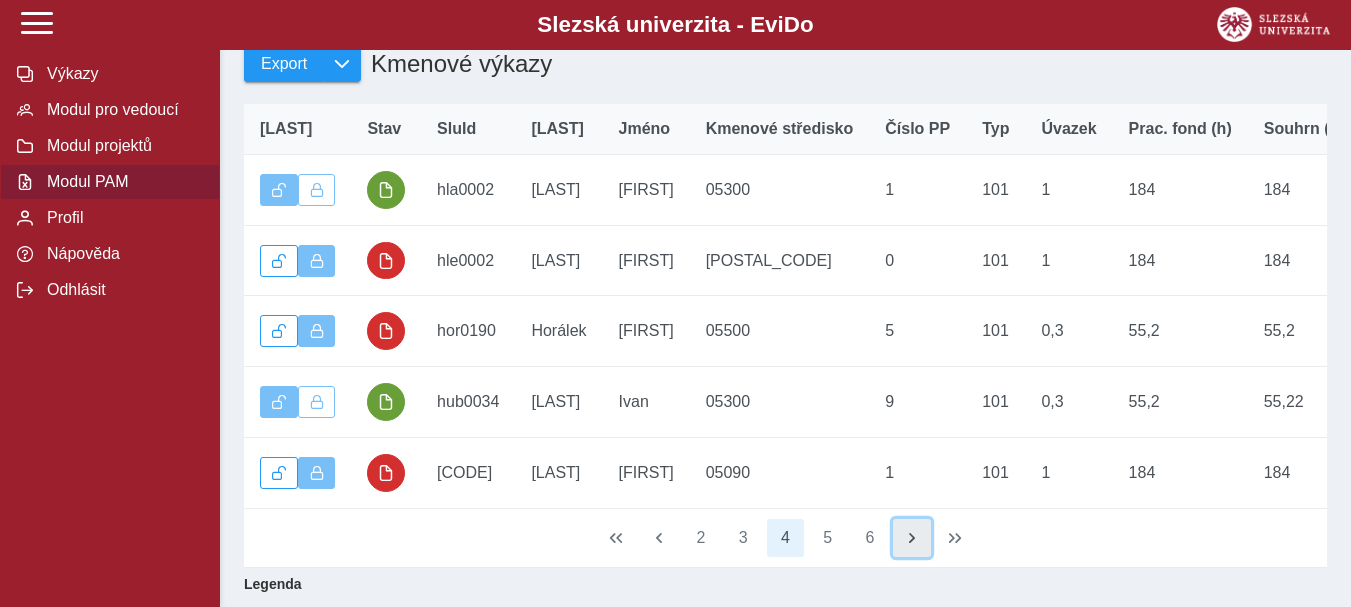 click at bounding box center [912, 538] 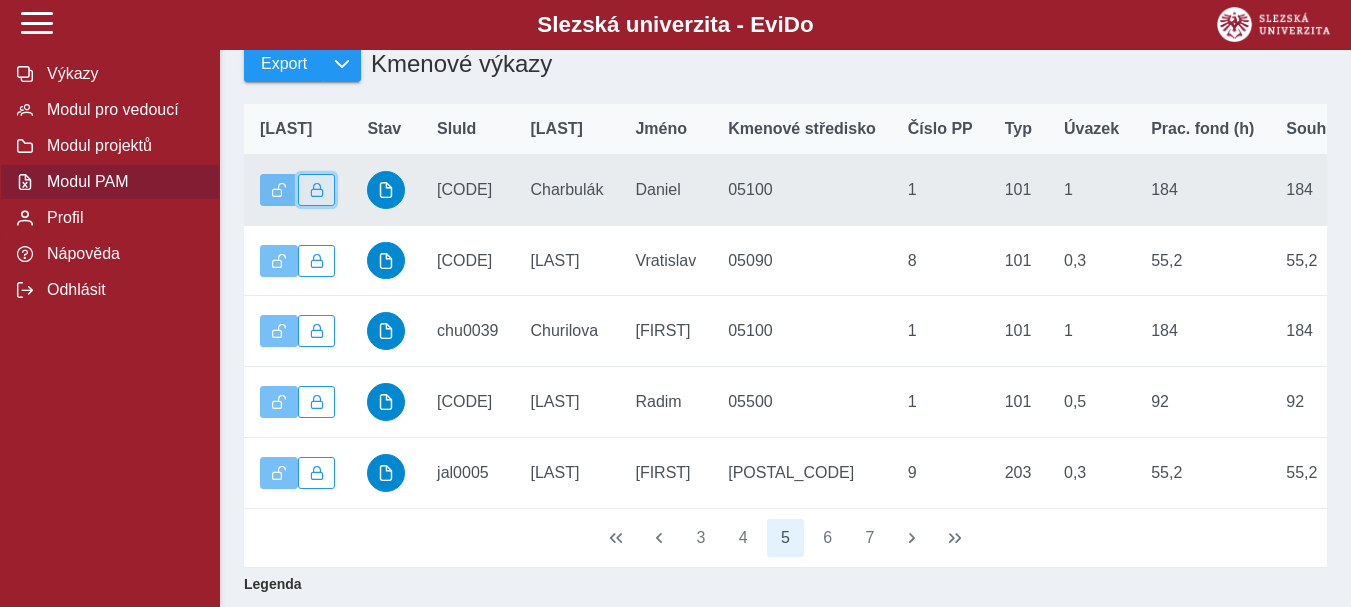 click at bounding box center [317, 190] 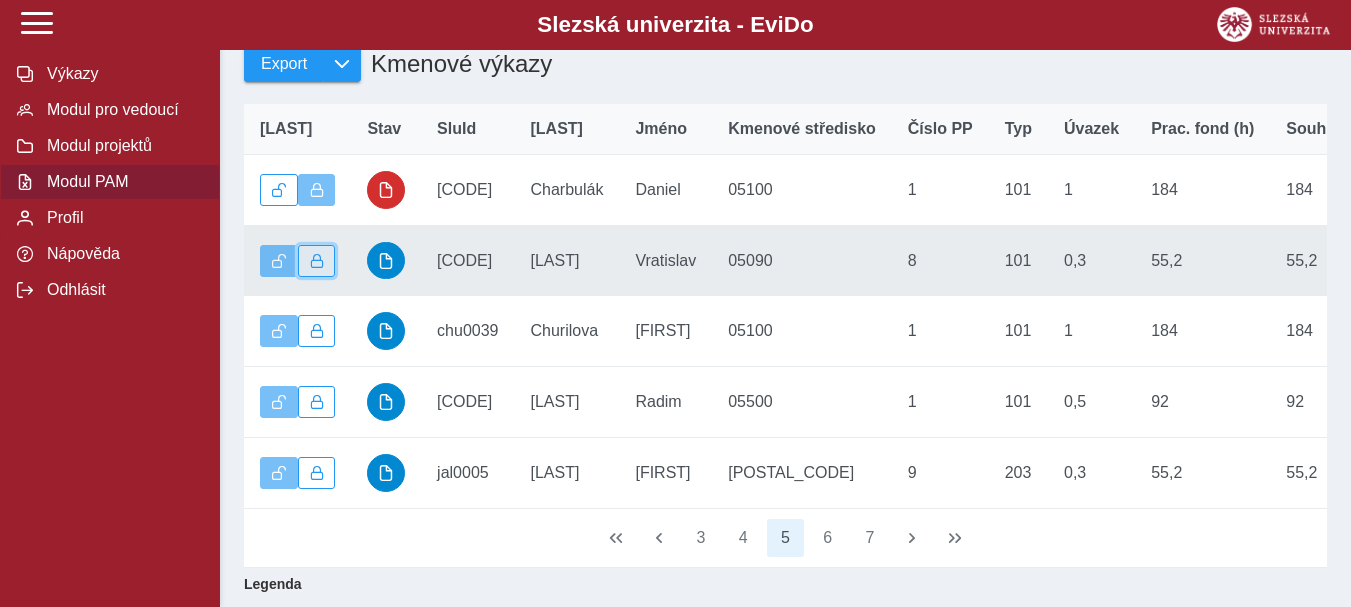 click at bounding box center [317, 261] 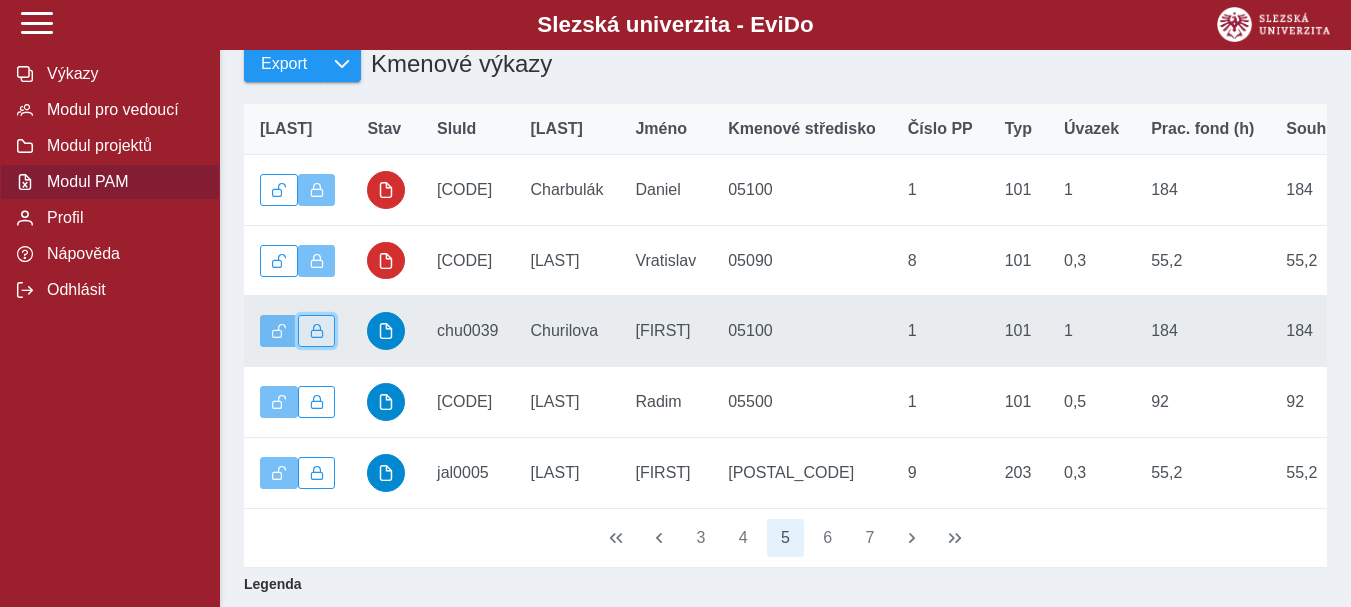 click at bounding box center [317, 331] 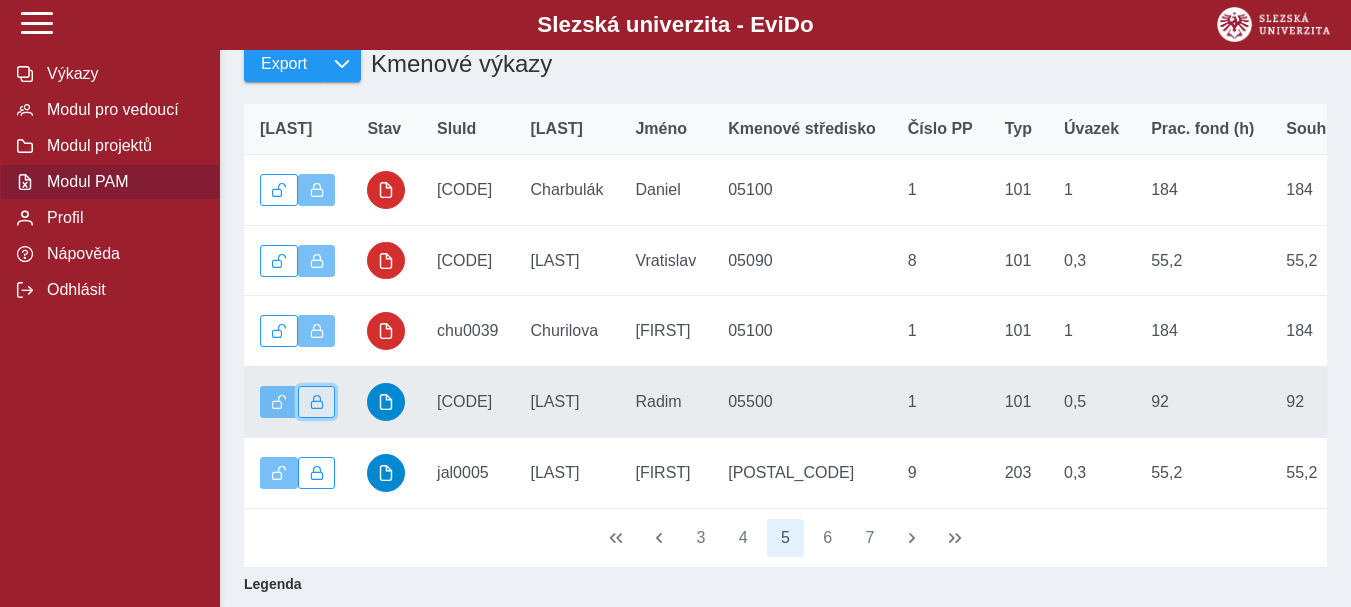 click at bounding box center (317, 402) 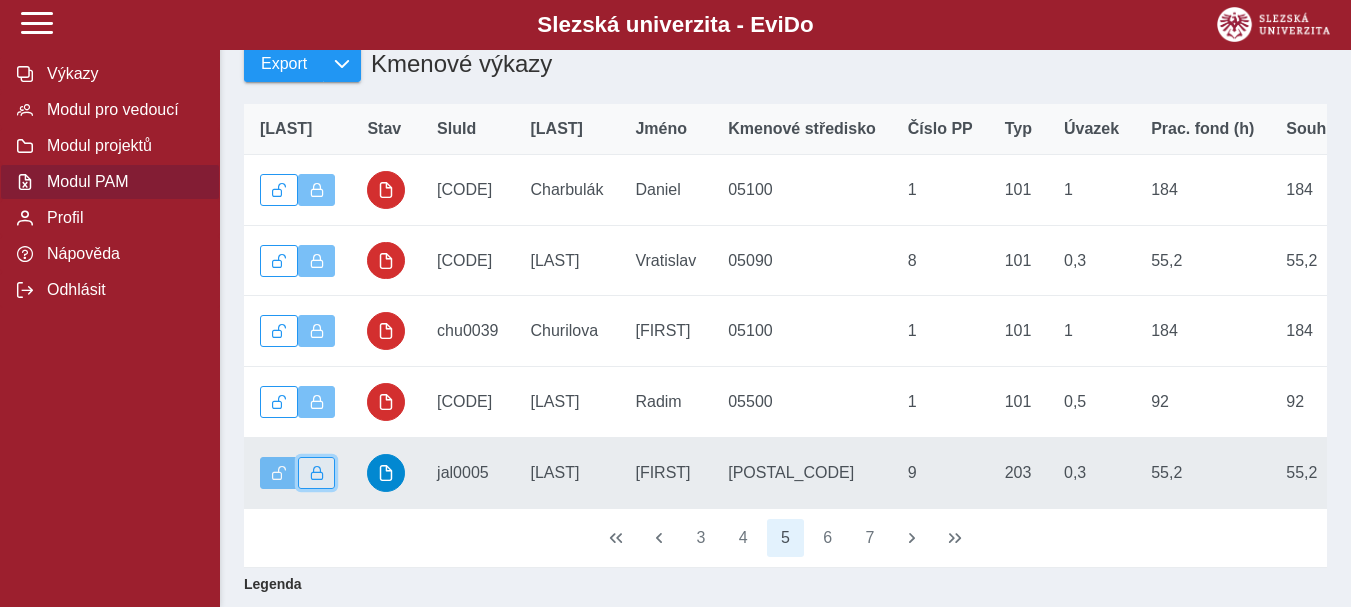 click at bounding box center [317, 473] 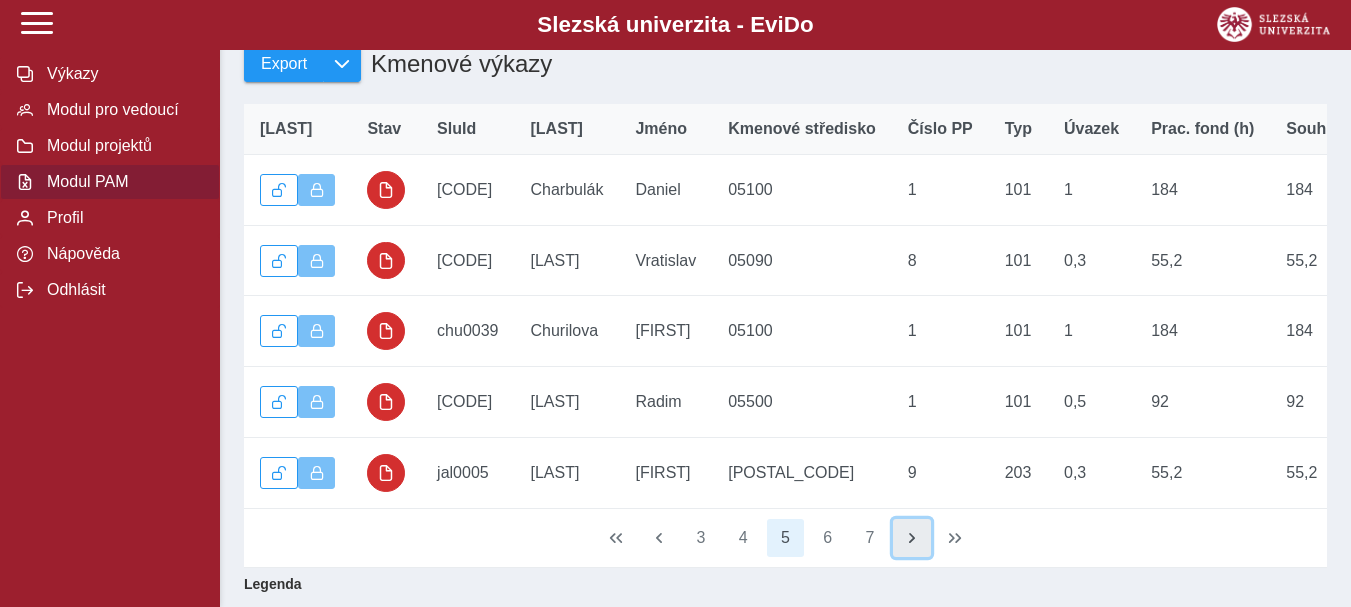 click at bounding box center [912, 538] 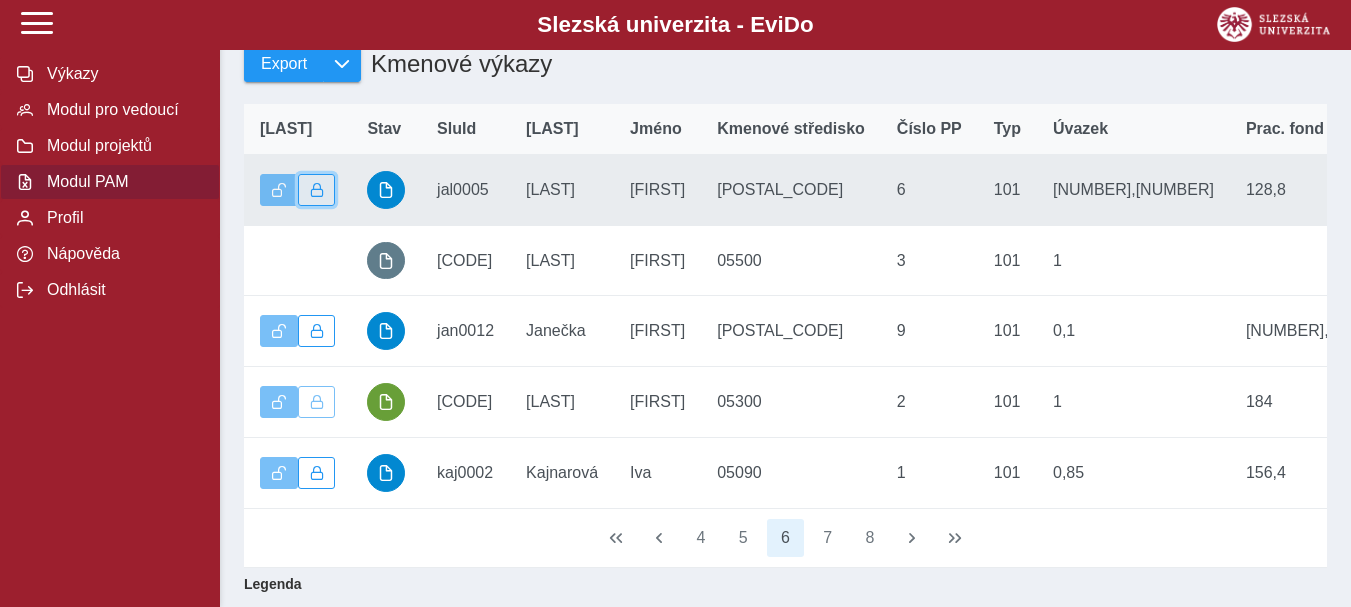 click at bounding box center [317, 190] 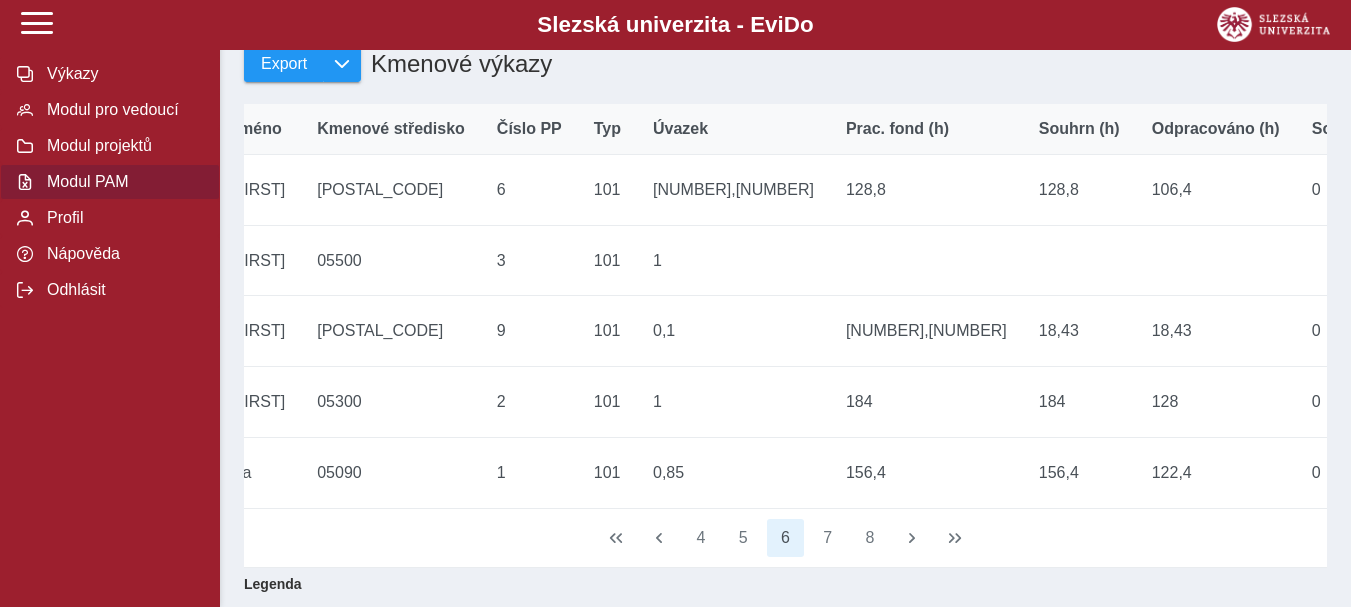scroll, scrollTop: 0, scrollLeft: 440, axis: horizontal 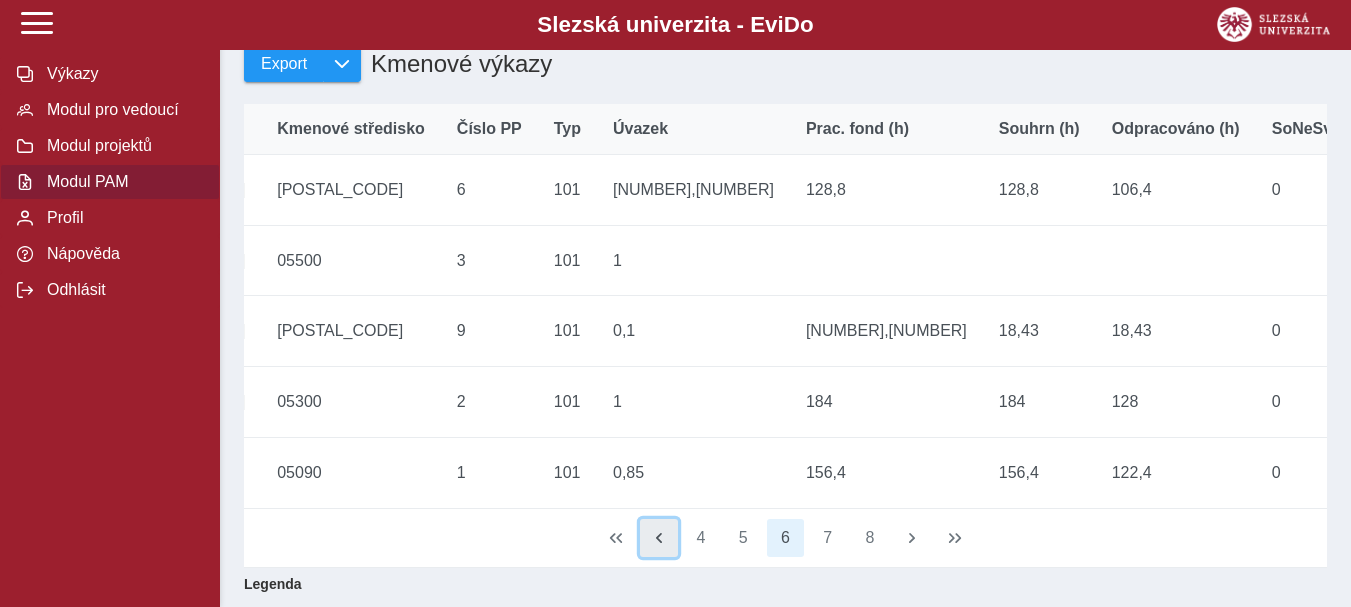 click at bounding box center [659, 538] 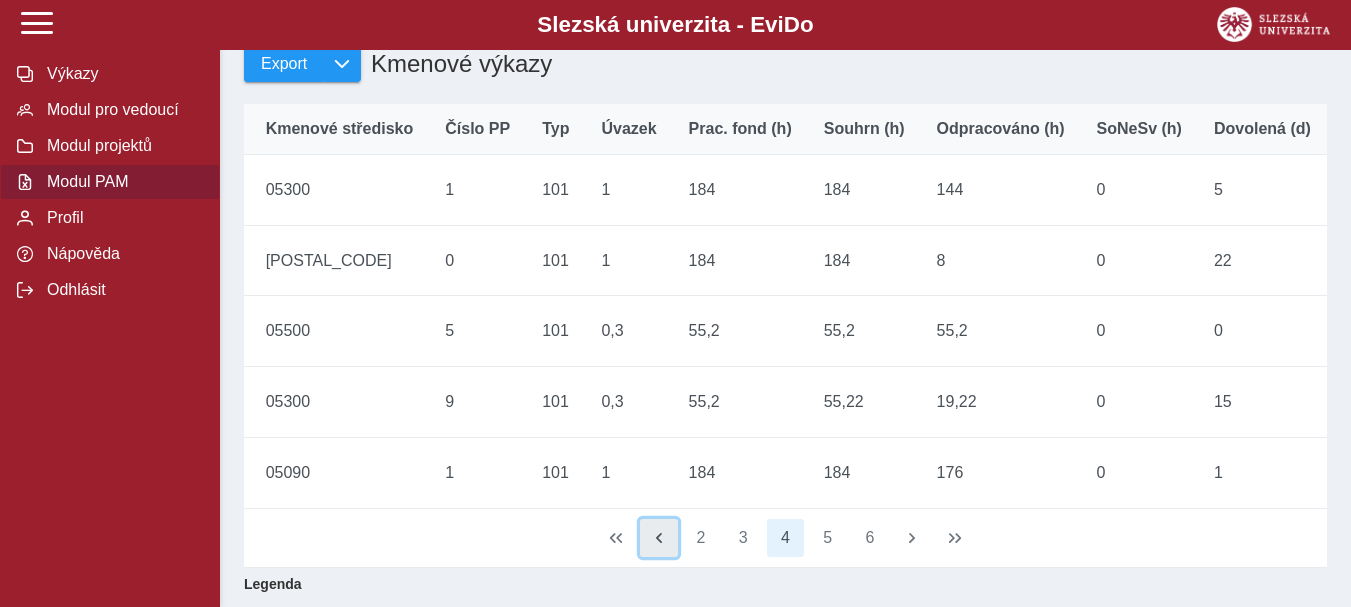 click at bounding box center [659, 538] 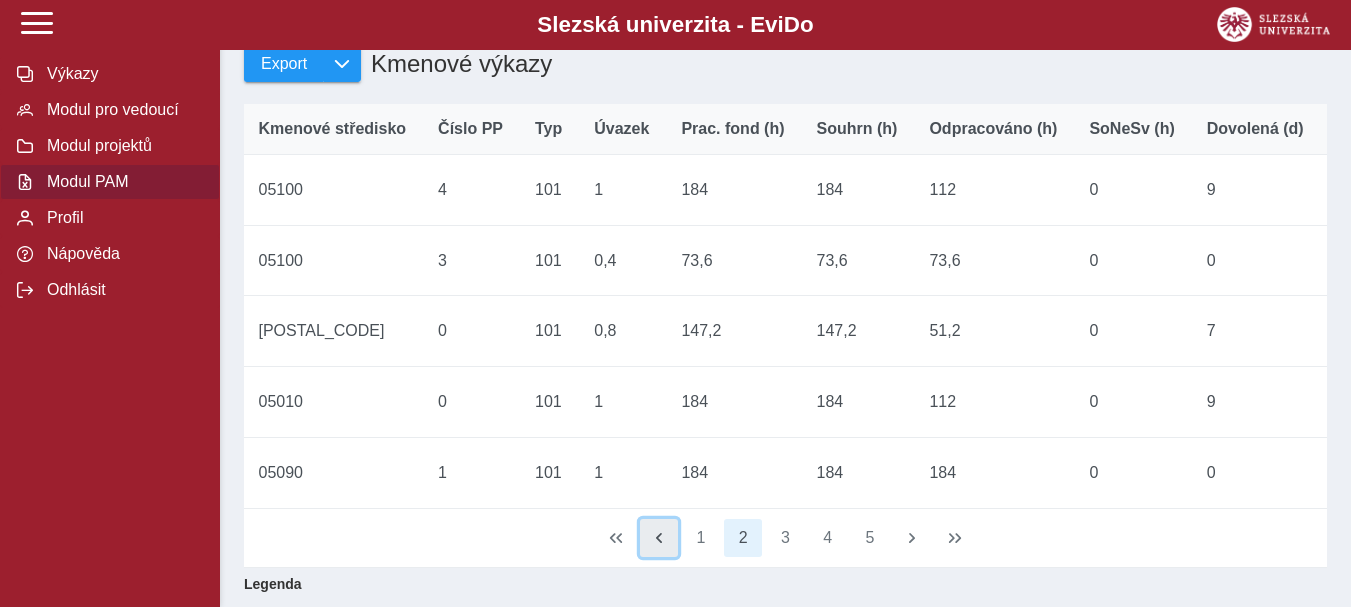 click at bounding box center [659, 538] 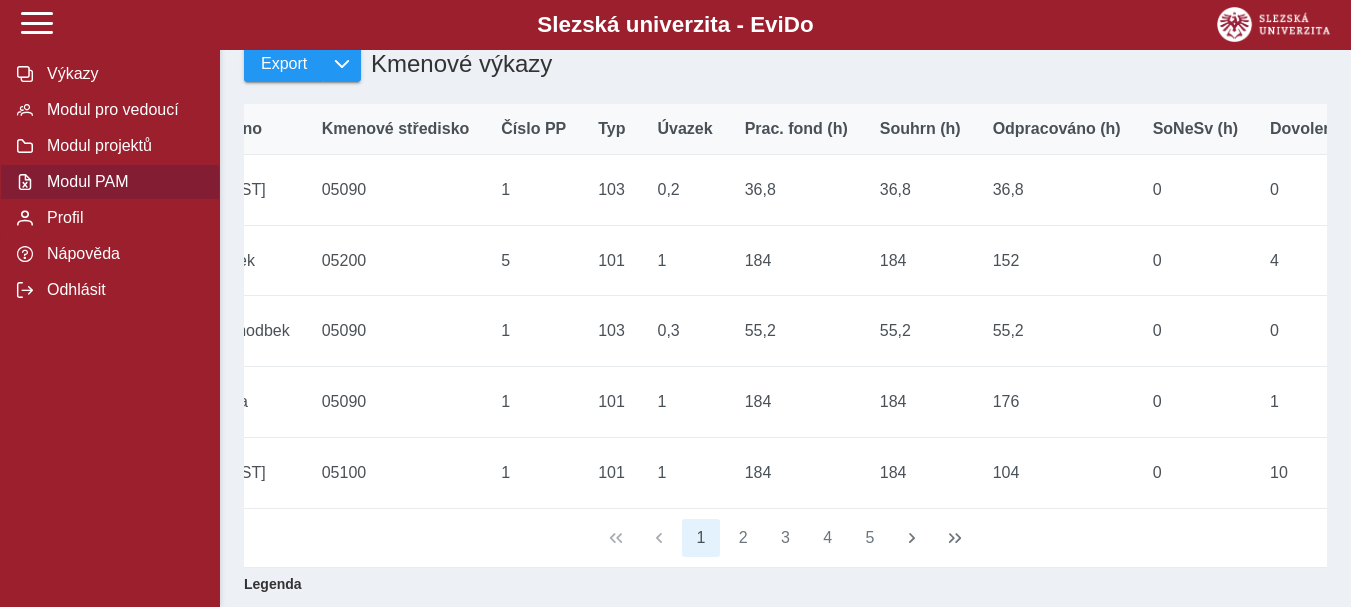 click on "1 2 3 4 5" at bounding box center [785, 538] 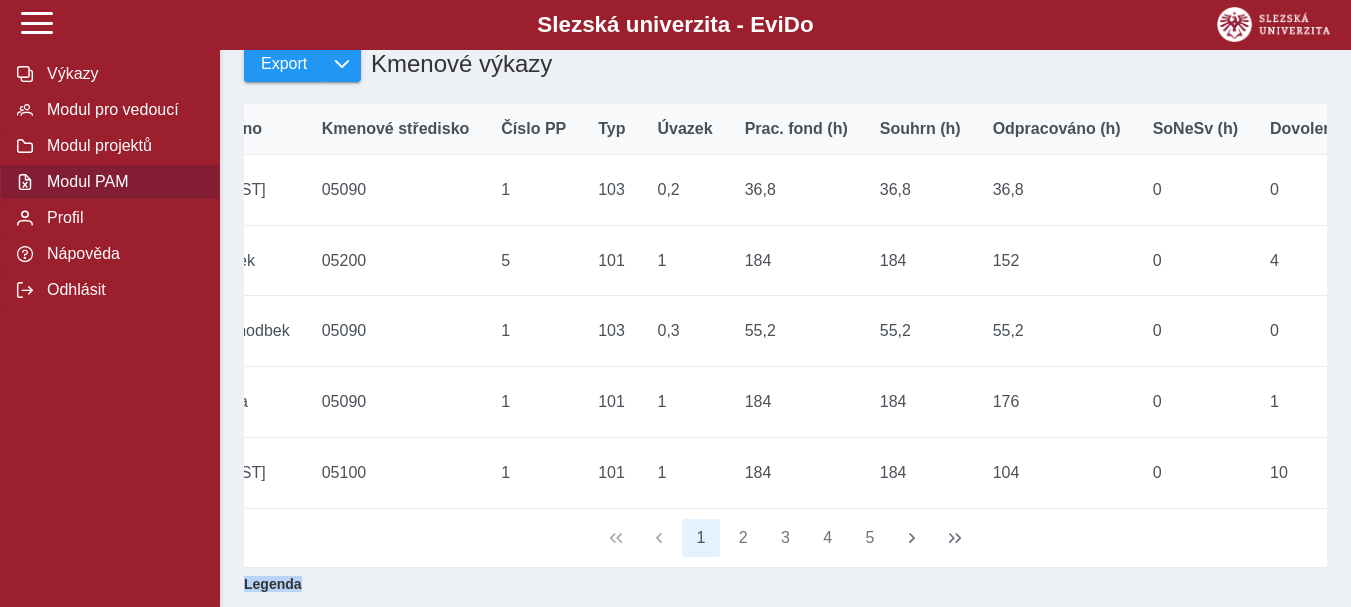 click on "1 2 3 4 5" at bounding box center (785, 538) 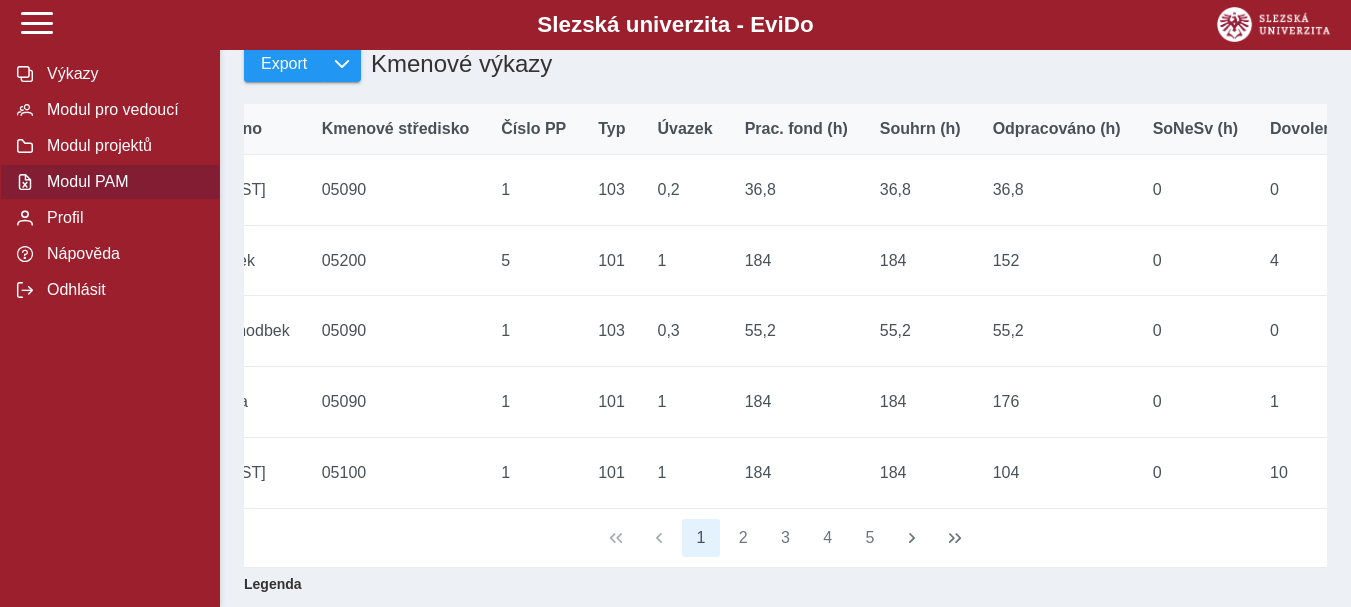 click on "1 2 3 4 5" at bounding box center [785, 538] 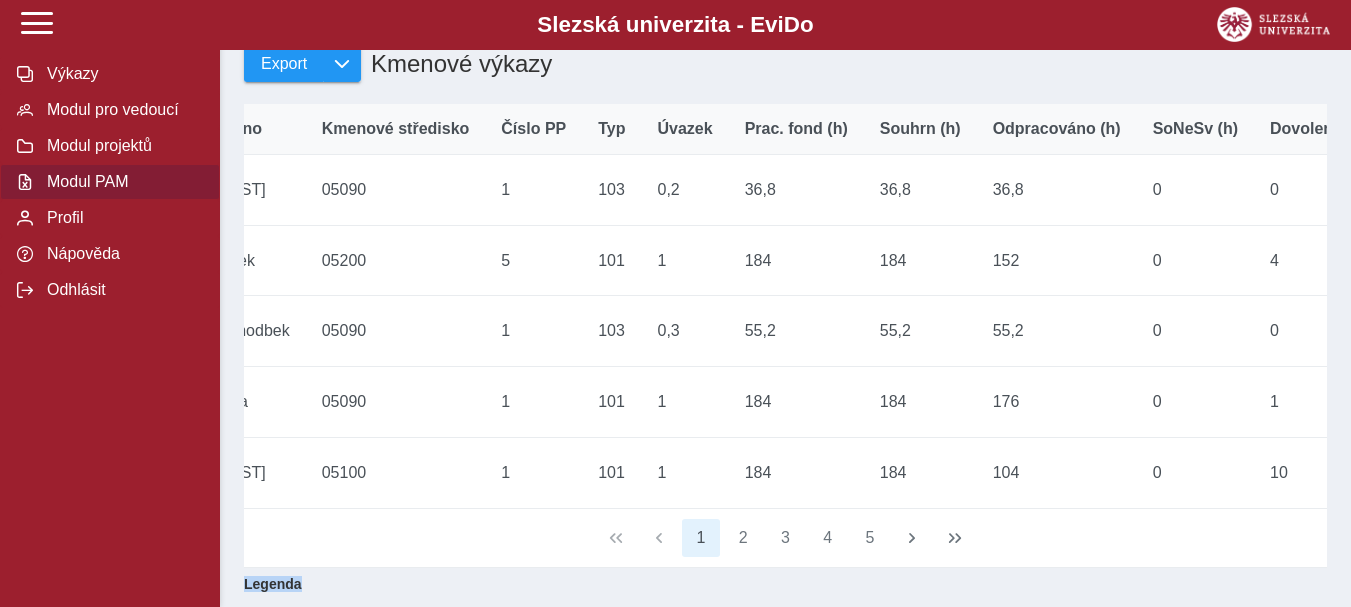 click on "1 2 3 4 5" at bounding box center [785, 538] 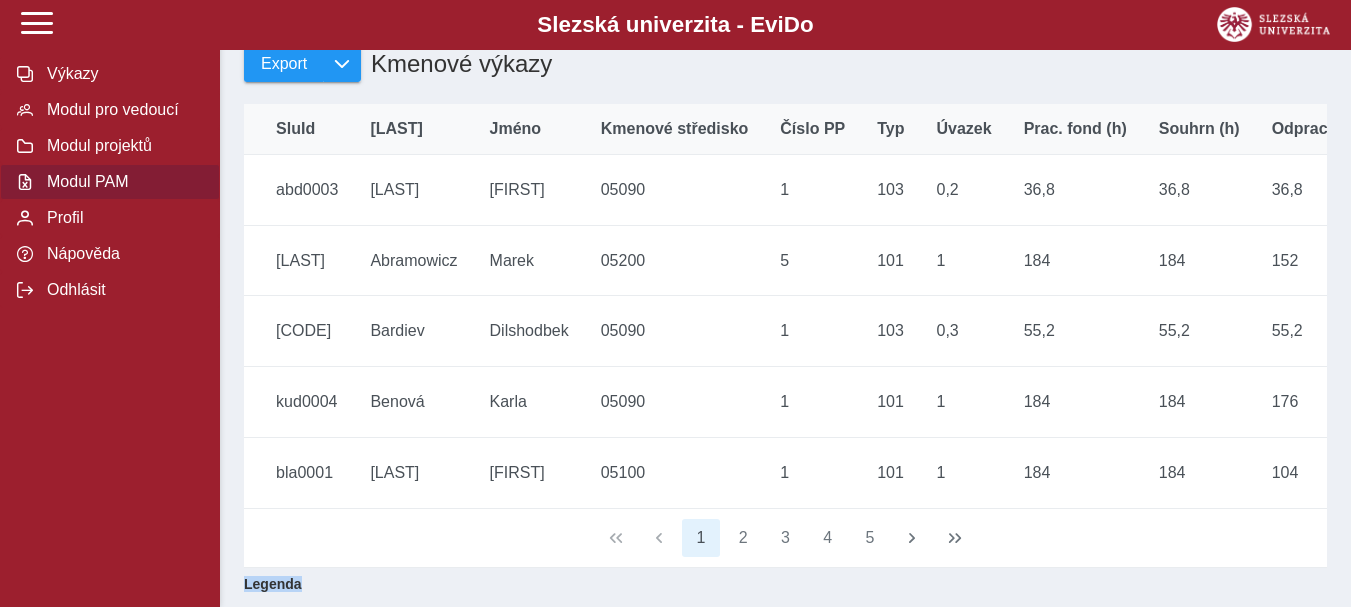 scroll, scrollTop: 0, scrollLeft: 120, axis: horizontal 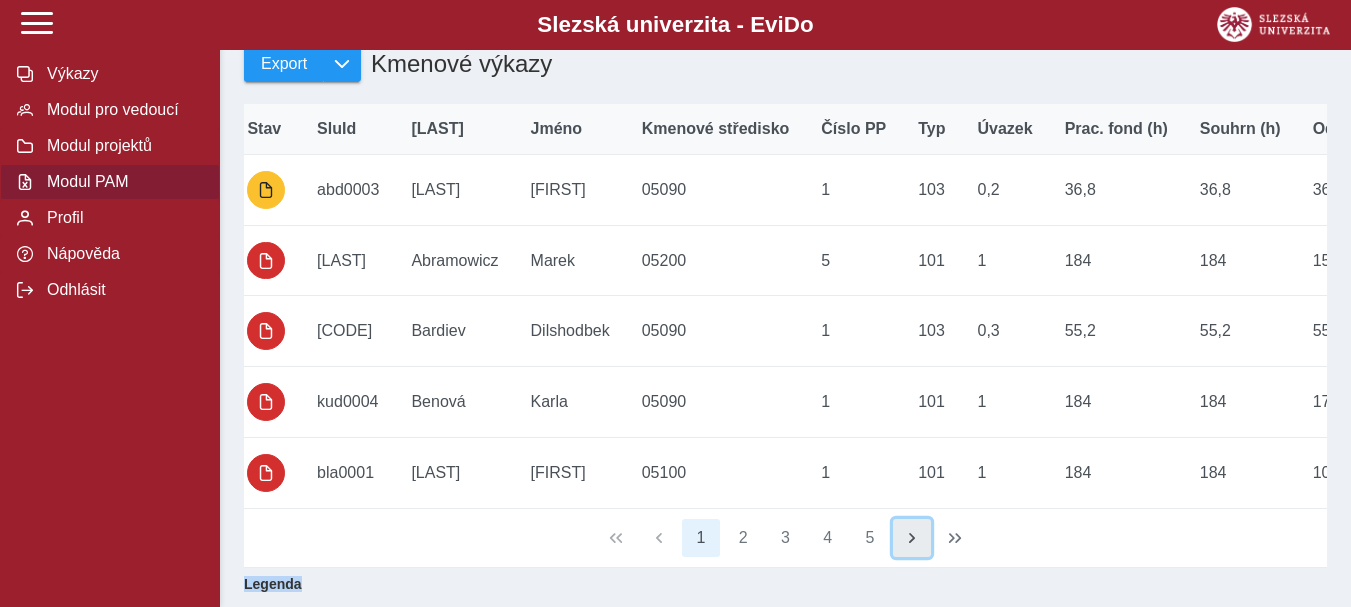 click at bounding box center [912, 538] 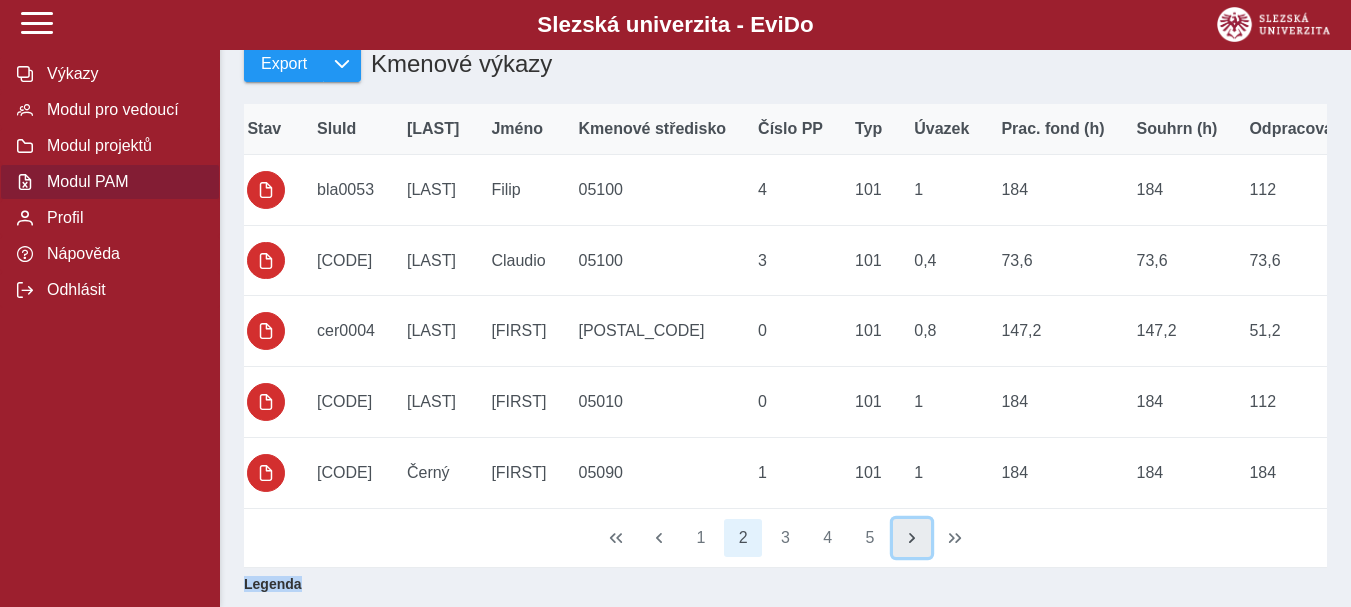 click at bounding box center [912, 538] 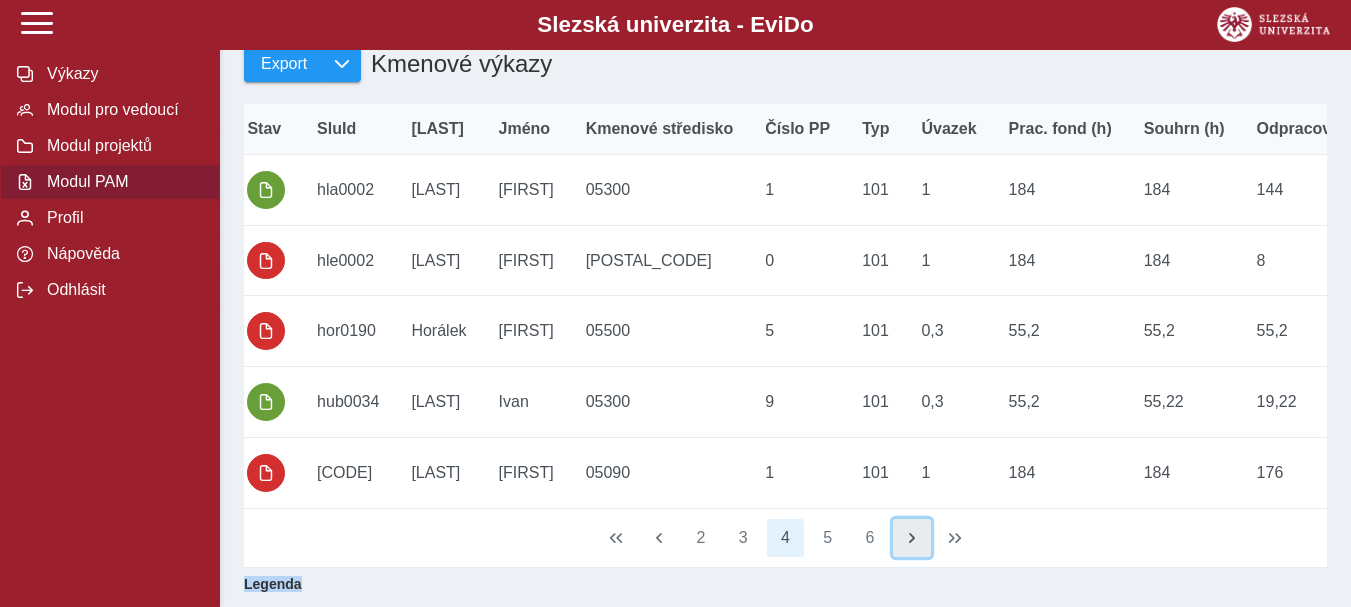 click at bounding box center (912, 538) 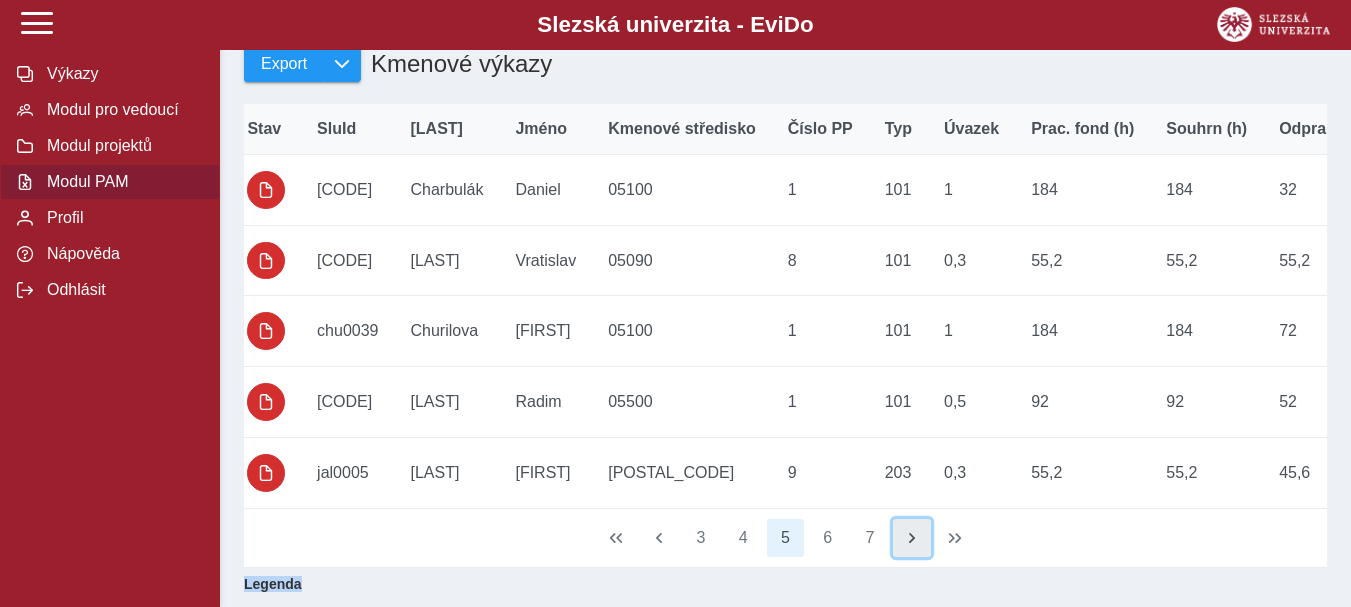 click at bounding box center (912, 538) 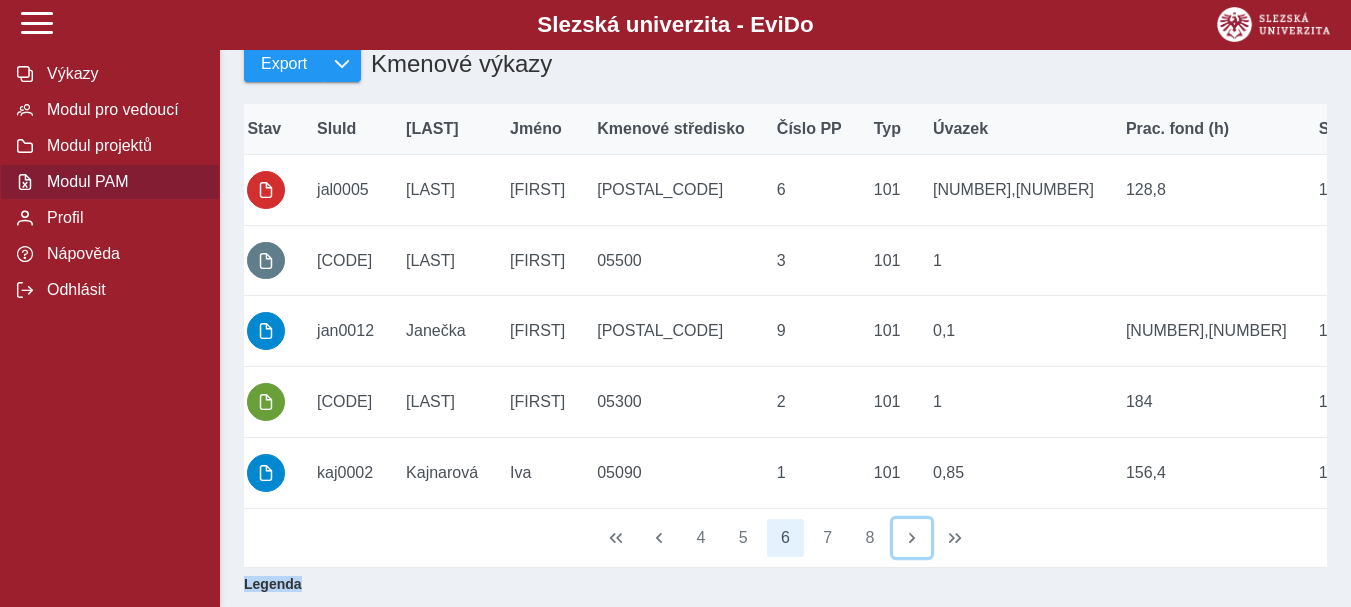 scroll, scrollTop: 0, scrollLeft: 0, axis: both 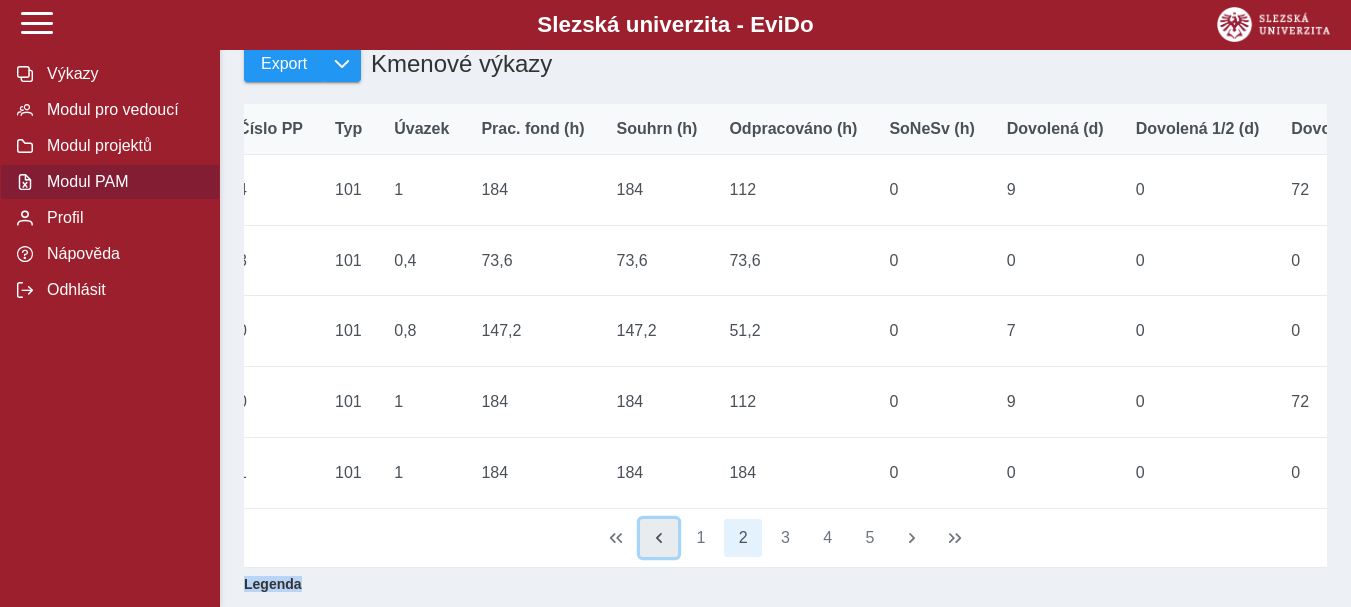 click at bounding box center (659, 538) 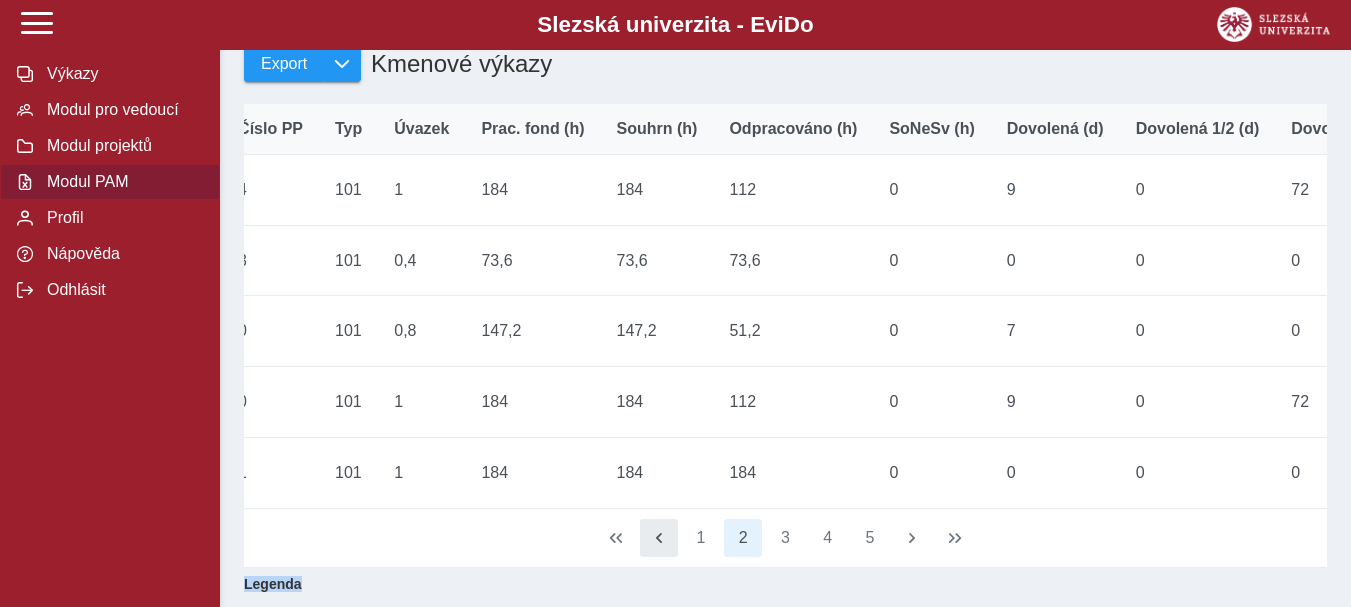 click on "1 2 3 4 5" at bounding box center (785, 538) 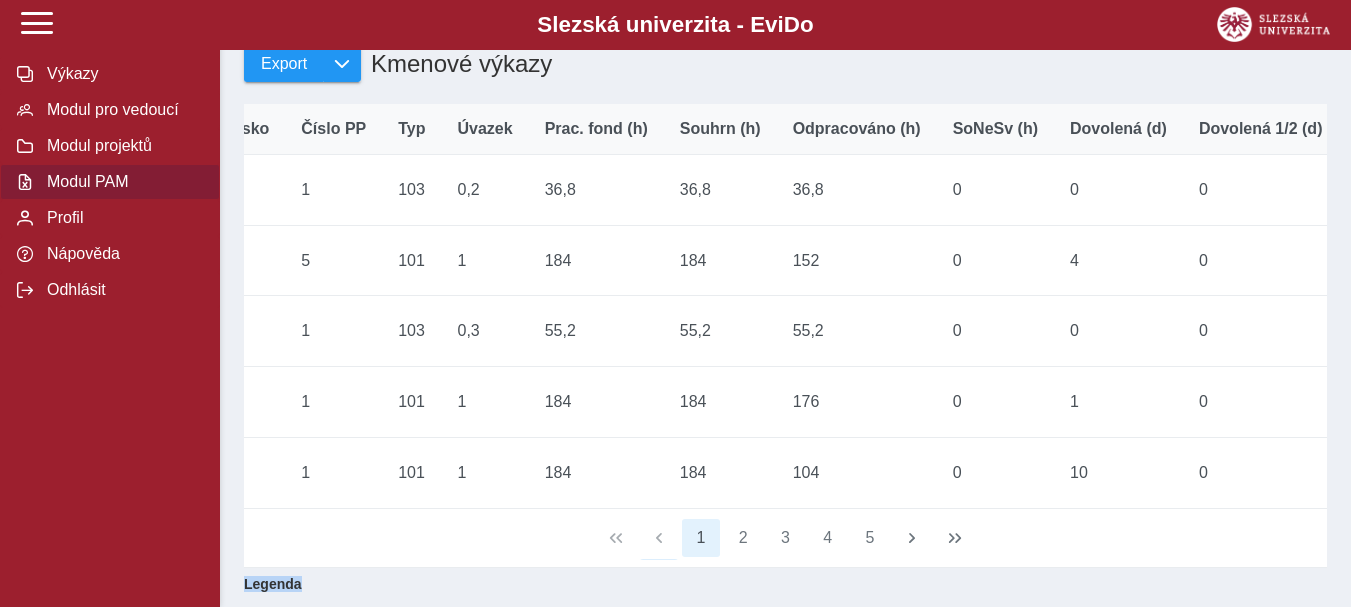 click on "1 2 3 4 5" at bounding box center [785, 538] 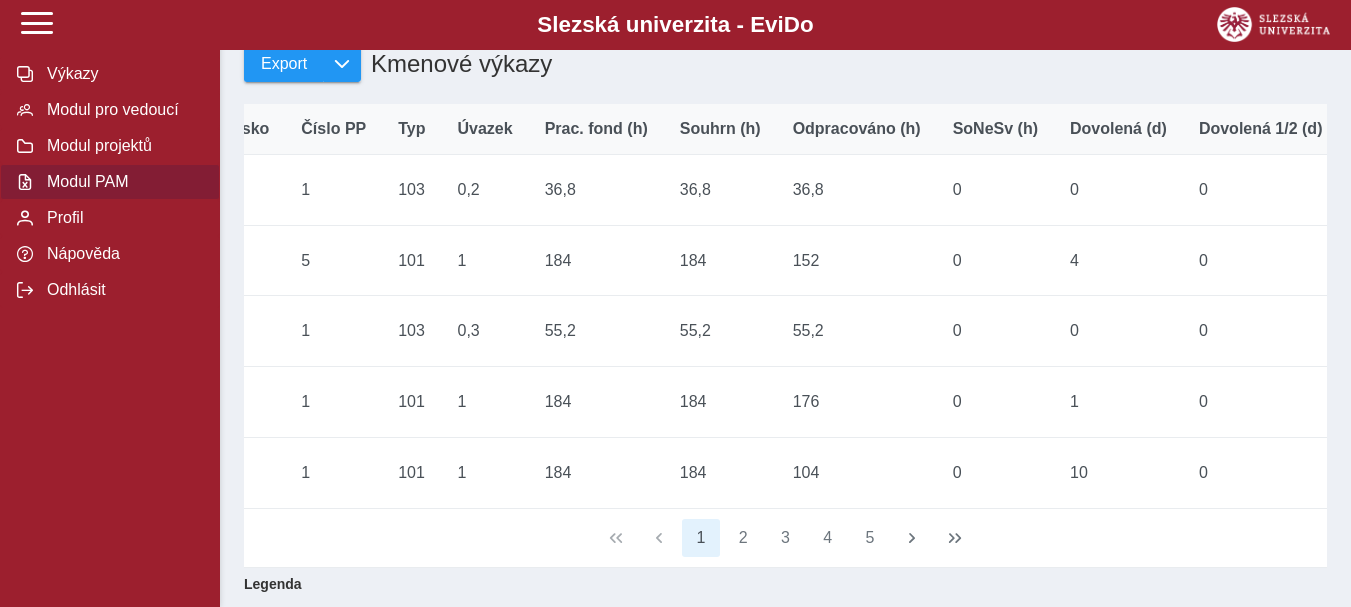 click on "1 2 3 4 5" at bounding box center (785, 538) 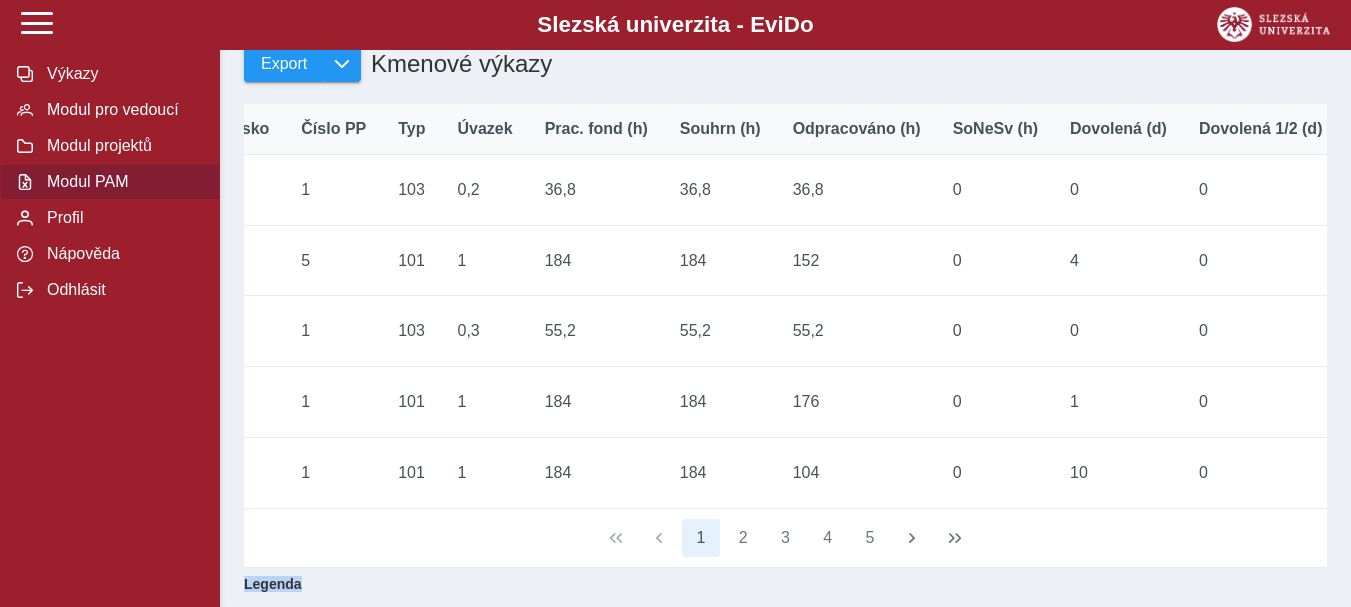 click on "1 2 3 4 5" at bounding box center [785, 538] 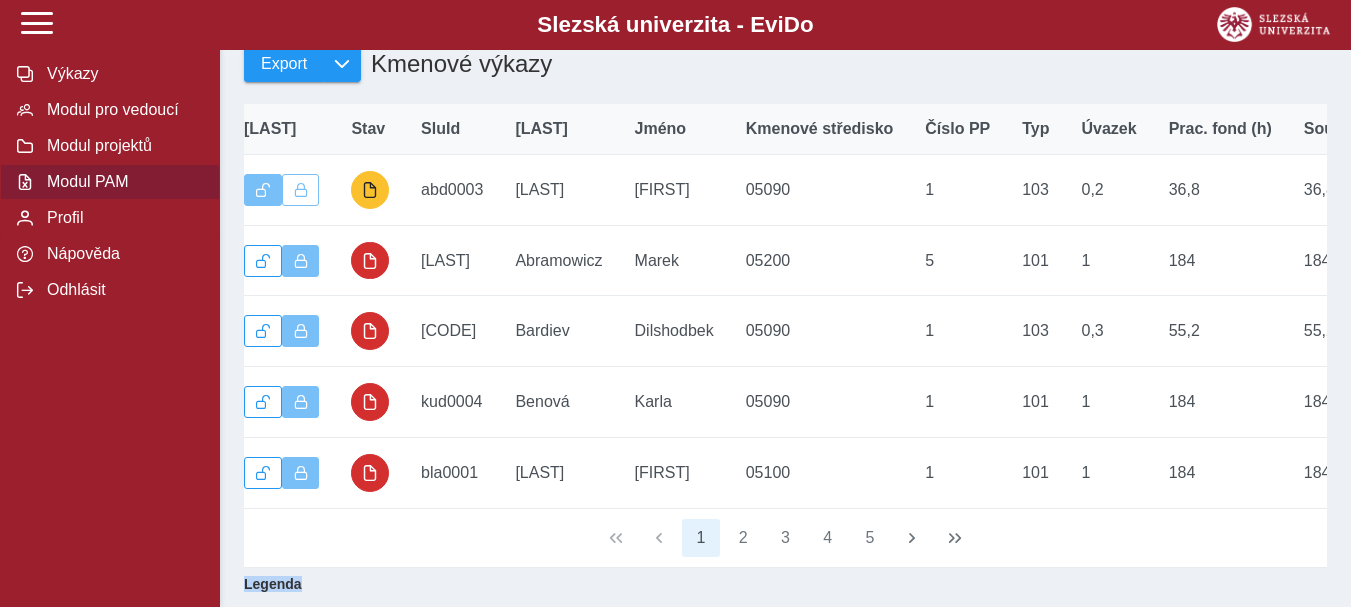 scroll, scrollTop: 0, scrollLeft: 0, axis: both 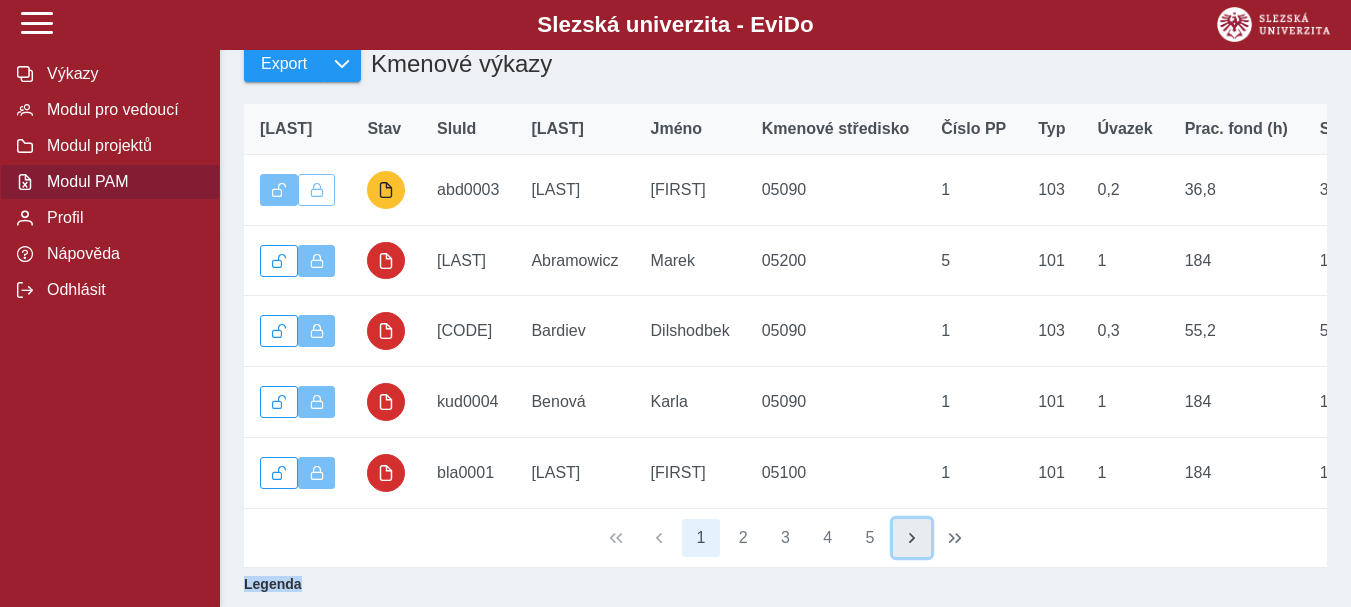 click at bounding box center [912, 538] 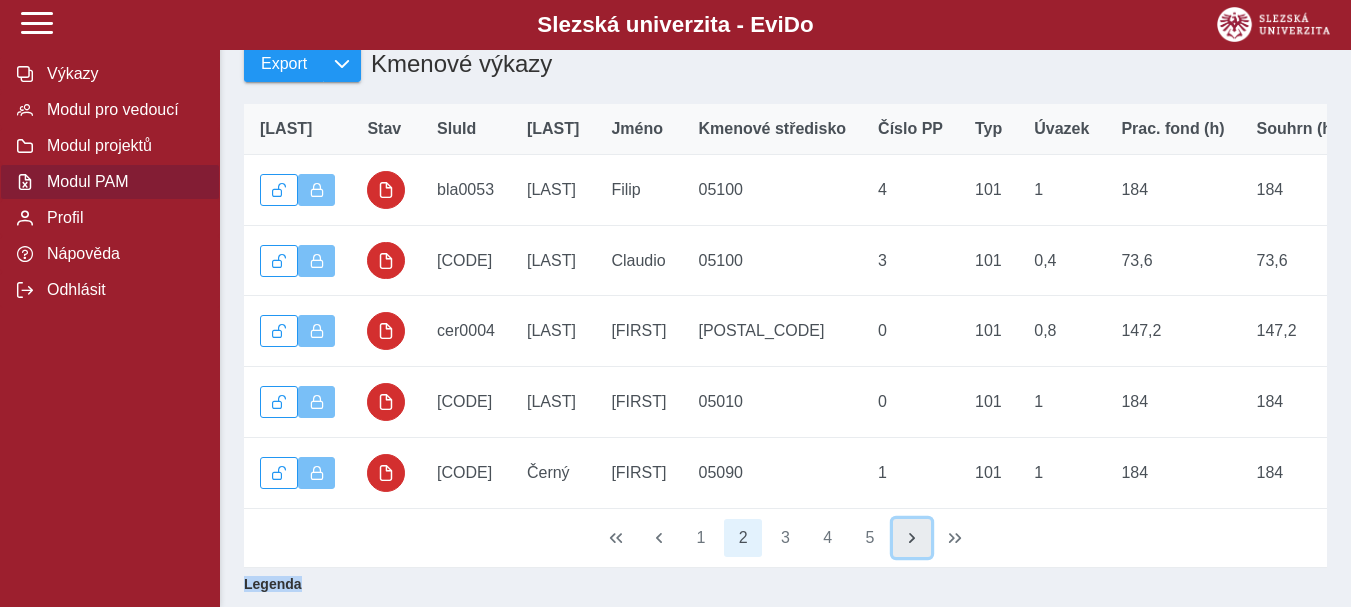 click at bounding box center (912, 538) 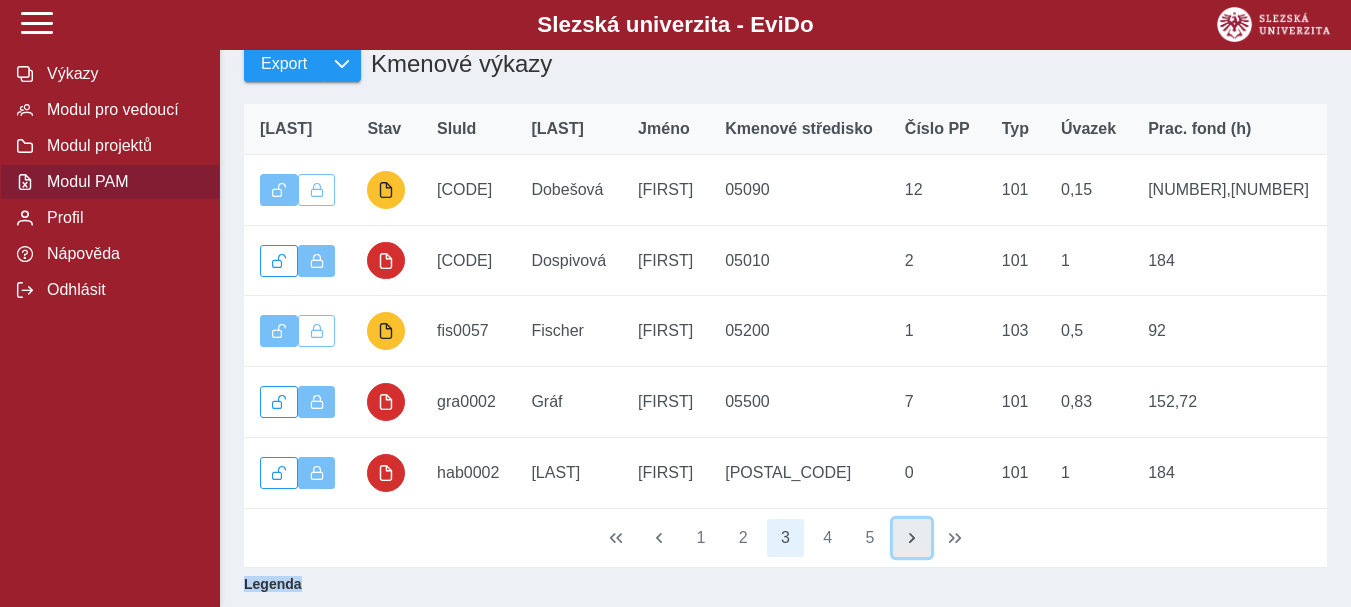 click at bounding box center [912, 538] 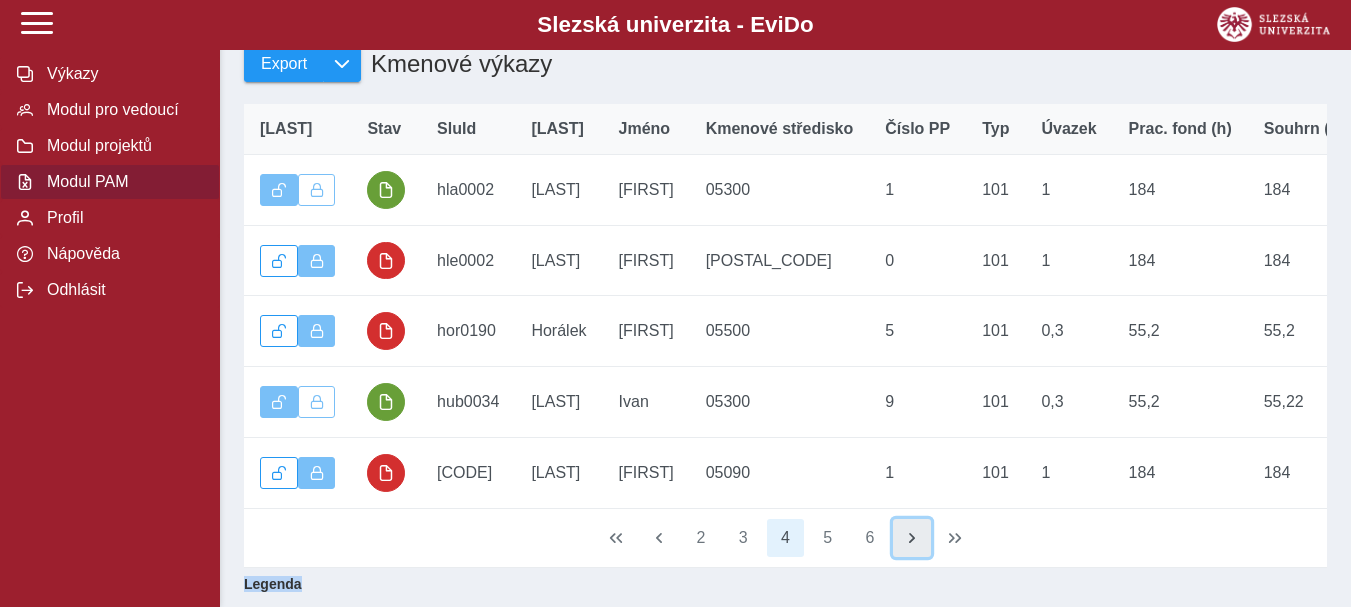 click at bounding box center (912, 538) 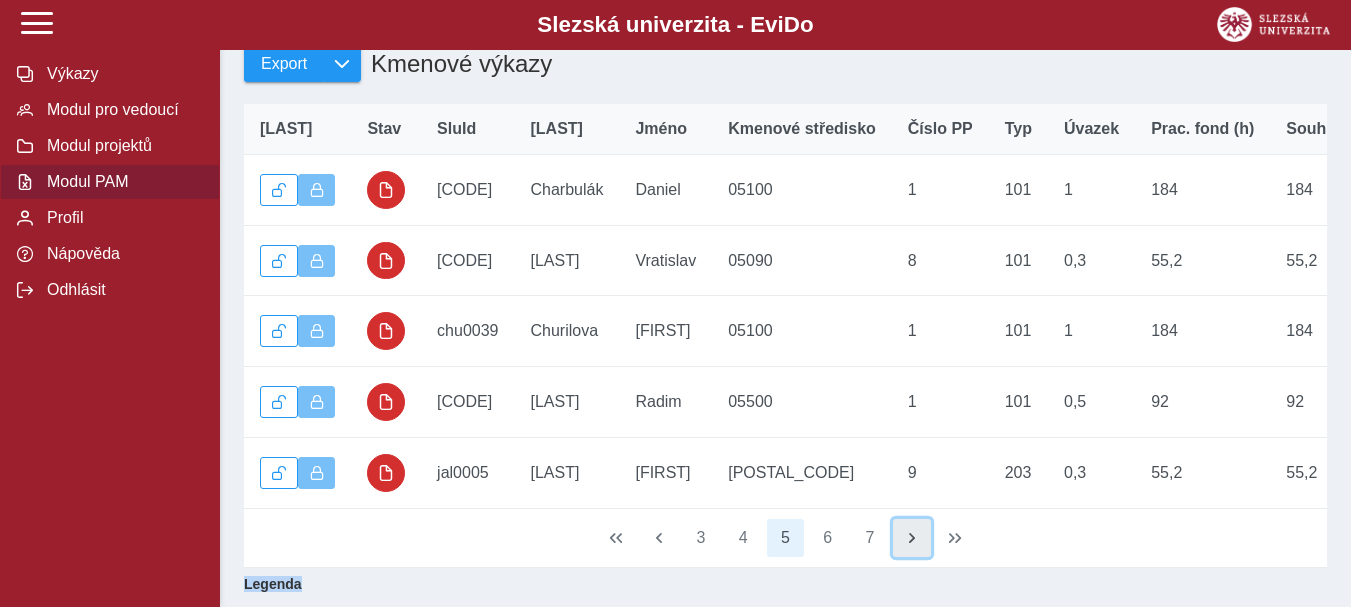 click at bounding box center (912, 538) 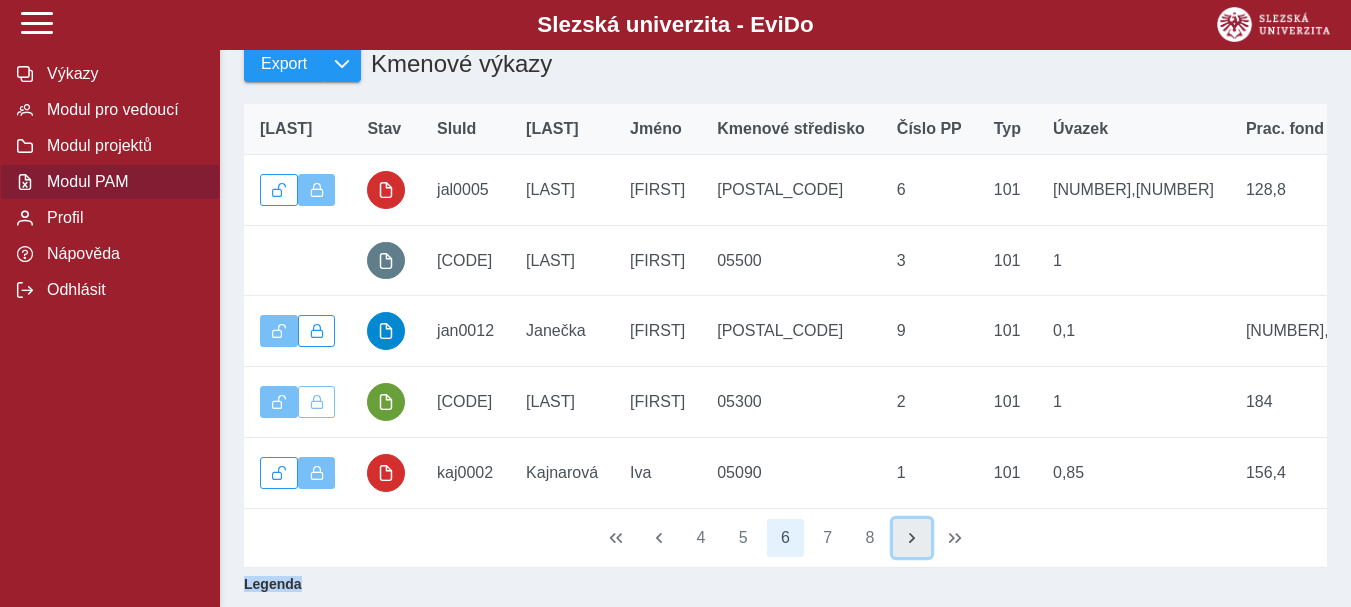 click at bounding box center [912, 538] 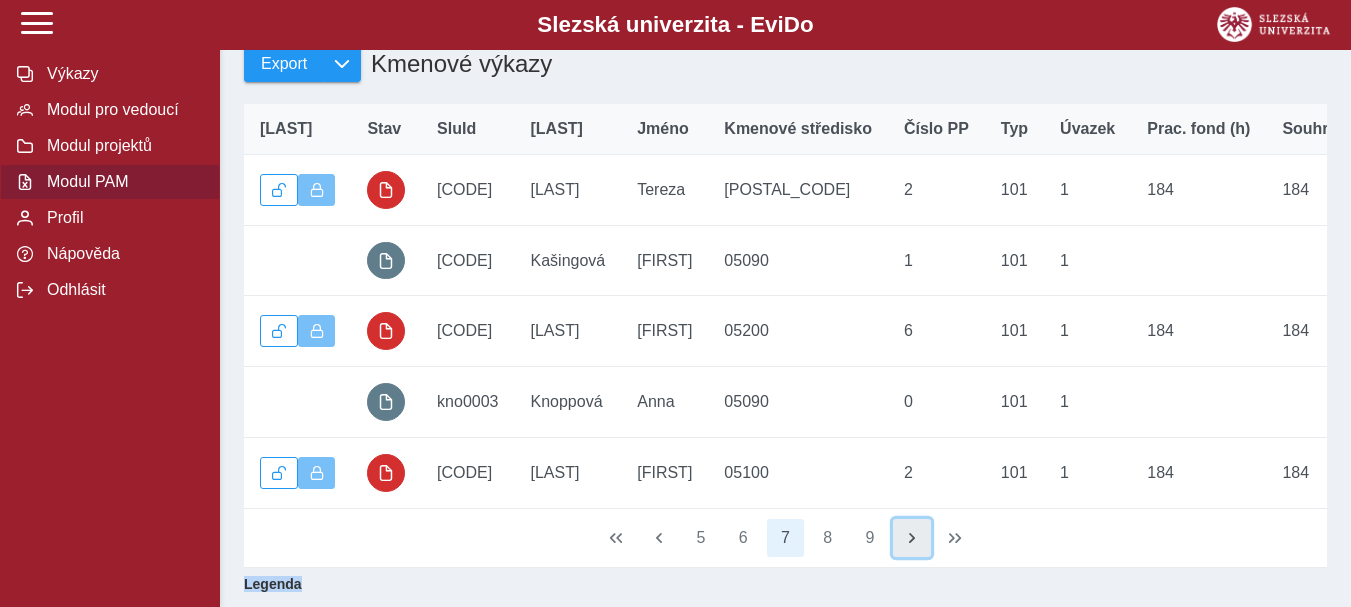 click at bounding box center [912, 538] 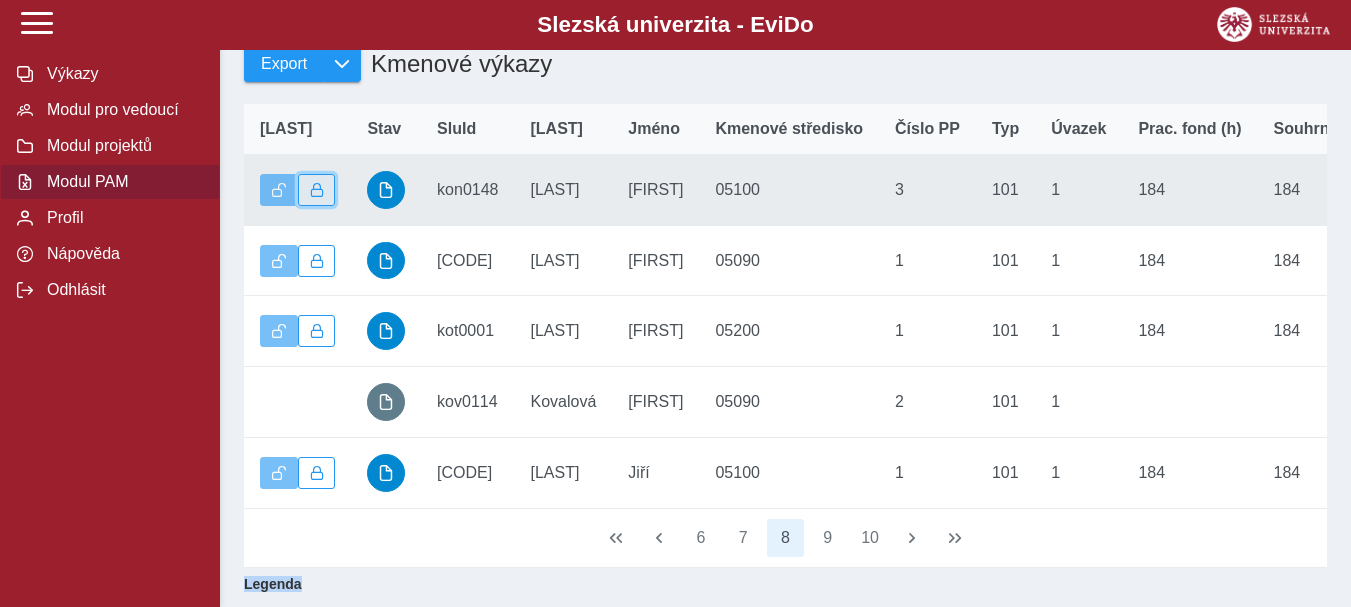 click at bounding box center (317, 190) 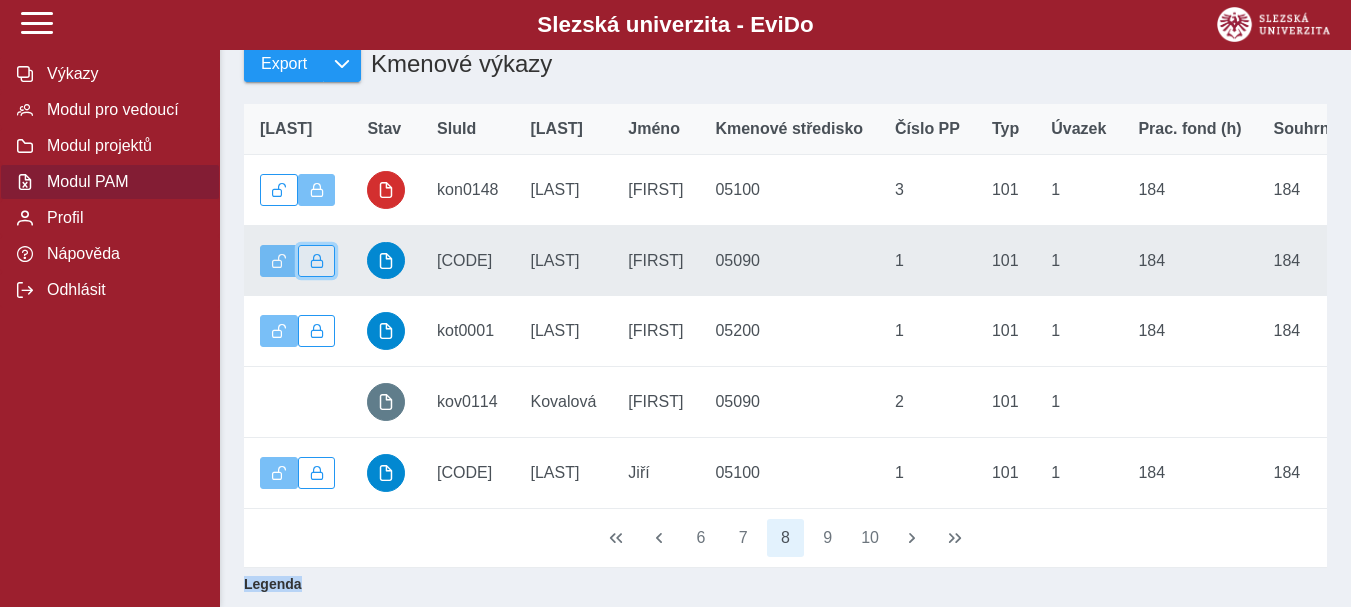 click at bounding box center [317, 261] 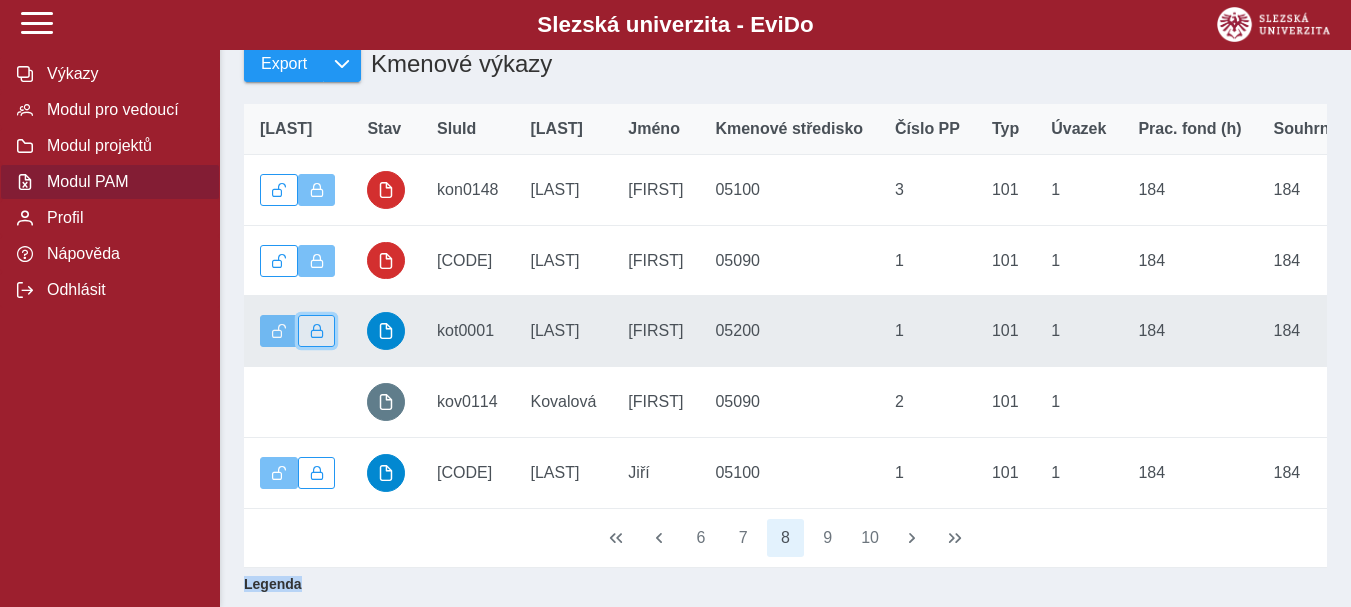 click at bounding box center [317, 331] 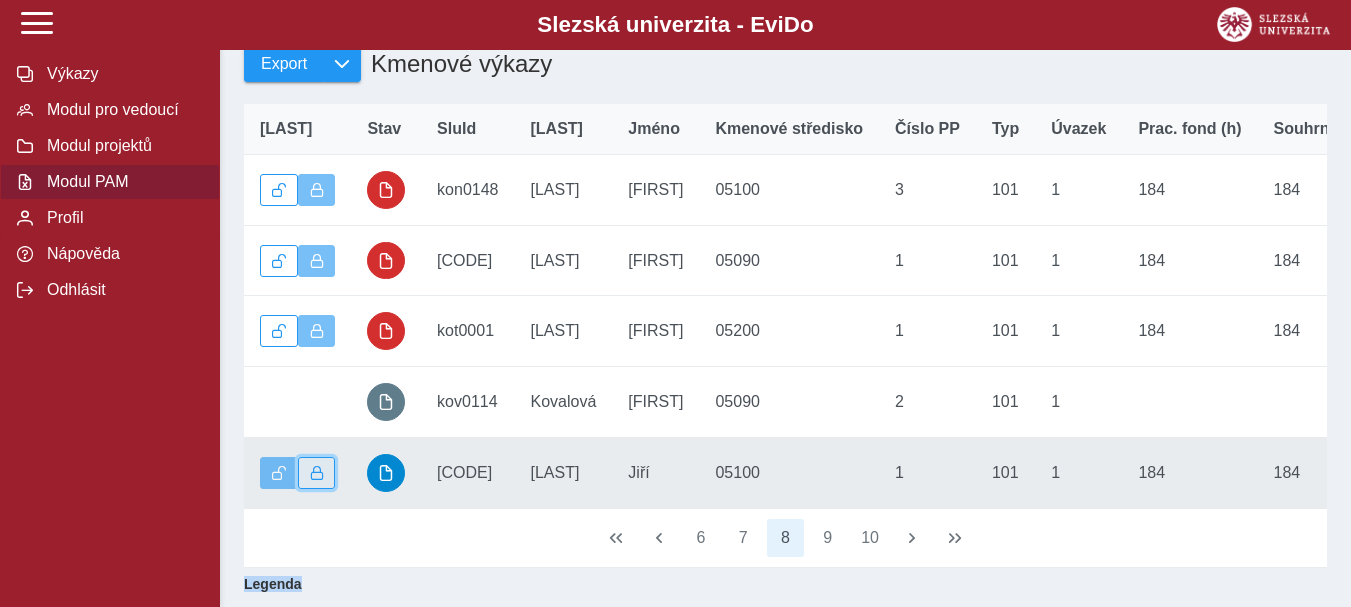 click at bounding box center (317, 473) 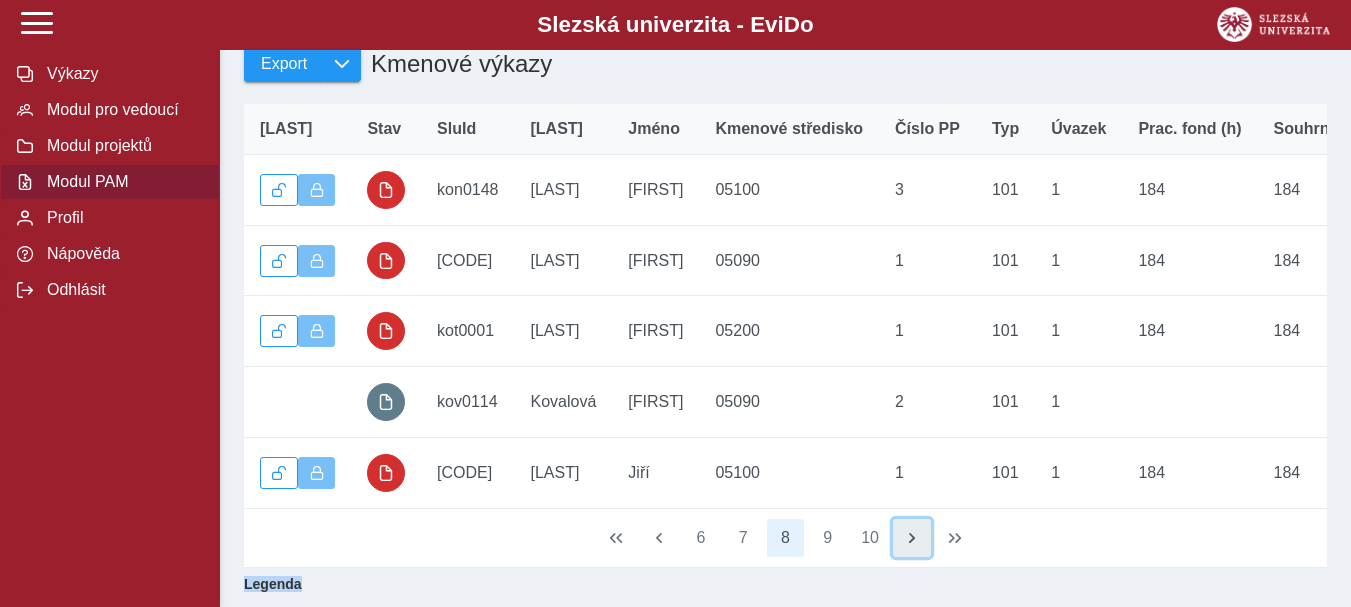 click at bounding box center (912, 538) 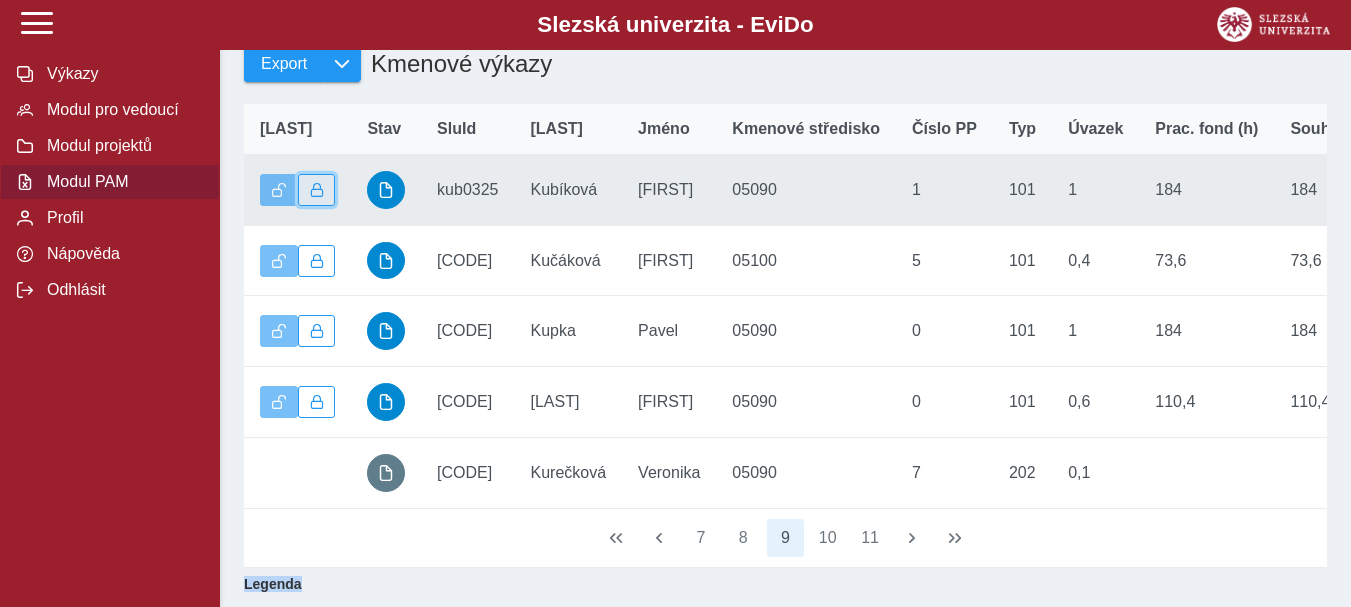 click at bounding box center [317, 190] 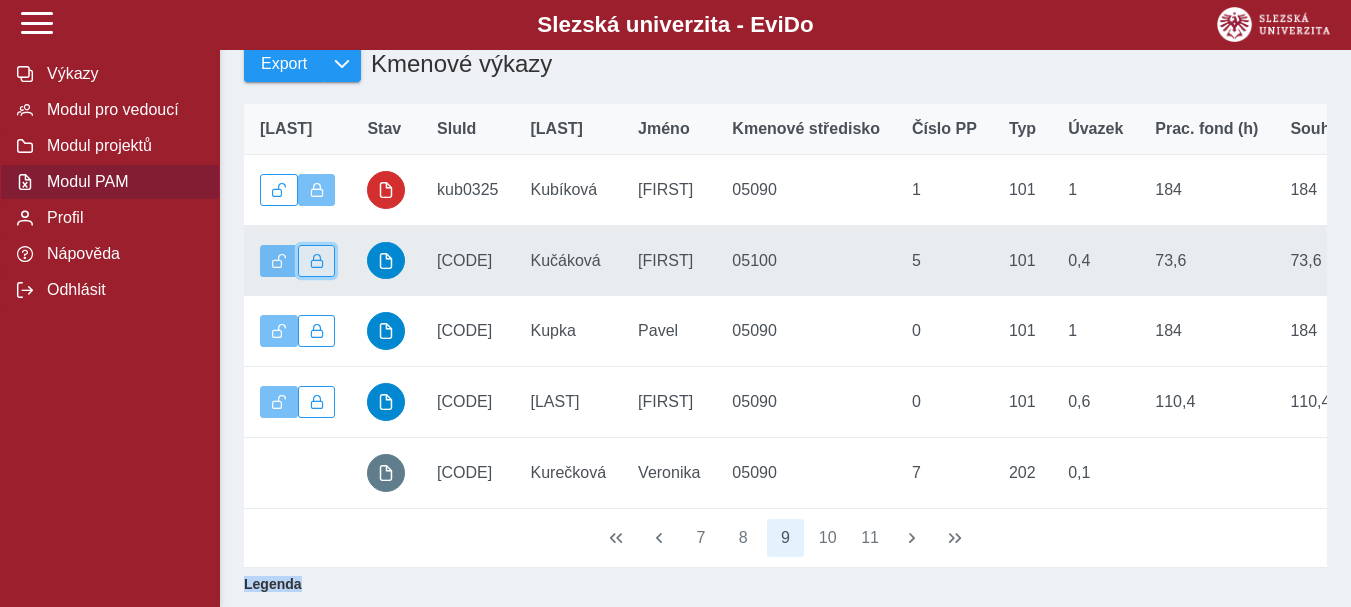click at bounding box center (317, 261) 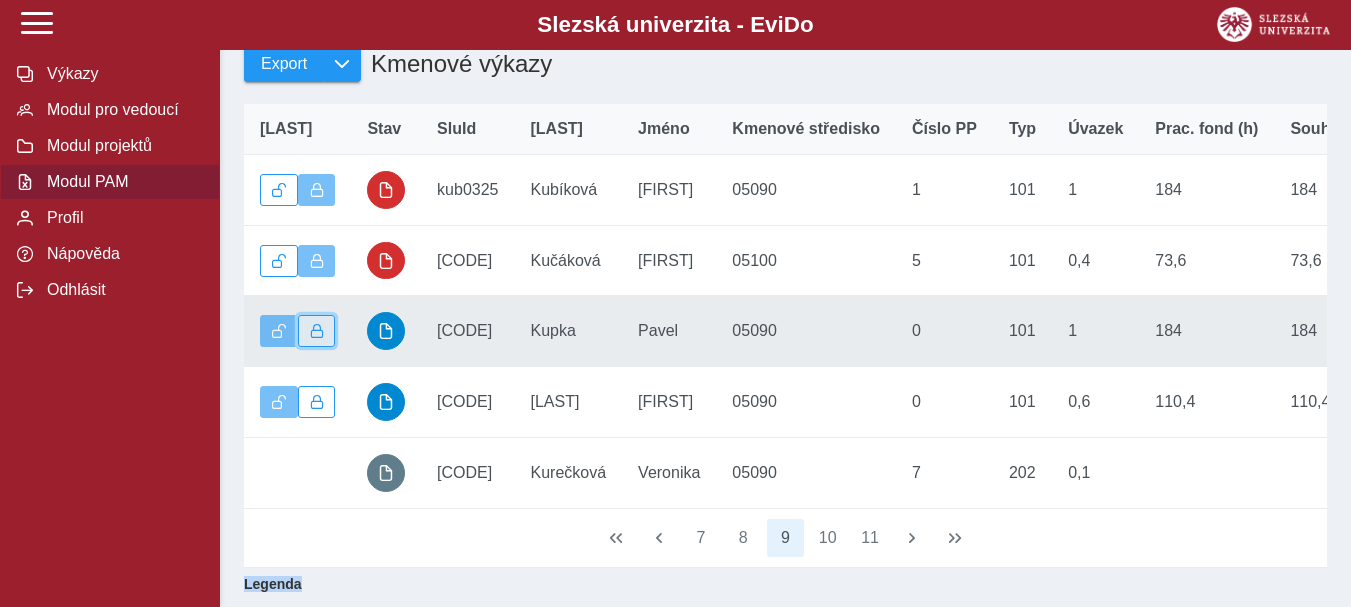 click at bounding box center (317, 331) 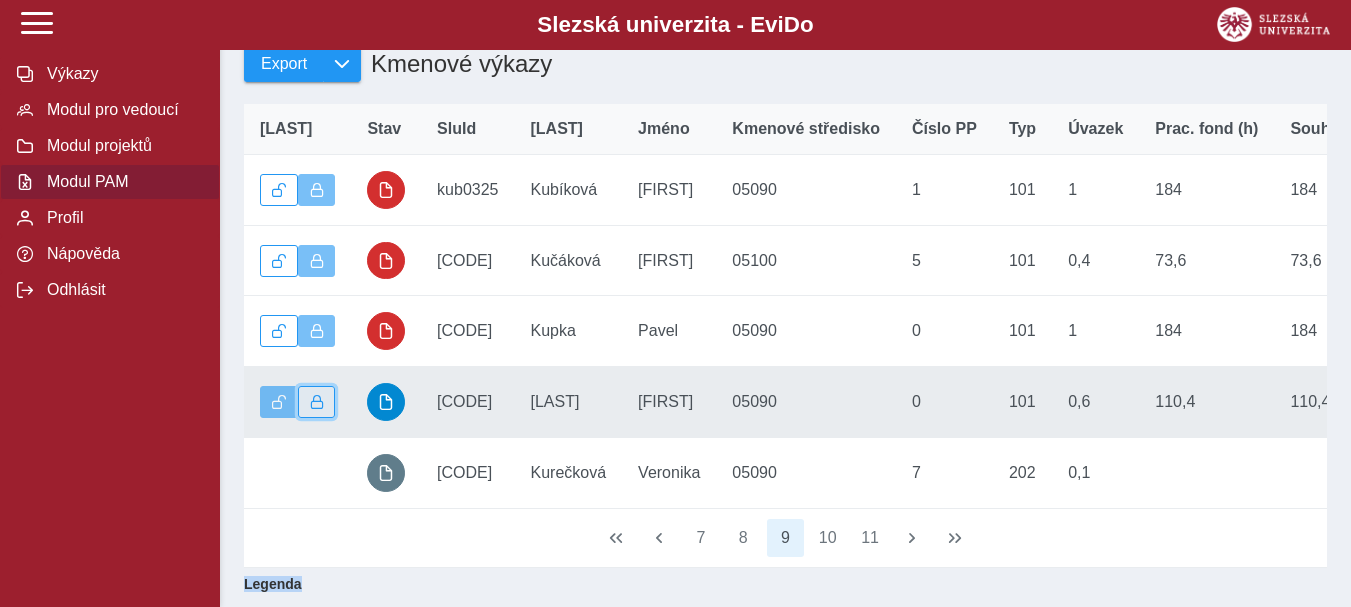 click at bounding box center [317, 402] 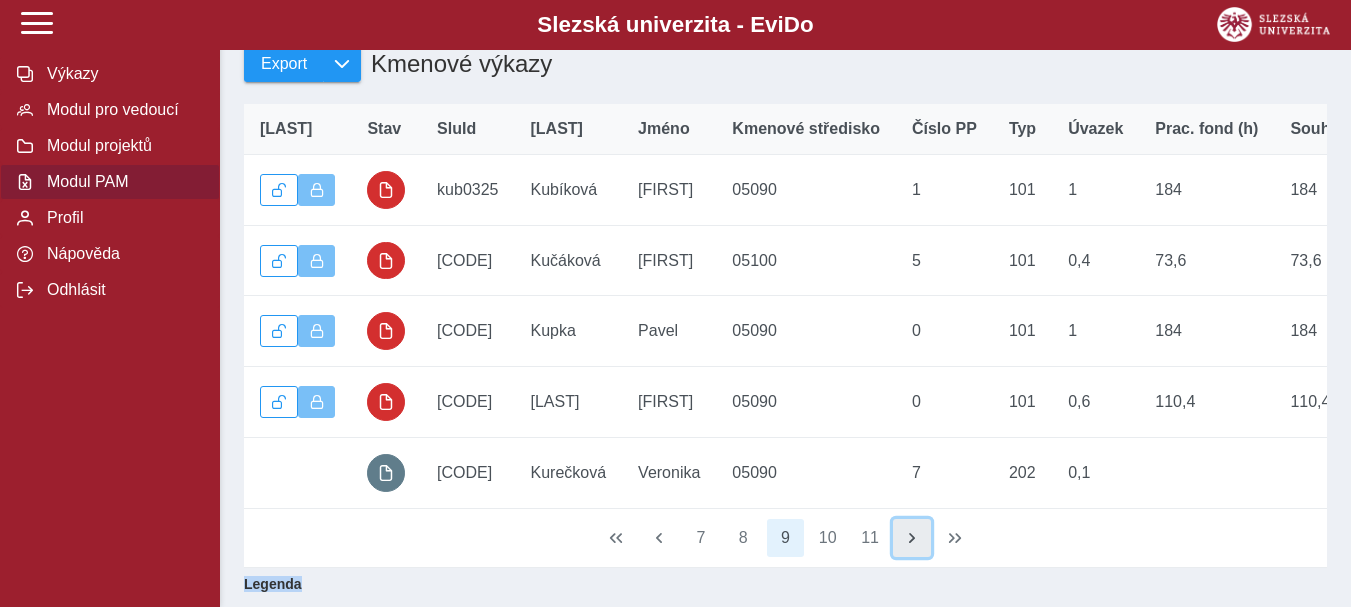 click at bounding box center [912, 538] 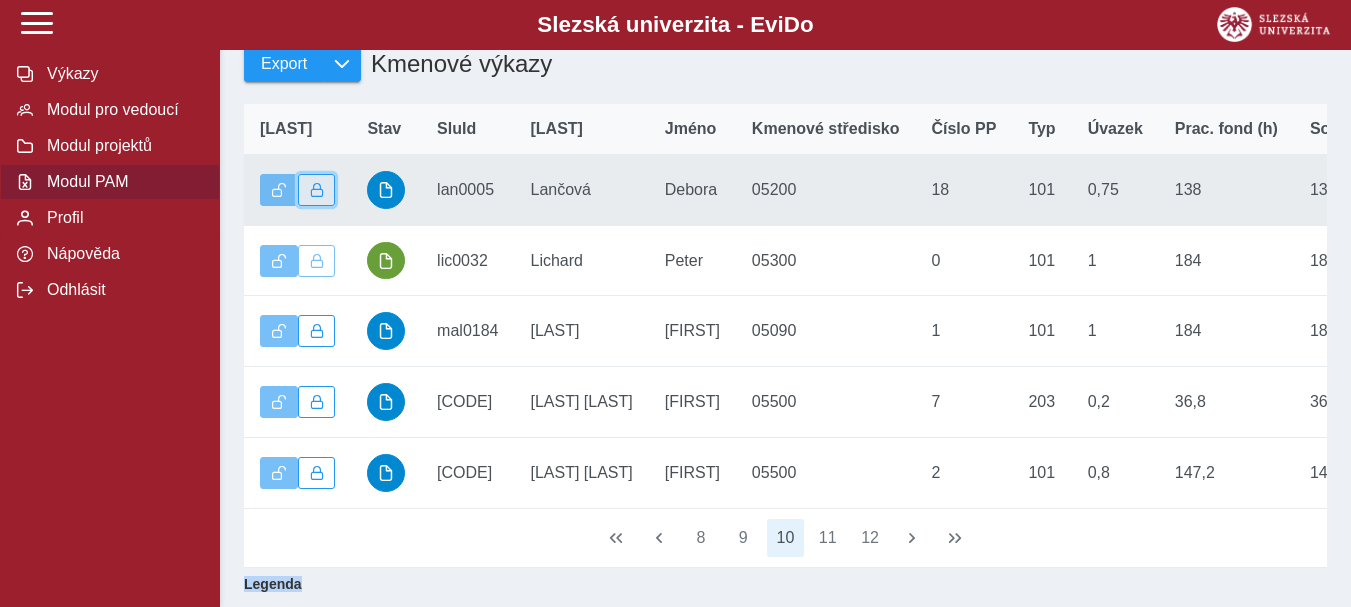 click at bounding box center (317, 190) 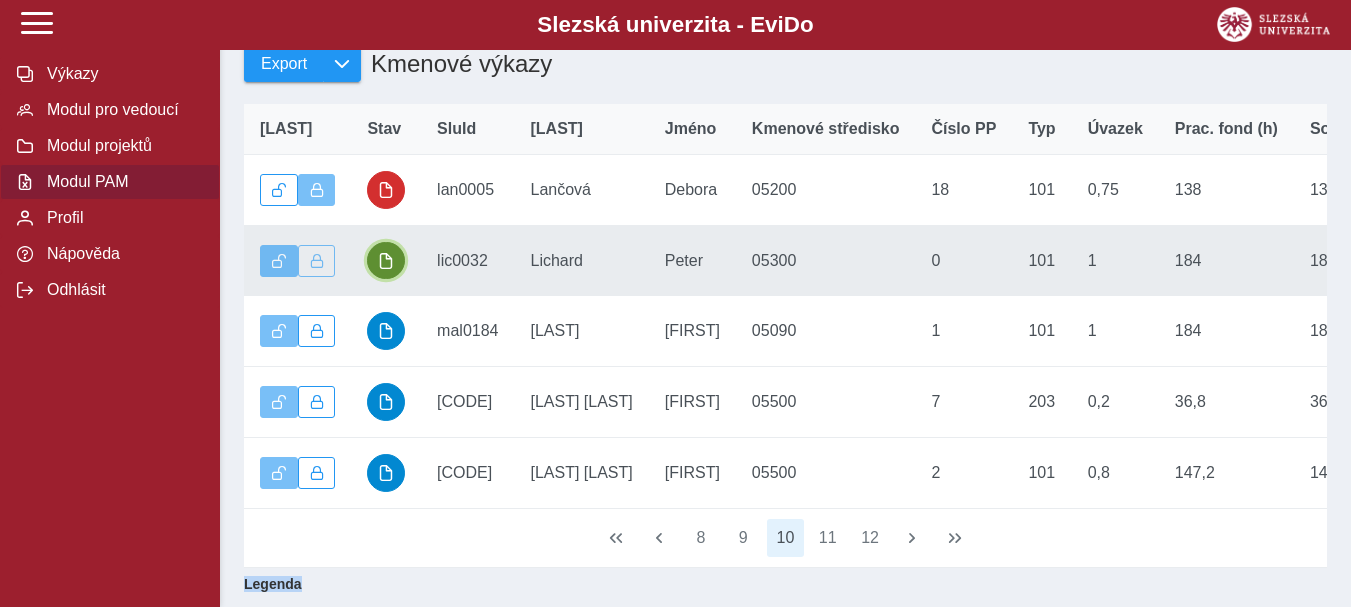 click at bounding box center (386, 261) 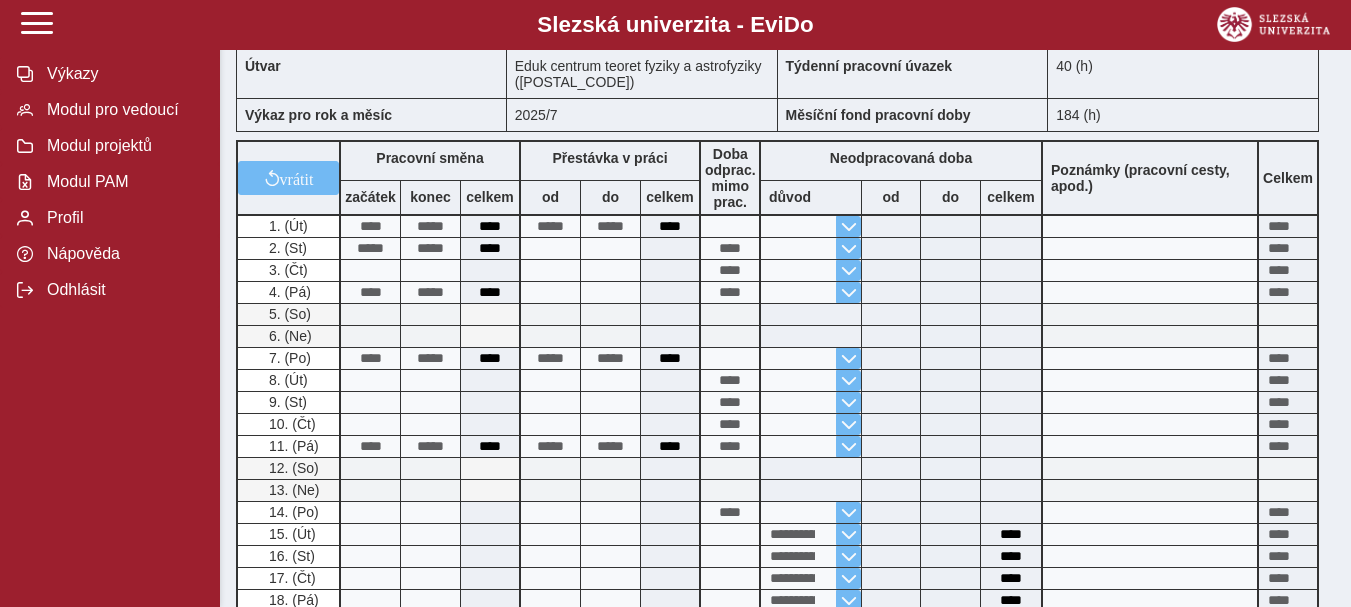 scroll, scrollTop: 0, scrollLeft: 0, axis: both 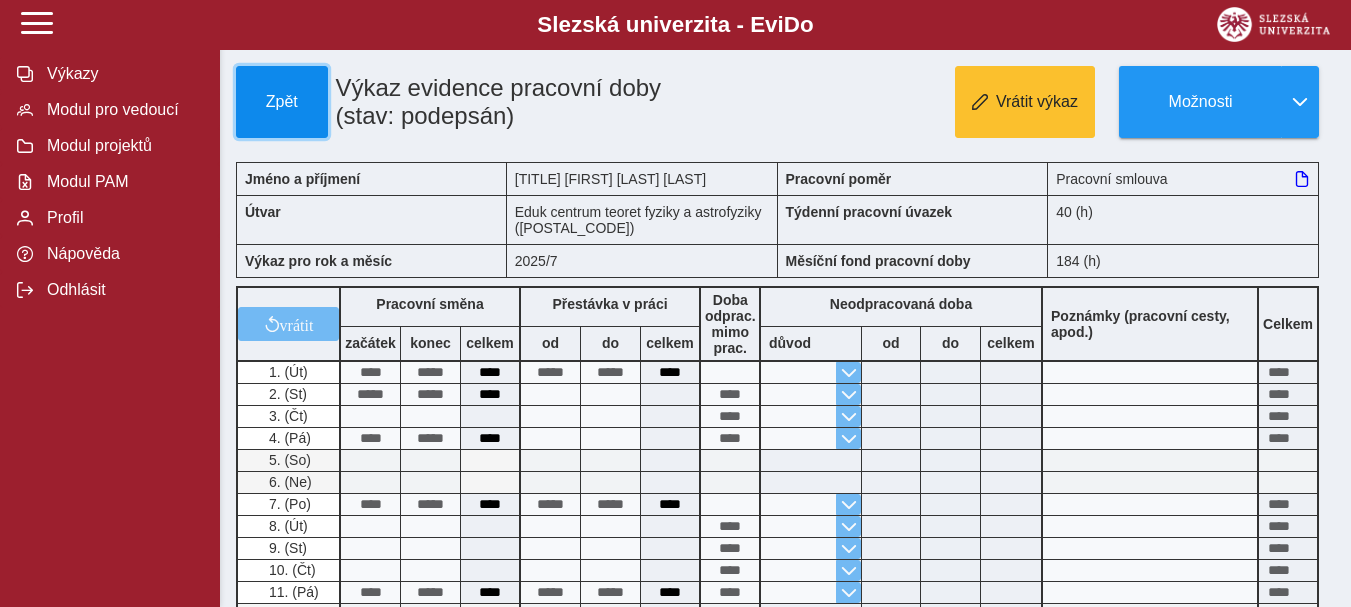 click on "Zpět" at bounding box center [282, 102] 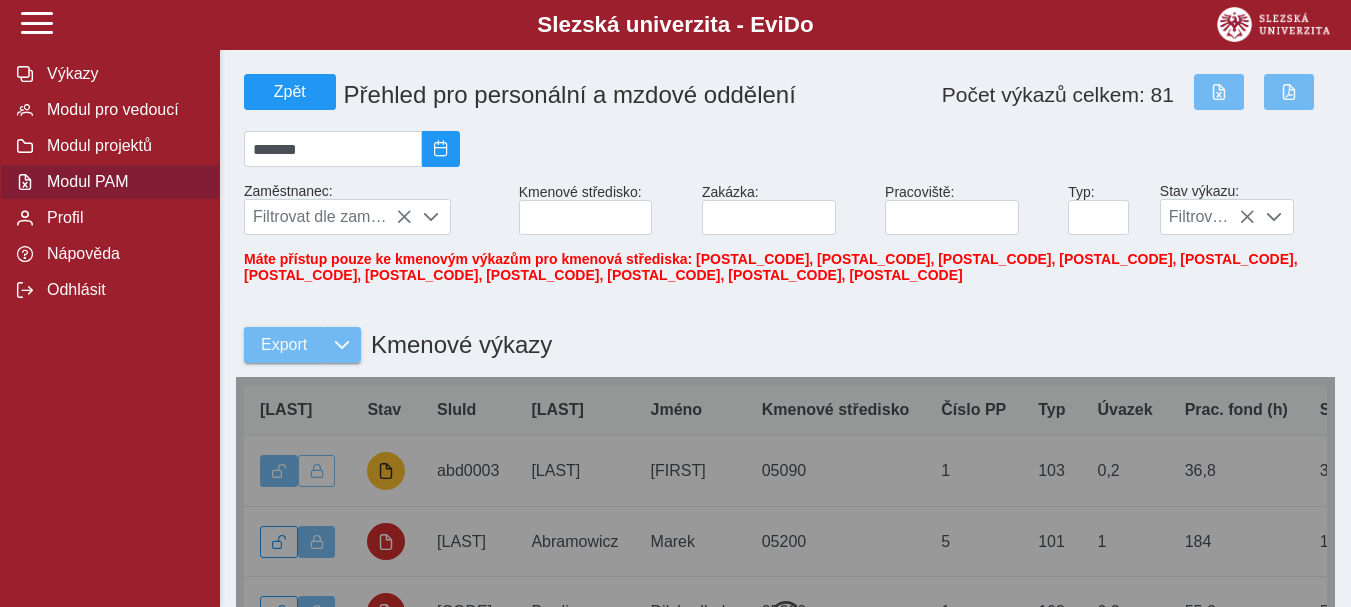 click on "Export    Kmenové výkazy" at bounding box center [785, 334] 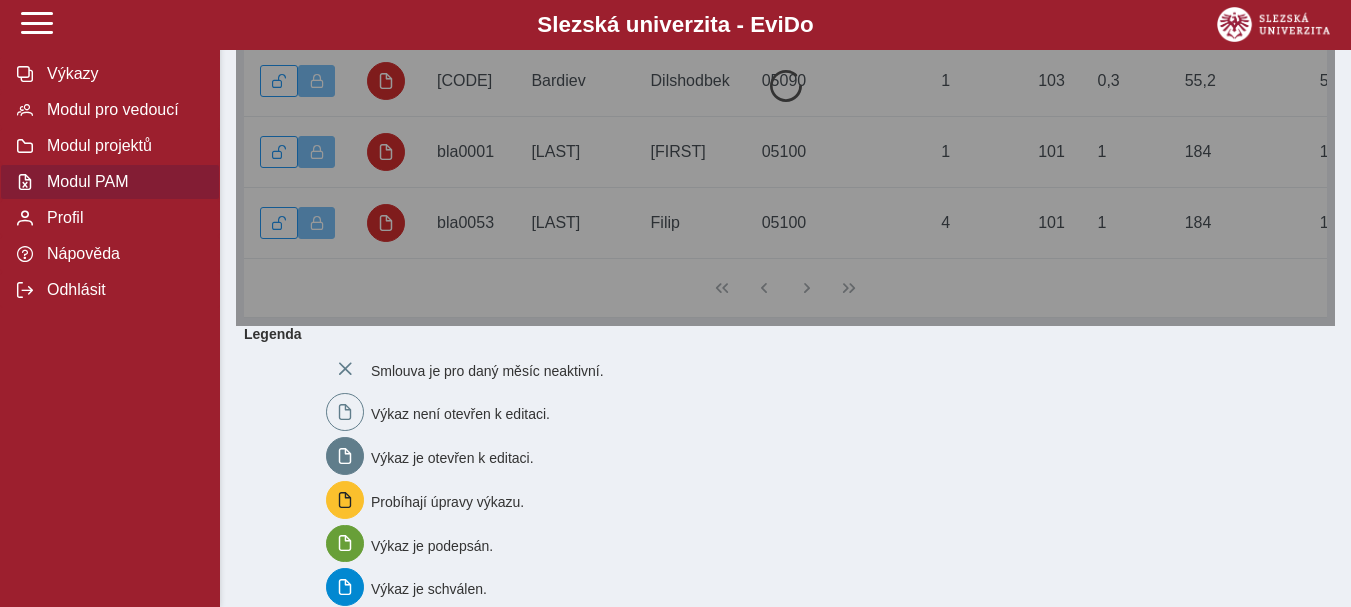 click on "Export    Kmenové výkazy" at bounding box center [785, -197] 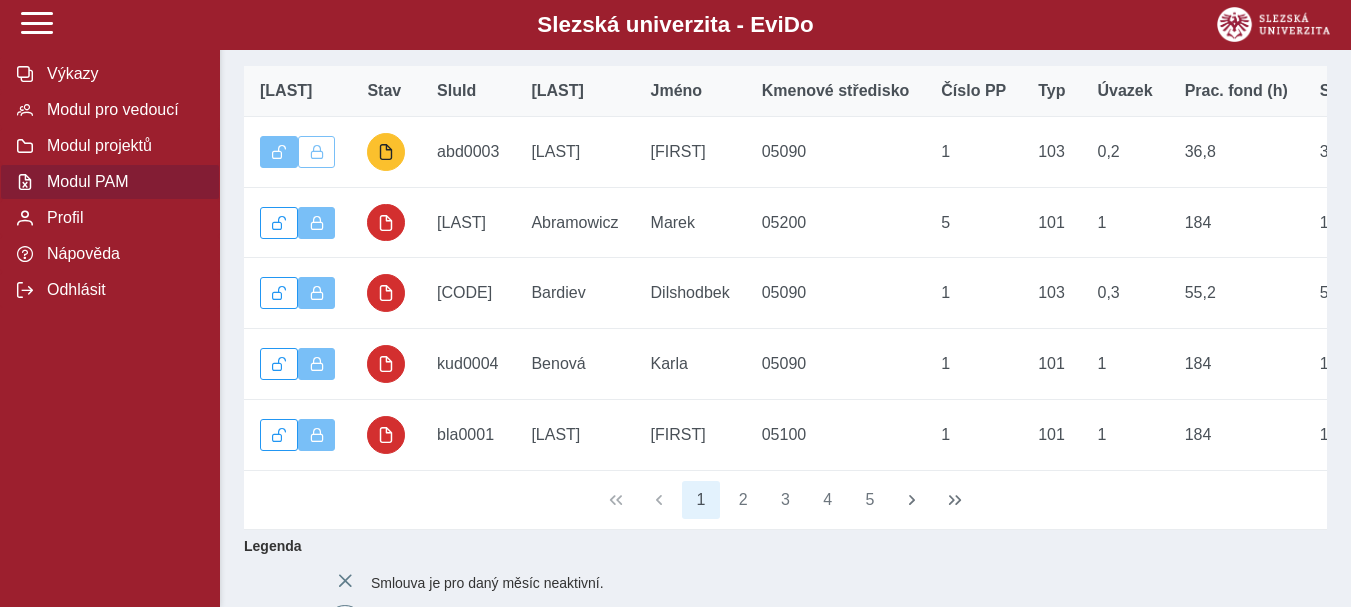 scroll, scrollTop: 360, scrollLeft: 0, axis: vertical 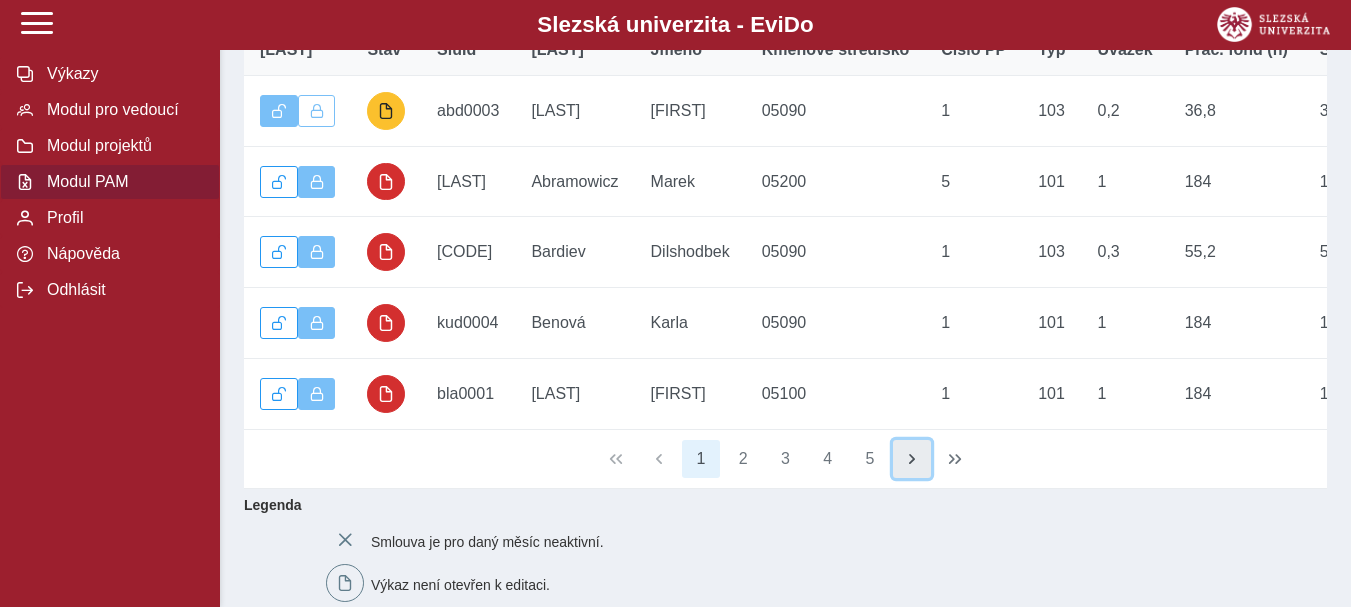 click at bounding box center (912, 459) 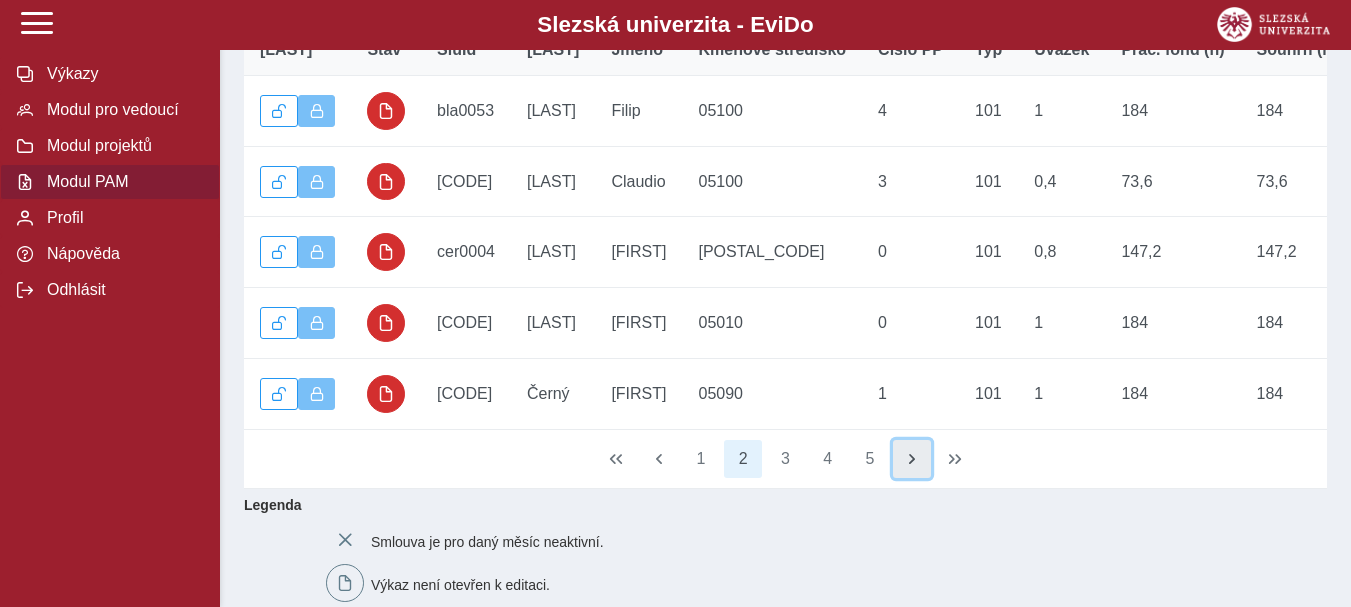 click at bounding box center (912, 459) 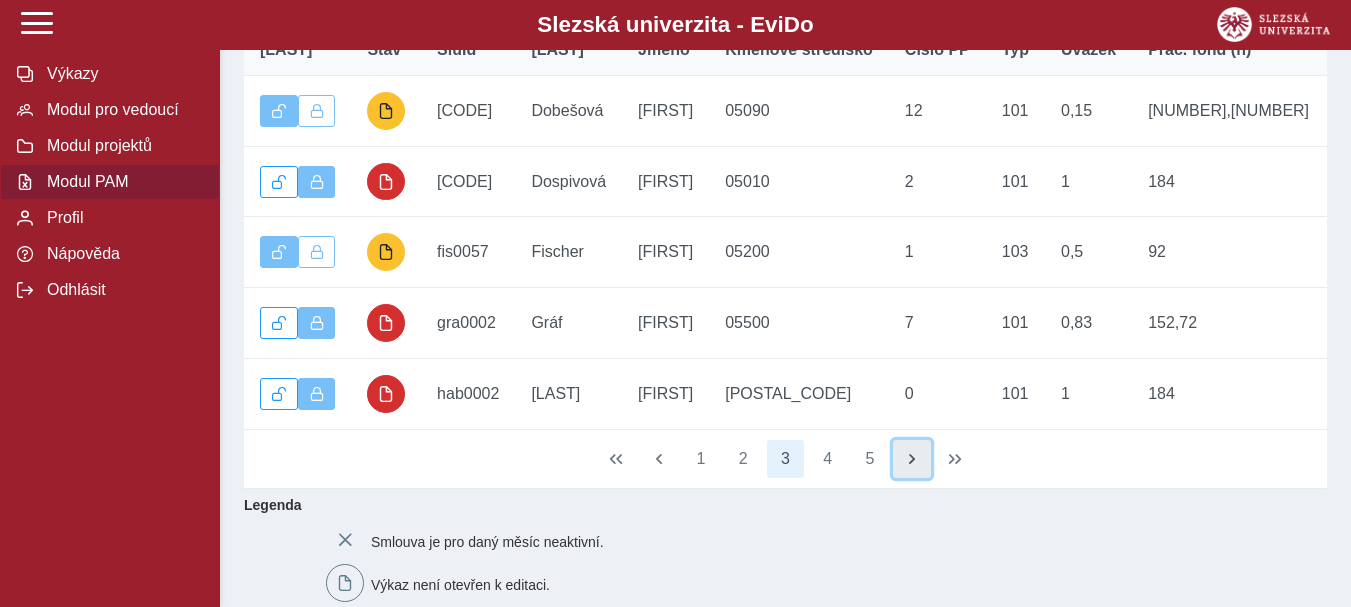 click at bounding box center [912, 459] 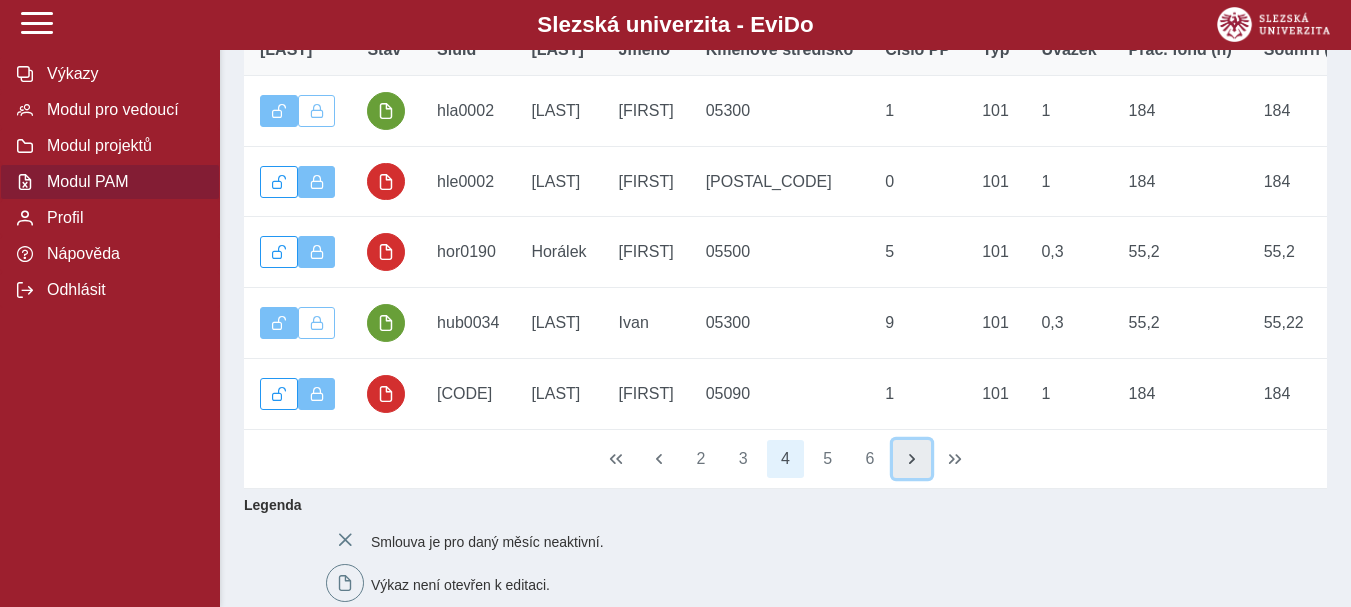 click at bounding box center [912, 459] 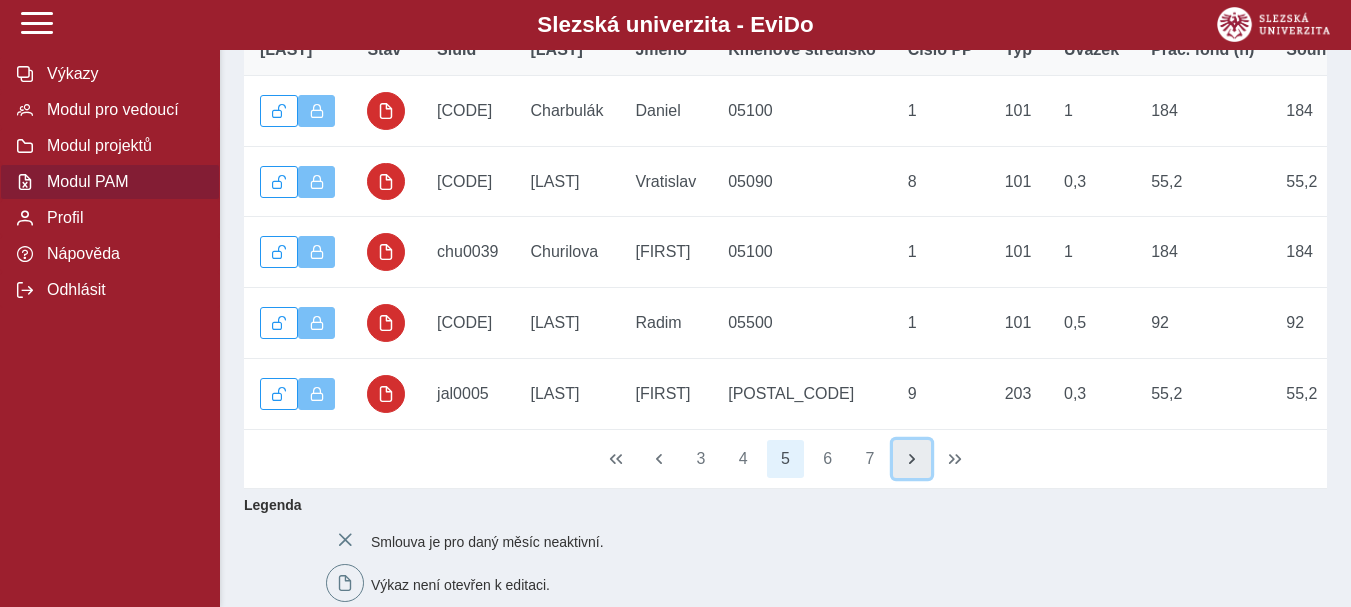 click at bounding box center (912, 459) 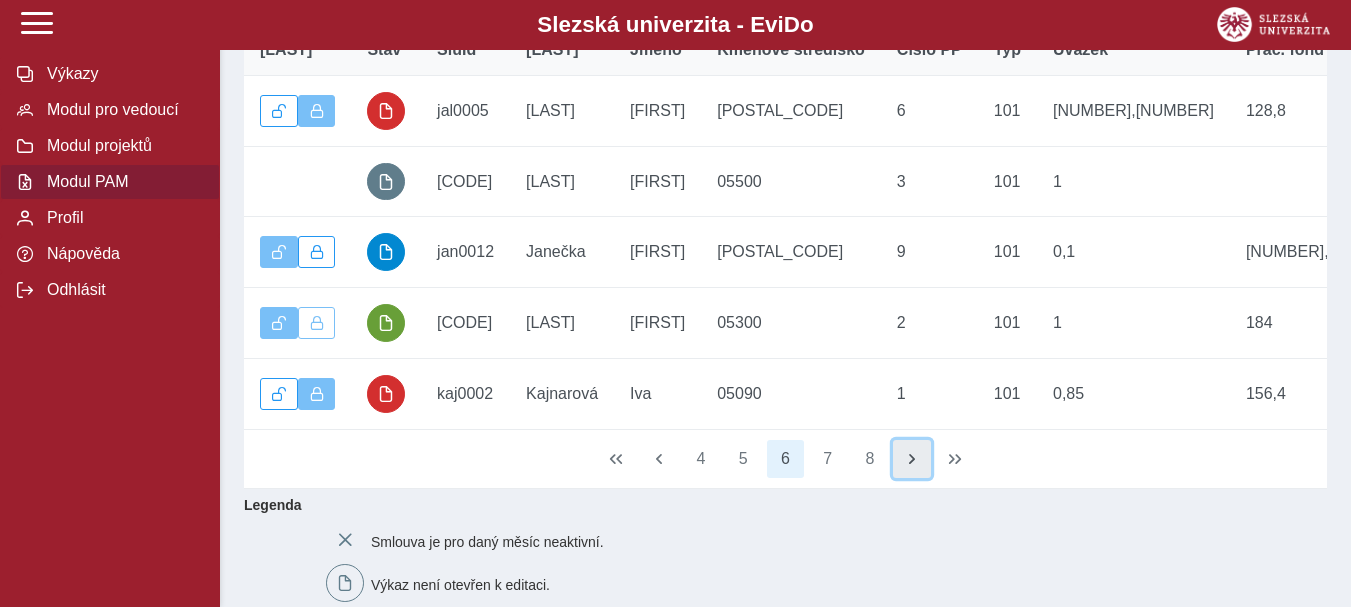 click at bounding box center (912, 459) 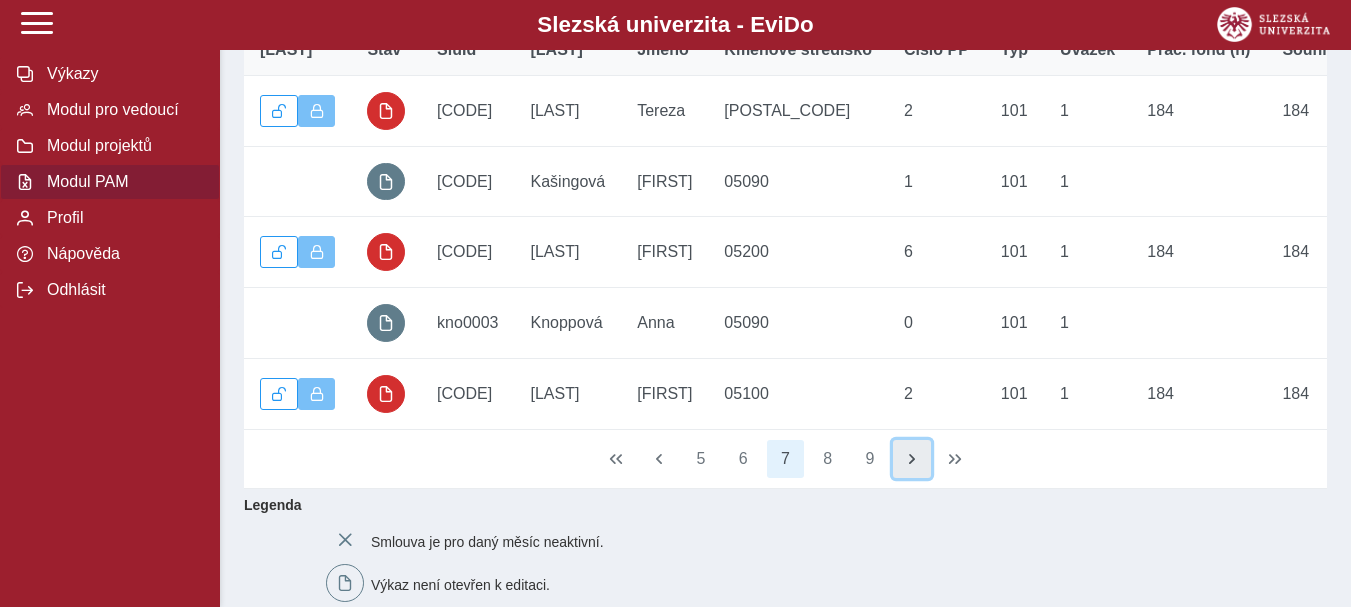 click at bounding box center [912, 459] 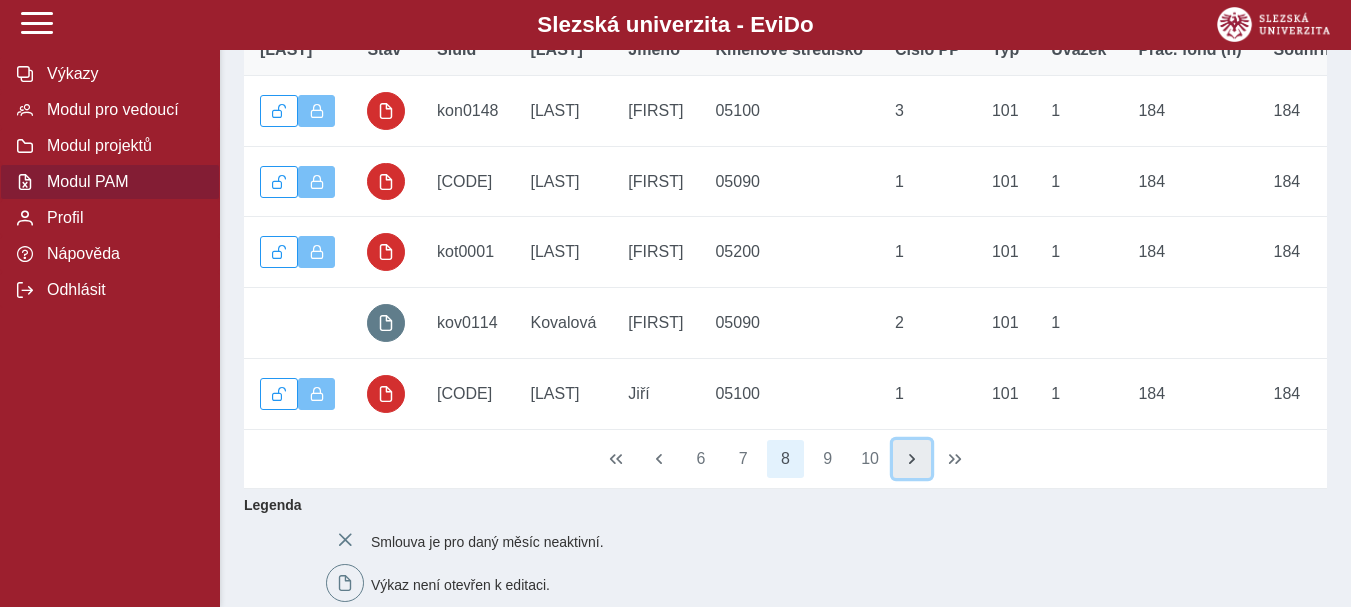 click at bounding box center [912, 459] 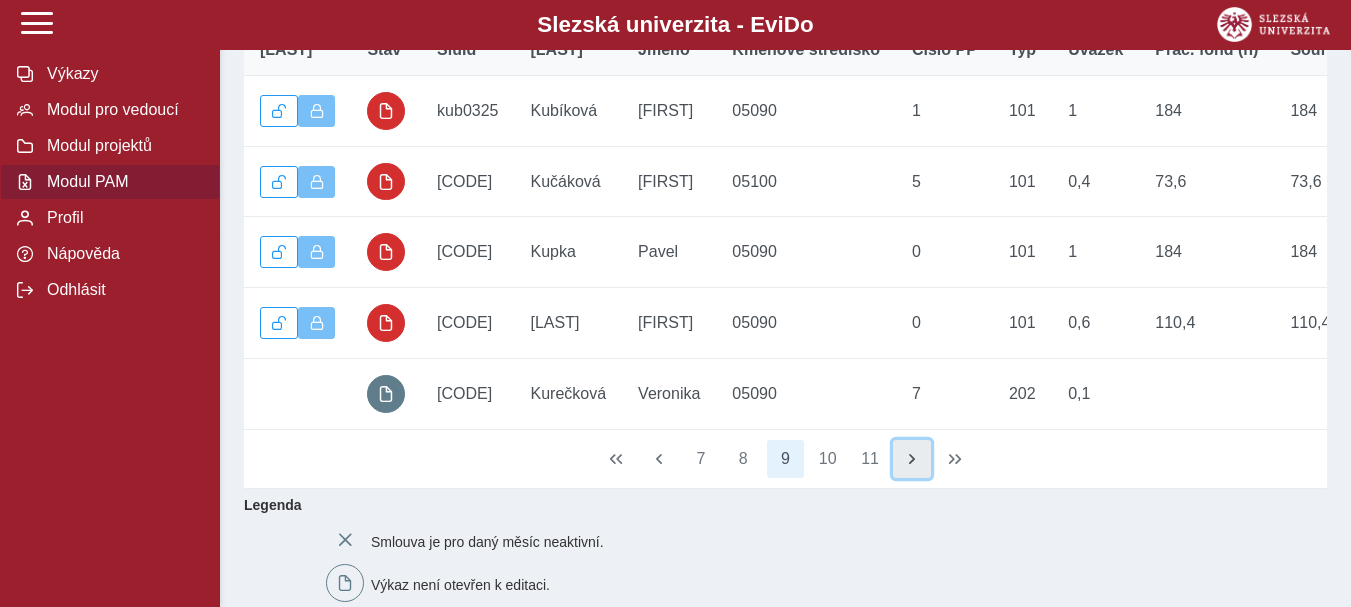 click at bounding box center (912, 459) 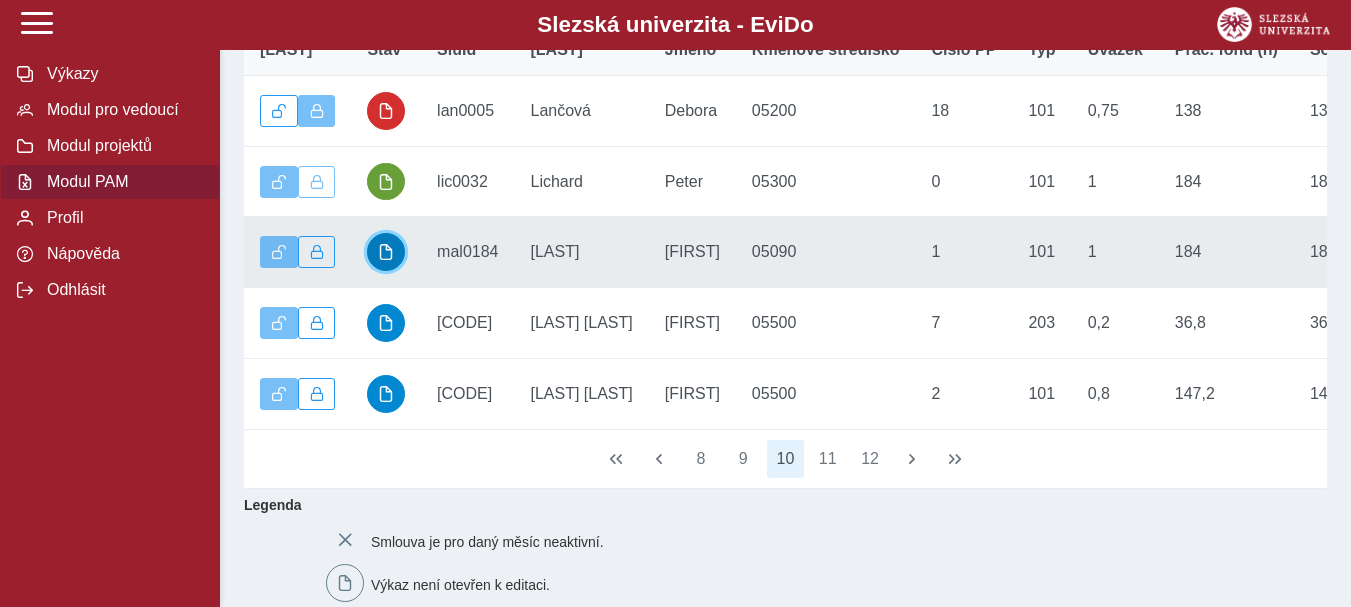 click at bounding box center (386, 252) 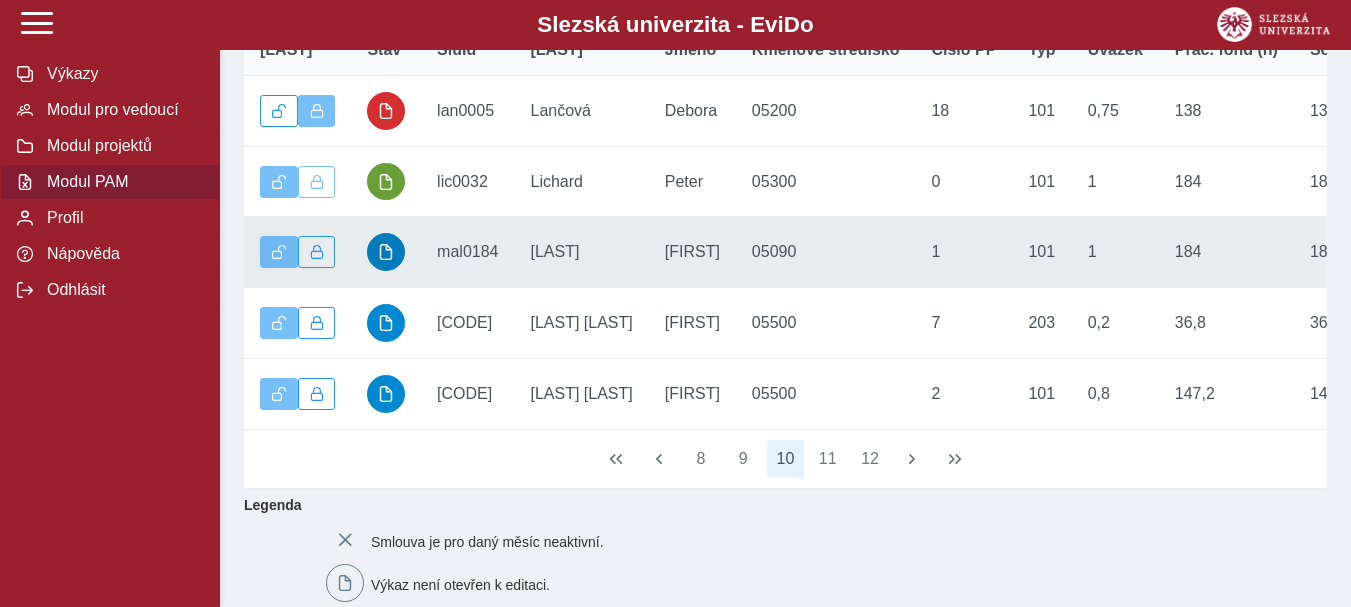 scroll, scrollTop: 0, scrollLeft: 0, axis: both 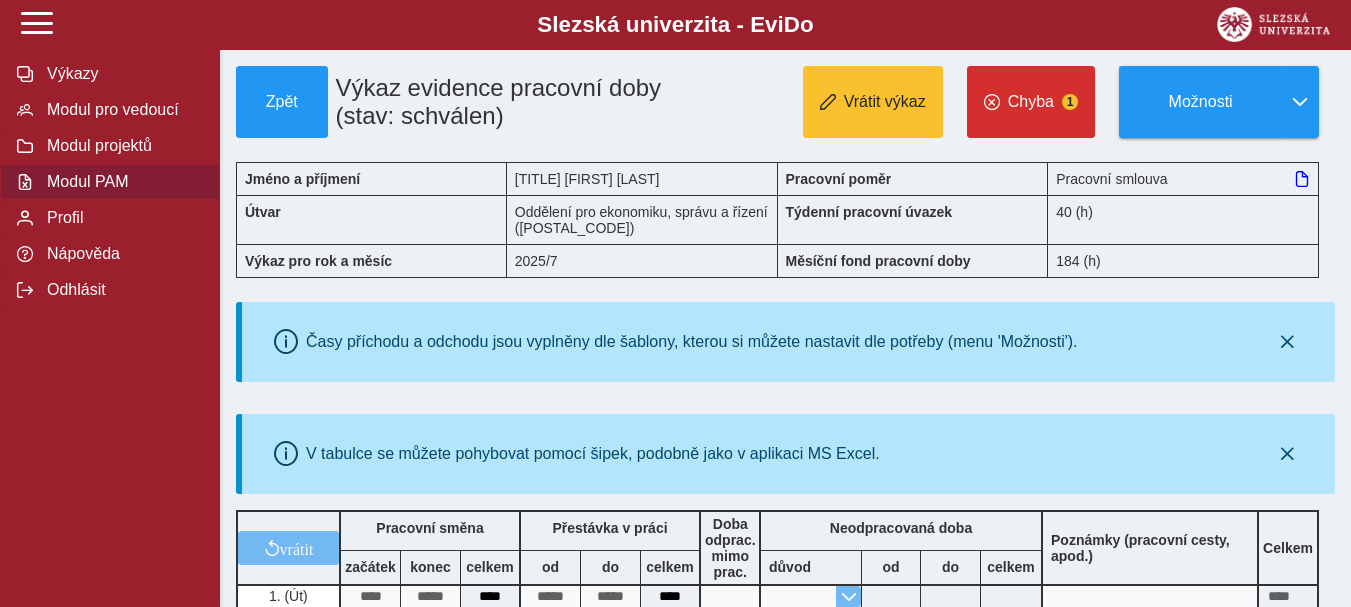 click on "Modul PAM" at bounding box center [122, 182] 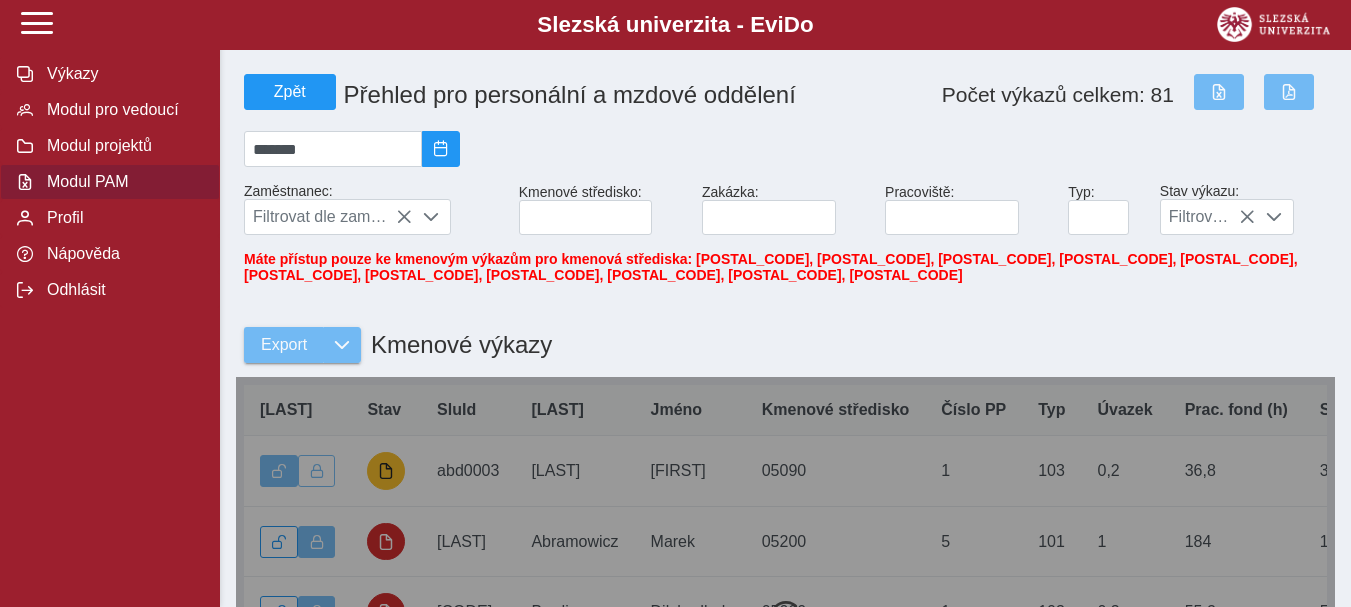 click on "Export    Kmenové výkazy" at bounding box center [785, 334] 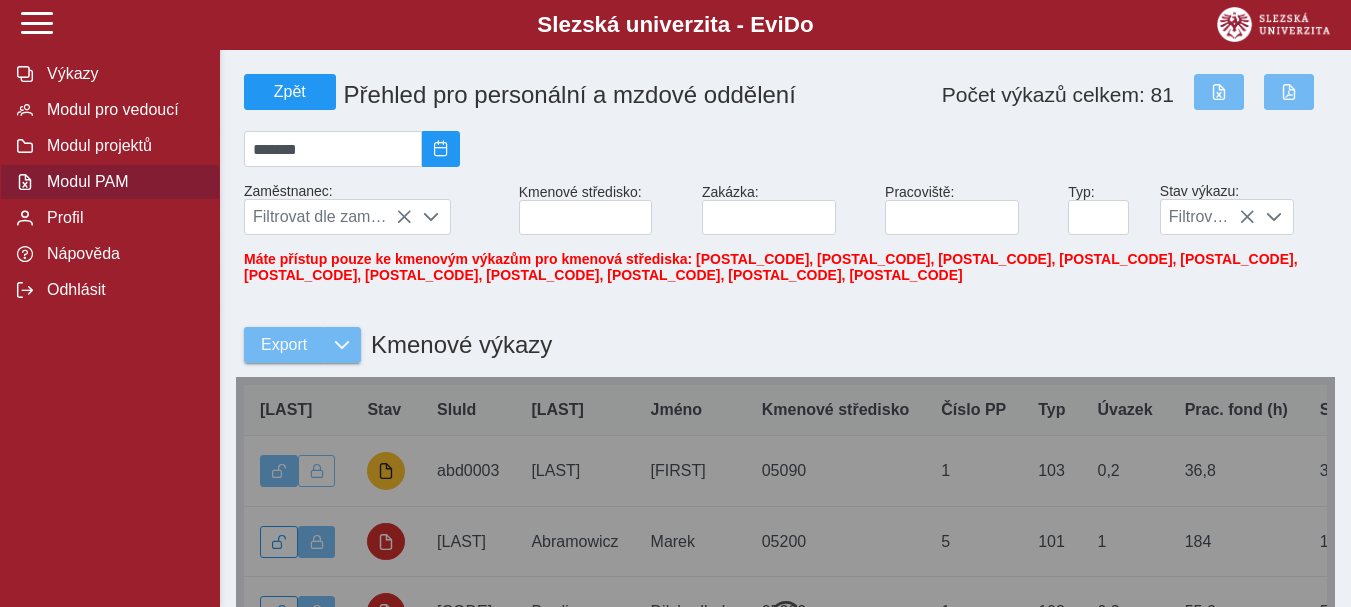 click on "Export    Kmenové výkazy" at bounding box center [785, 334] 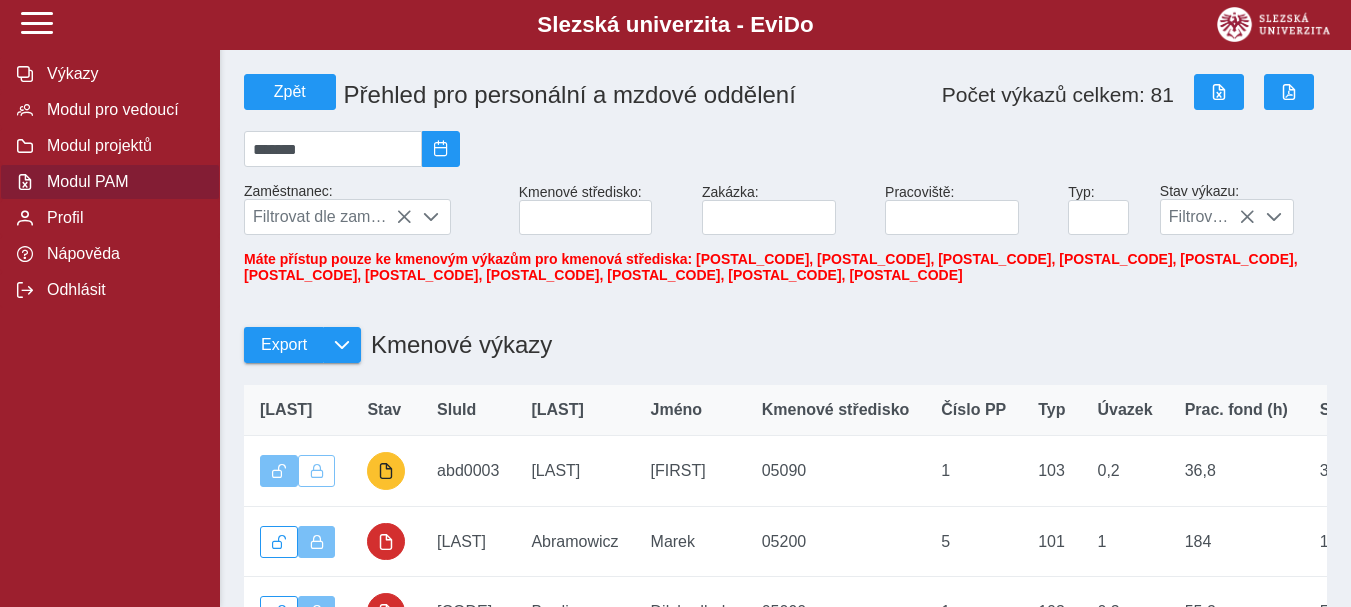 scroll, scrollTop: 531, scrollLeft: 0, axis: vertical 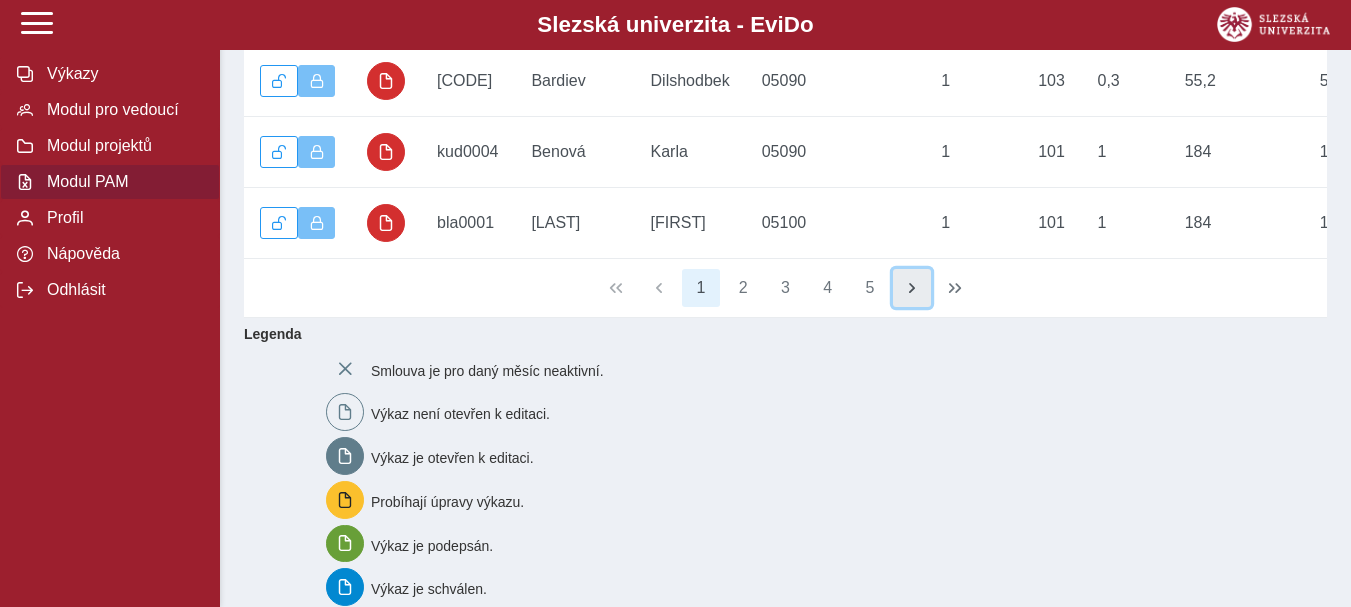 click at bounding box center (912, 288) 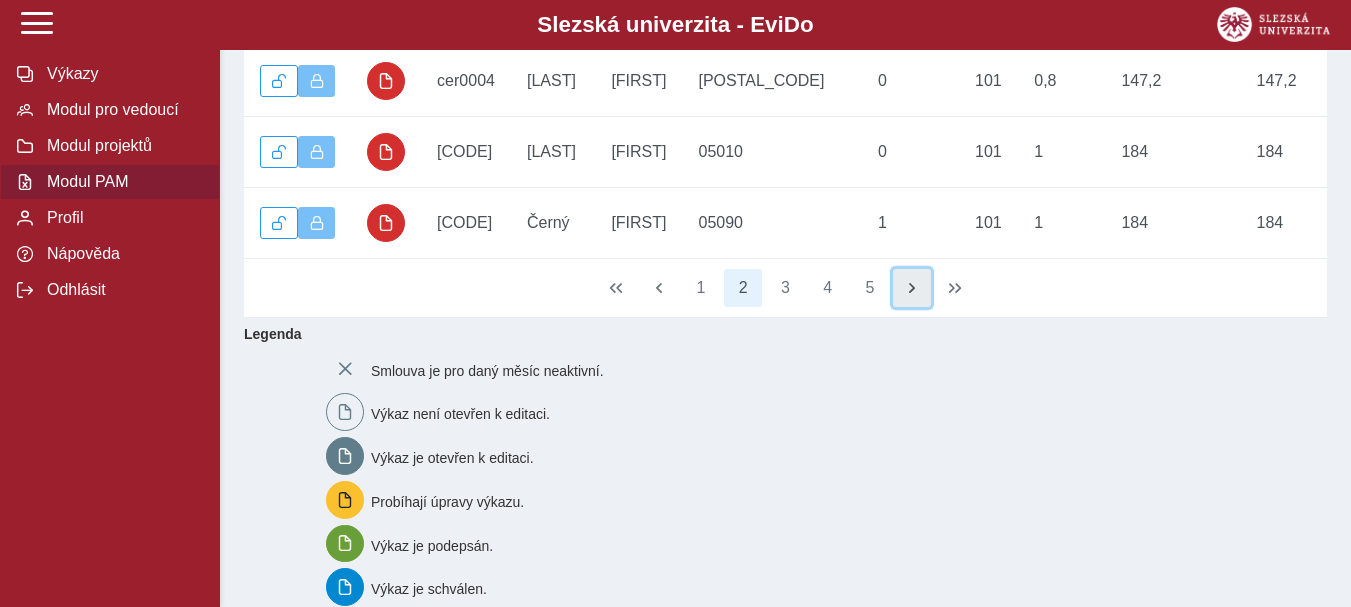 click at bounding box center [912, 288] 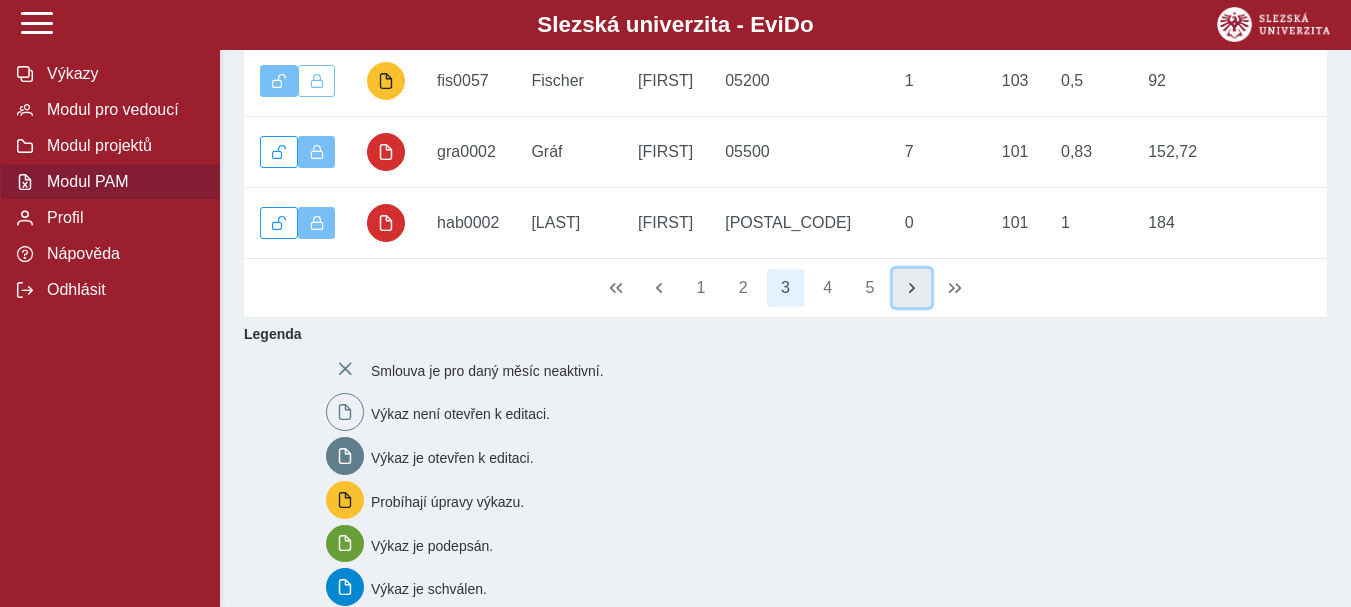 click at bounding box center [912, 288] 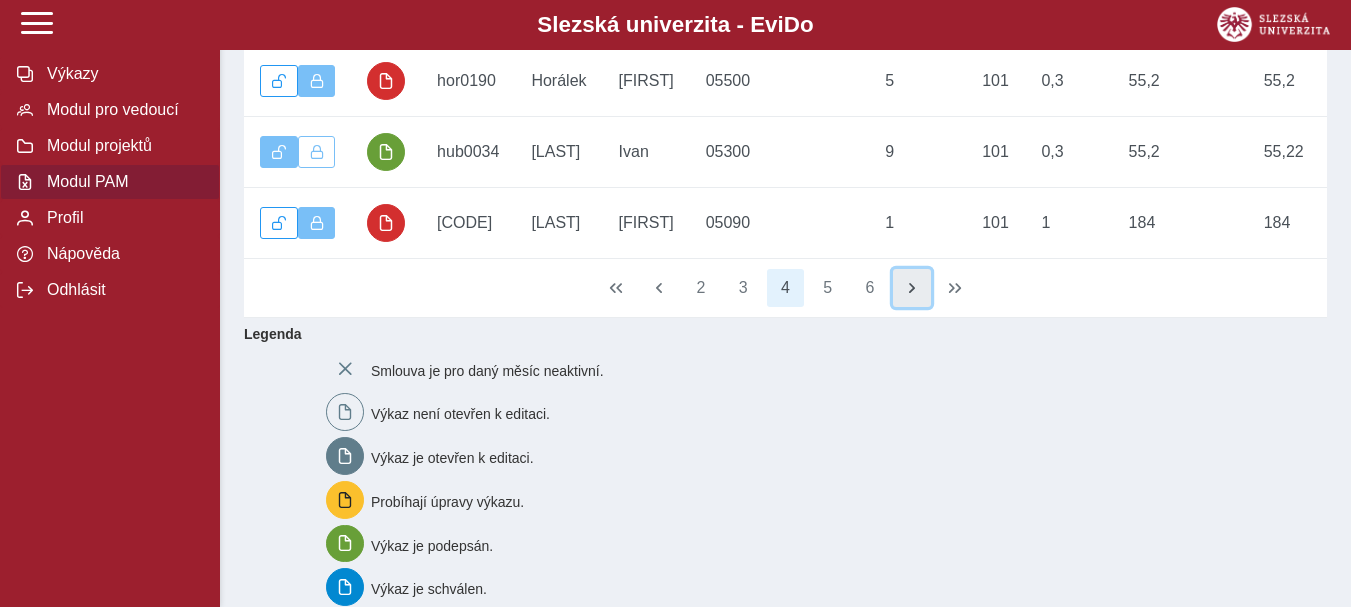 click at bounding box center (912, 288) 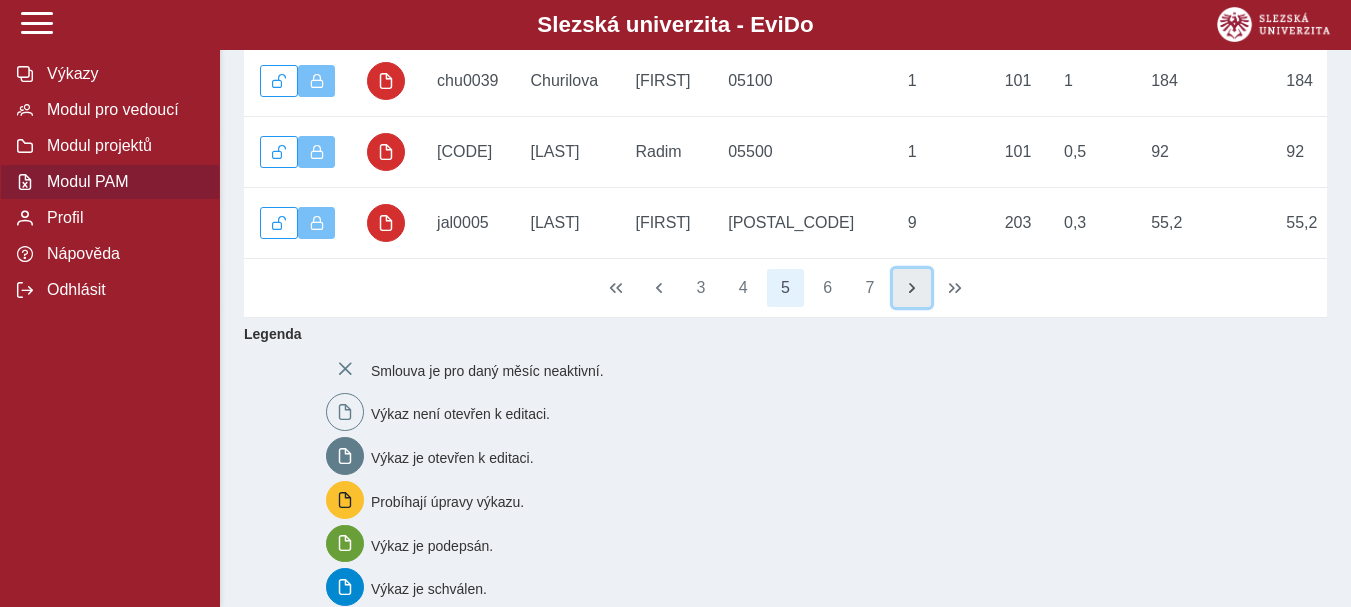 click at bounding box center [912, 288] 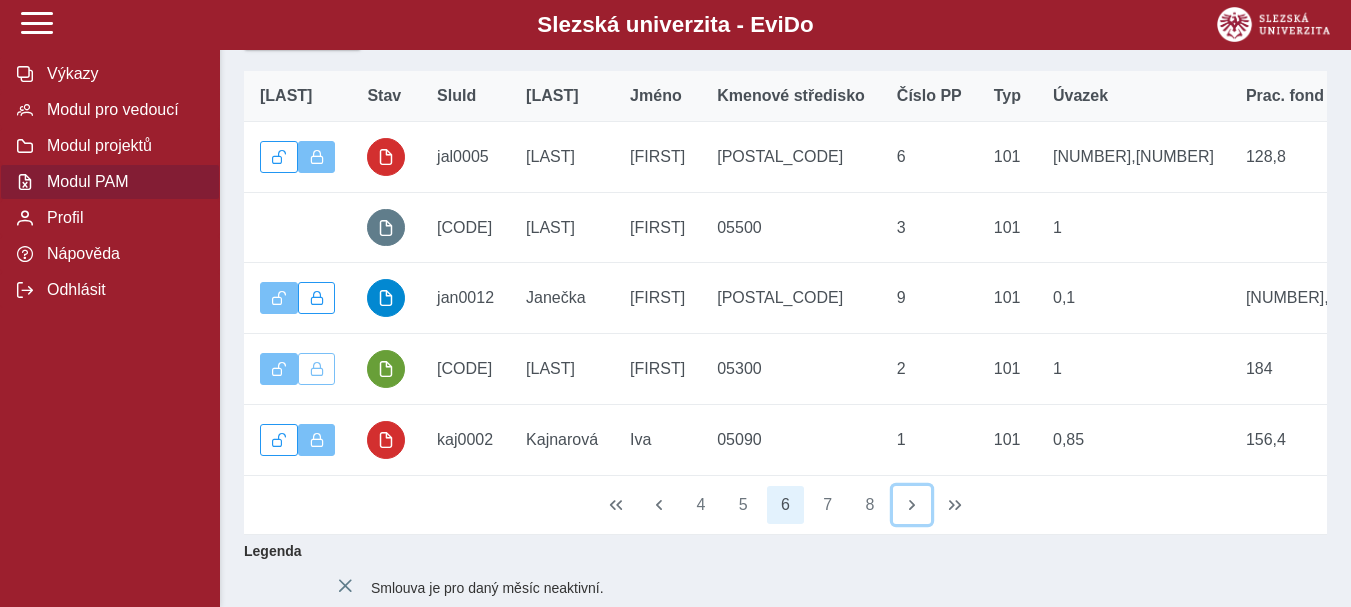 scroll, scrollTop: 309, scrollLeft: 0, axis: vertical 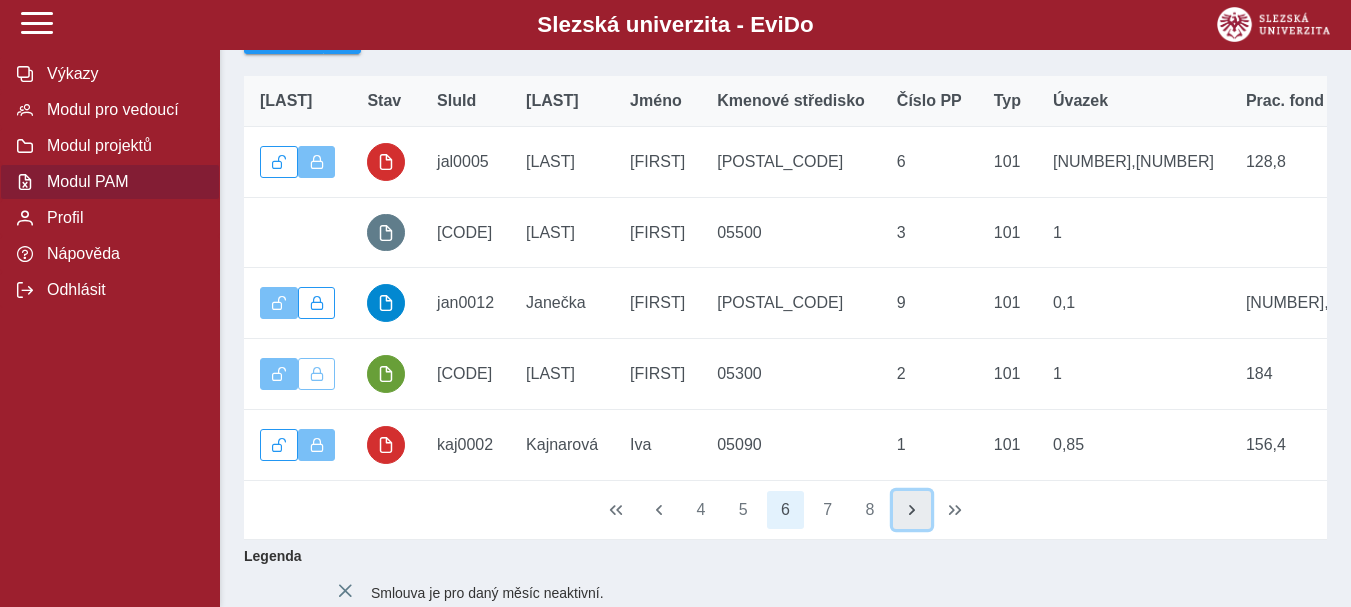click at bounding box center (912, 510) 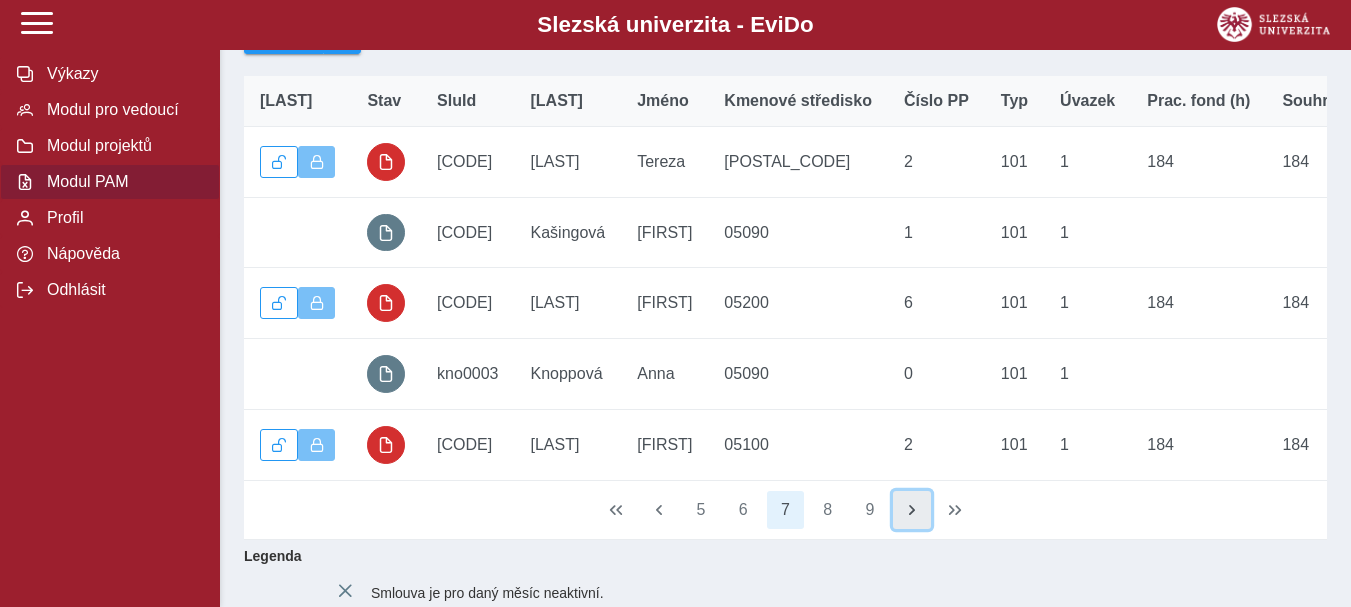 click at bounding box center [912, 510] 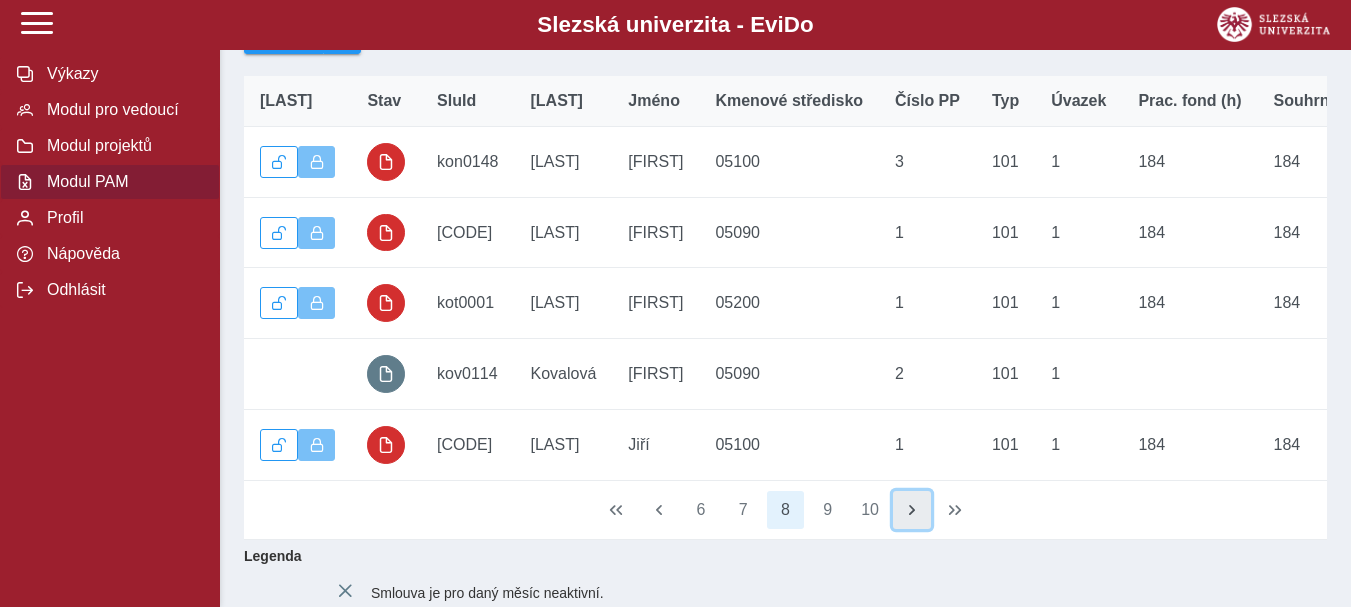 click at bounding box center [912, 510] 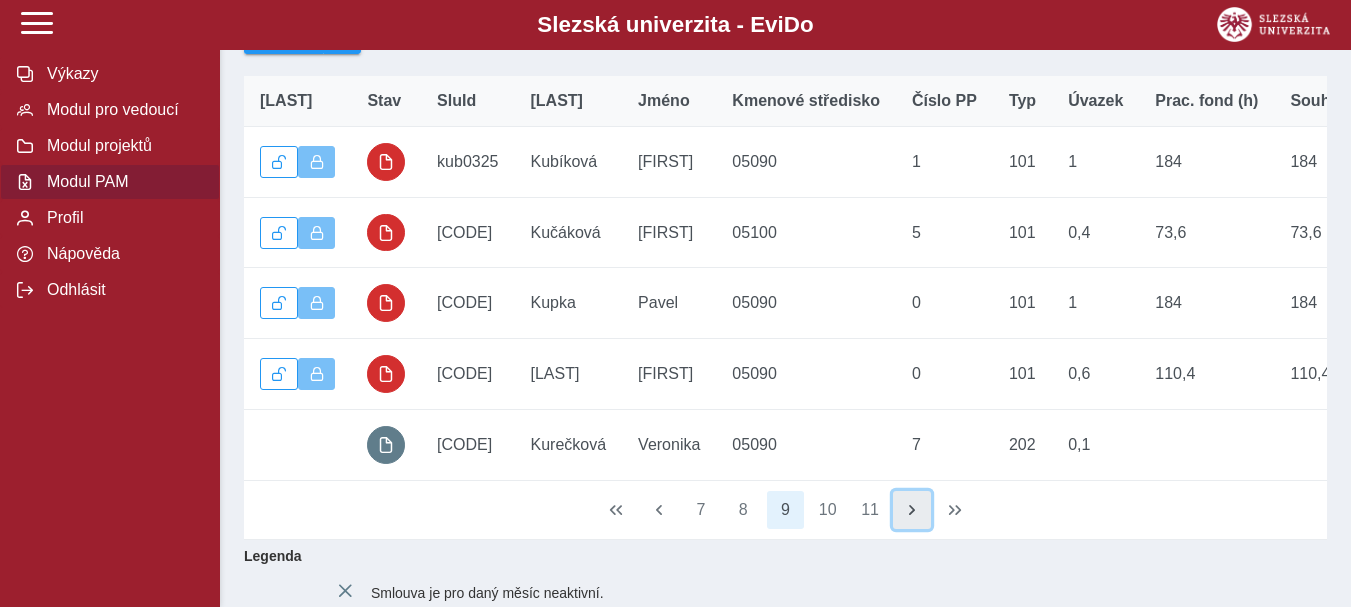 click at bounding box center (912, 510) 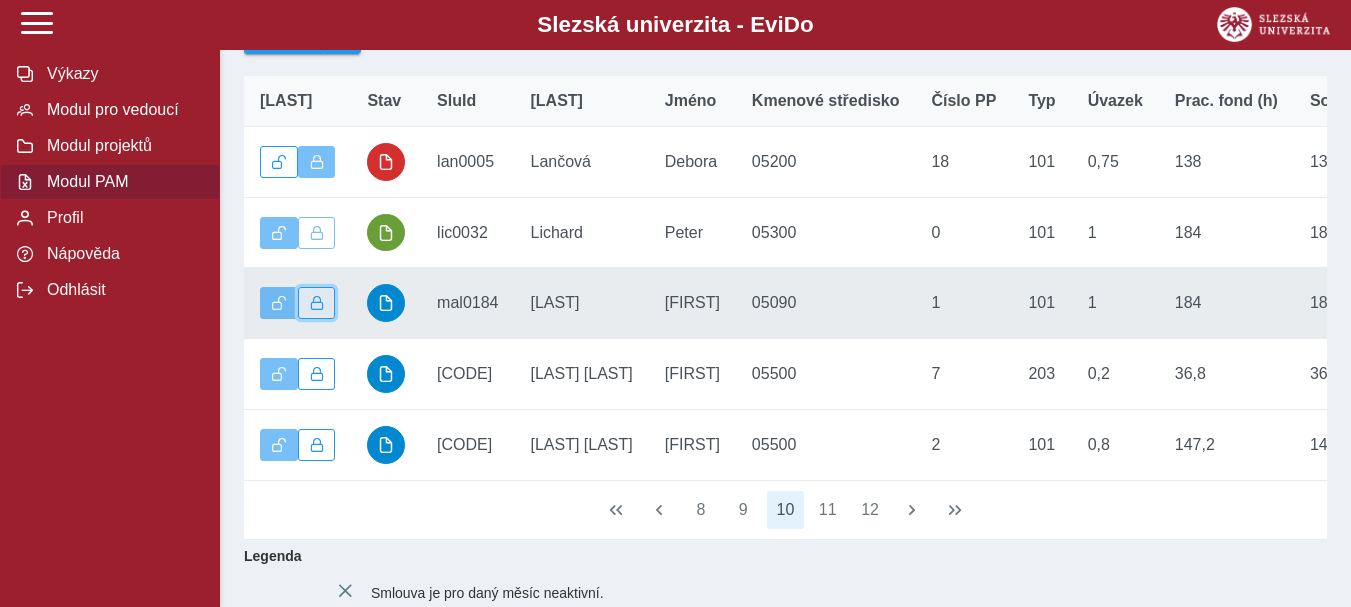 click at bounding box center (317, 303) 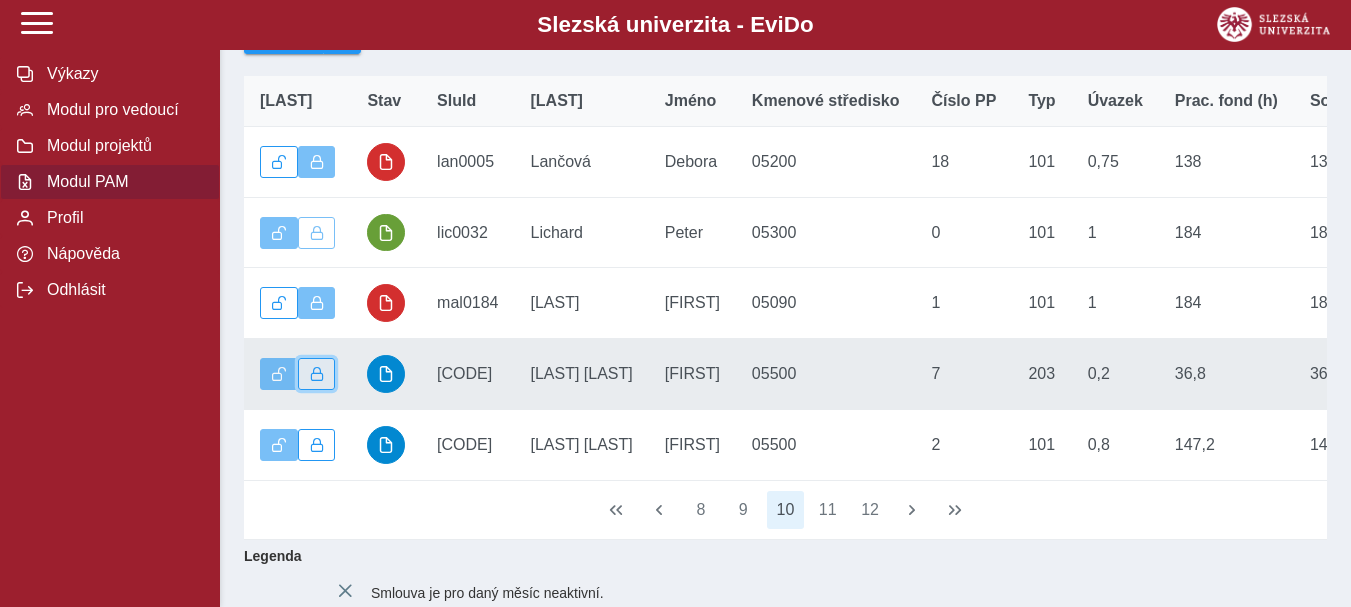 click at bounding box center (317, 374) 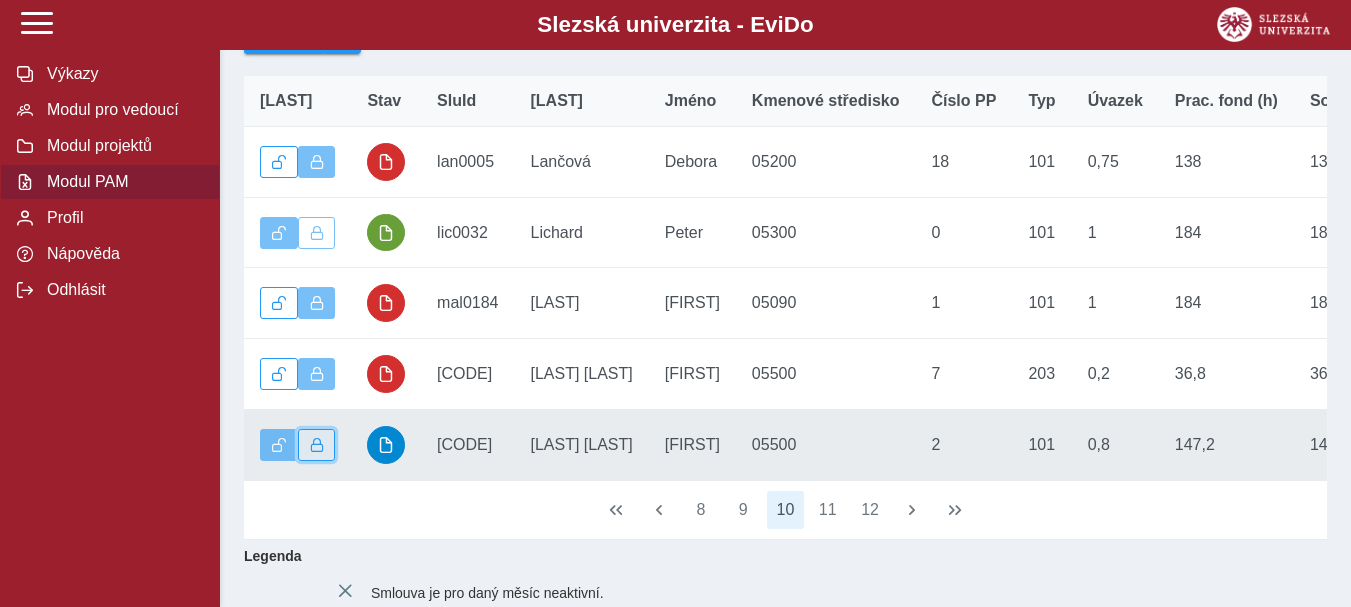 click at bounding box center [317, 445] 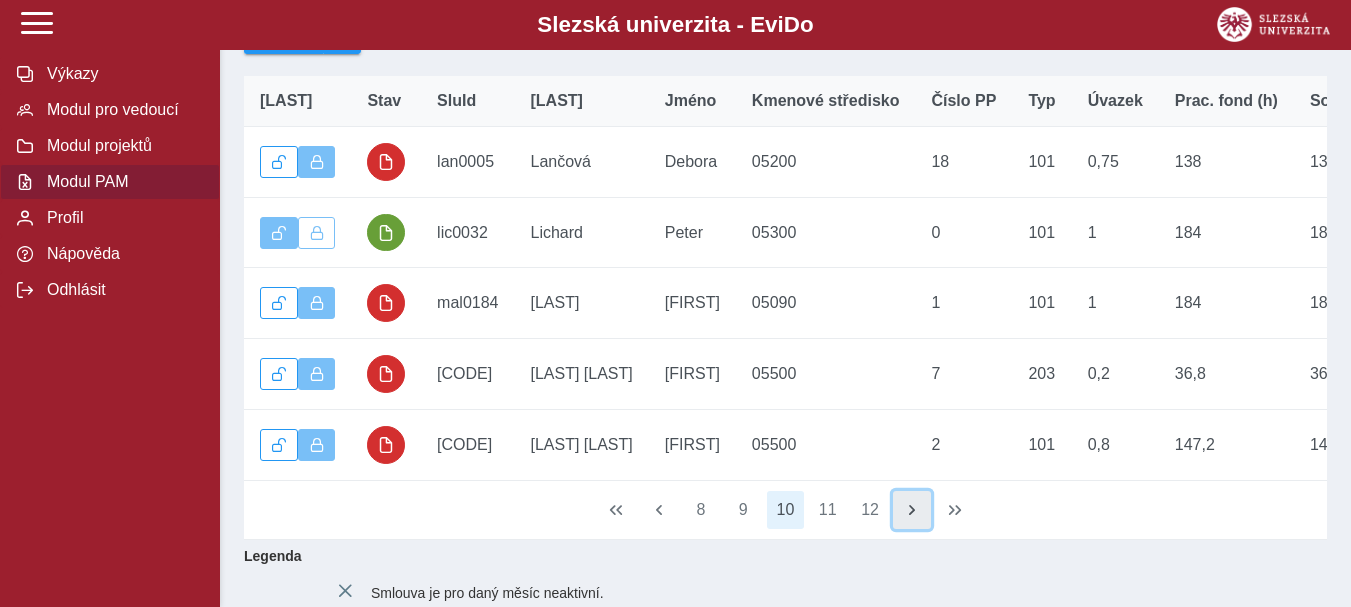 click at bounding box center (912, 510) 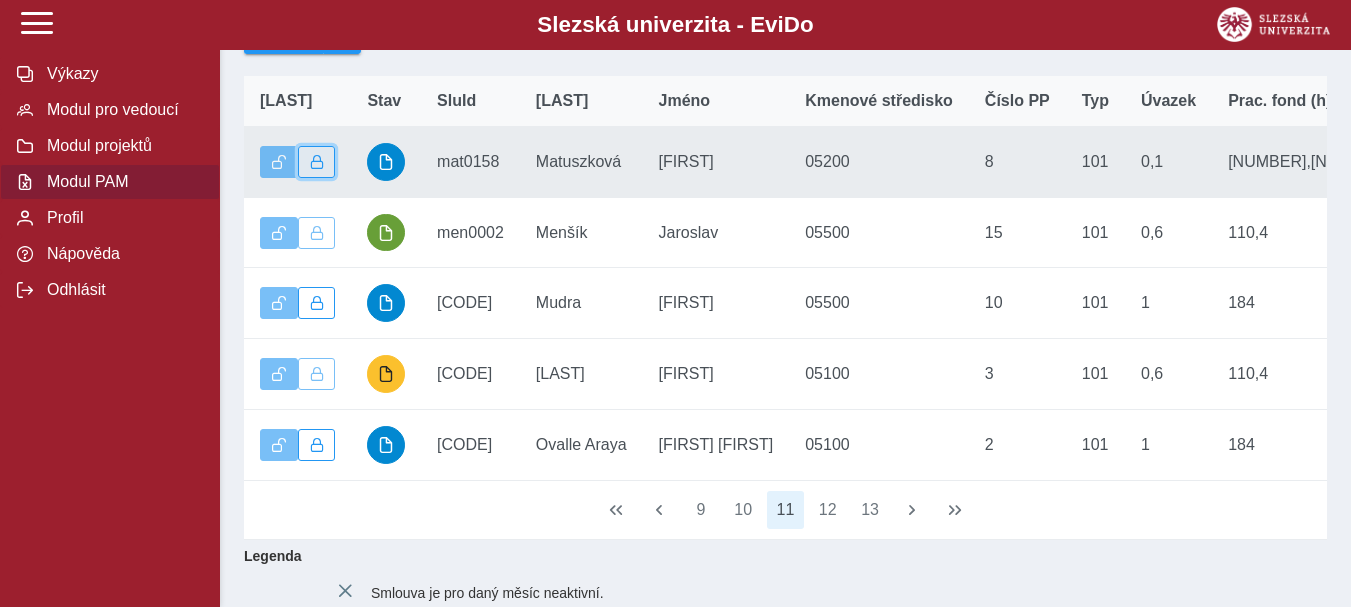 click at bounding box center (317, 162) 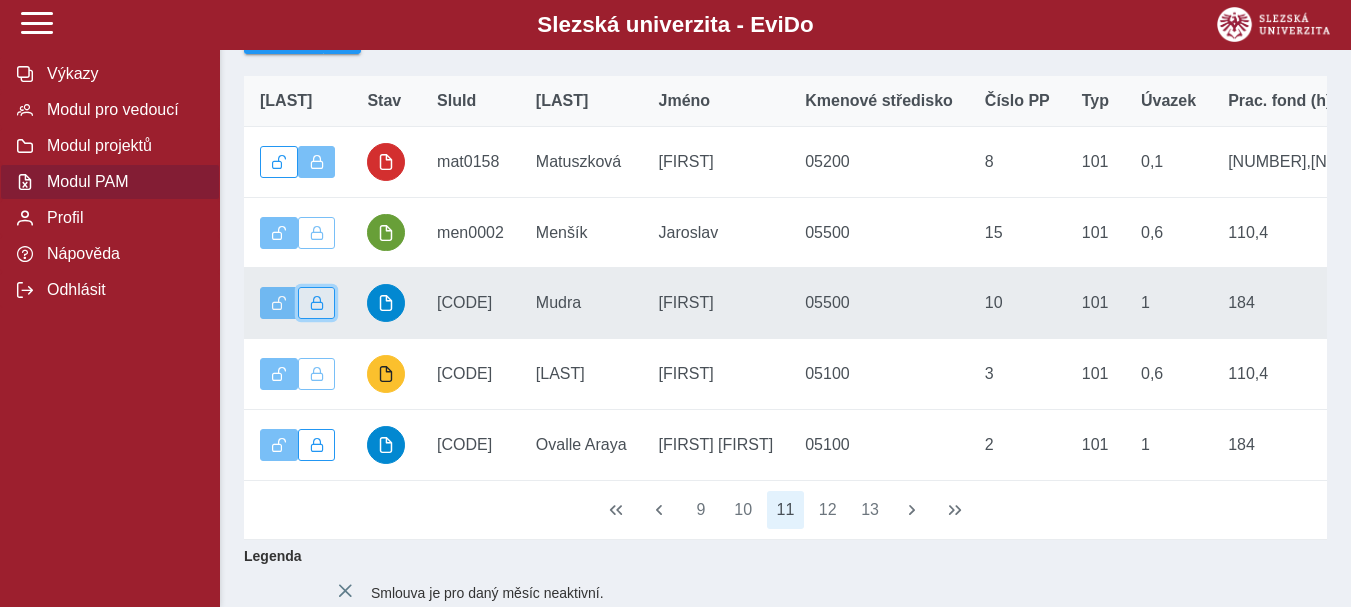 click at bounding box center [317, 303] 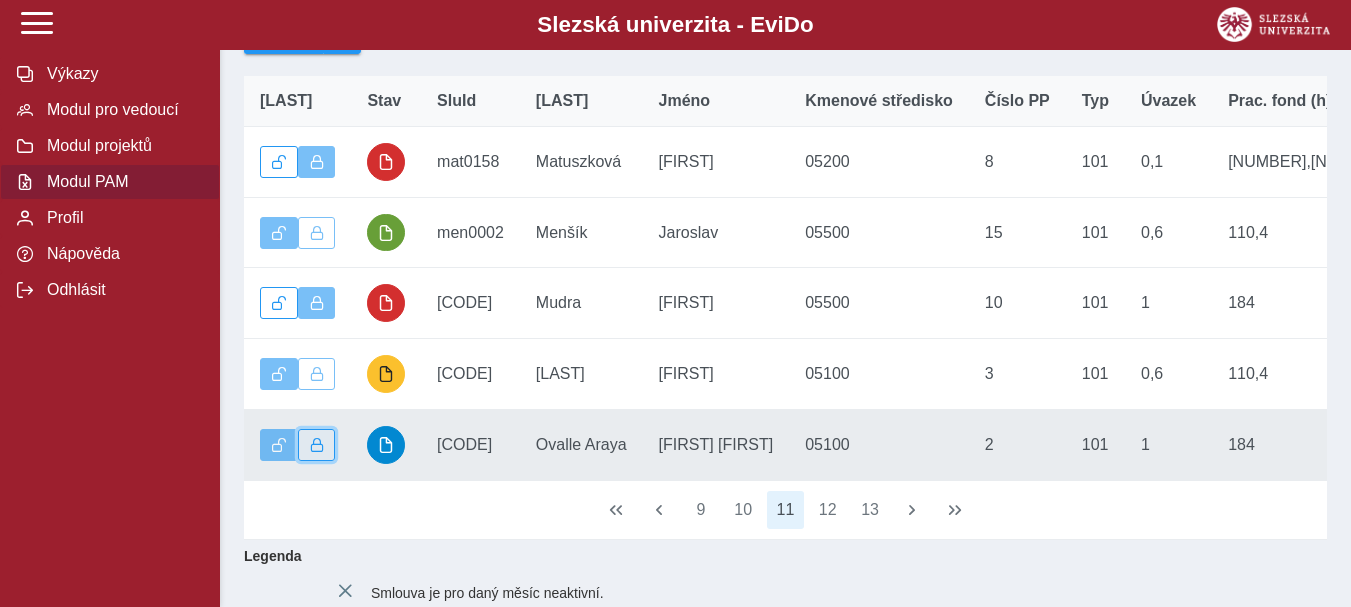 click at bounding box center (317, 445) 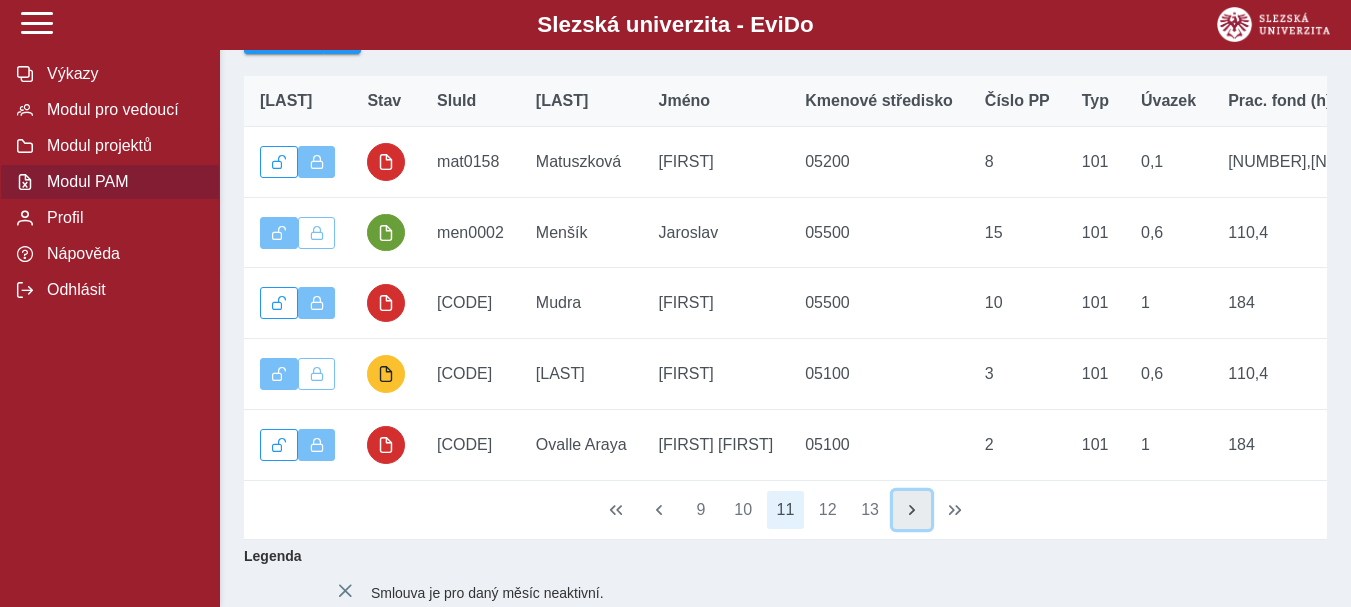click at bounding box center (912, 510) 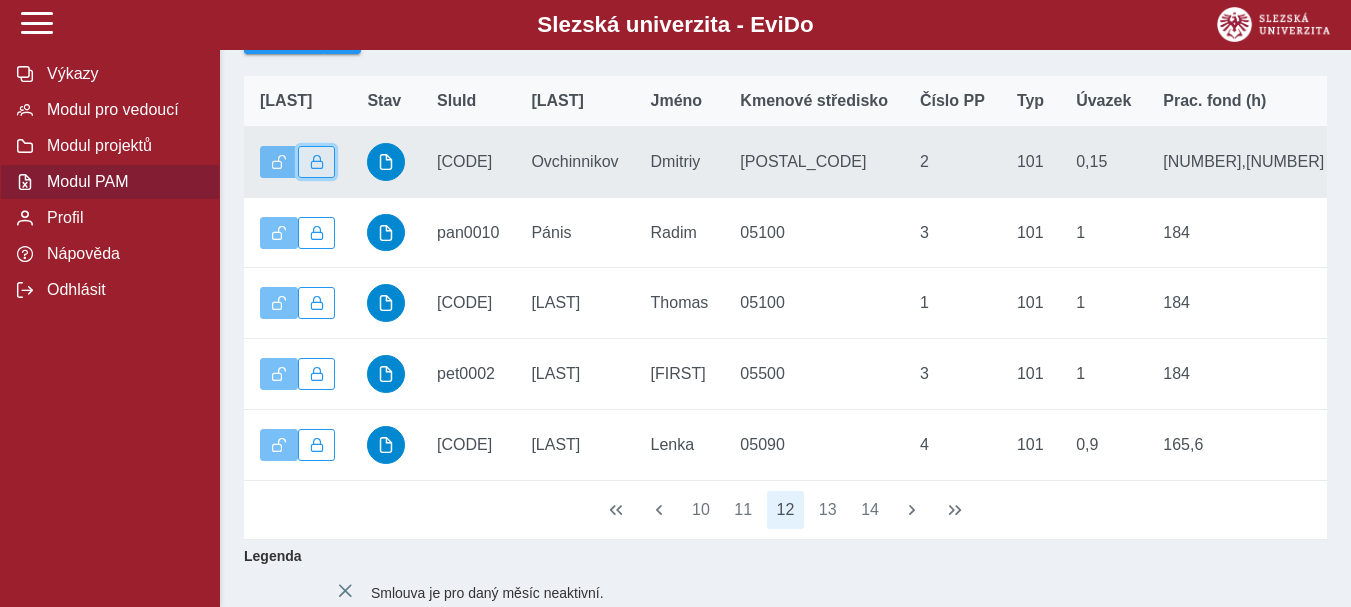 click at bounding box center (317, 162) 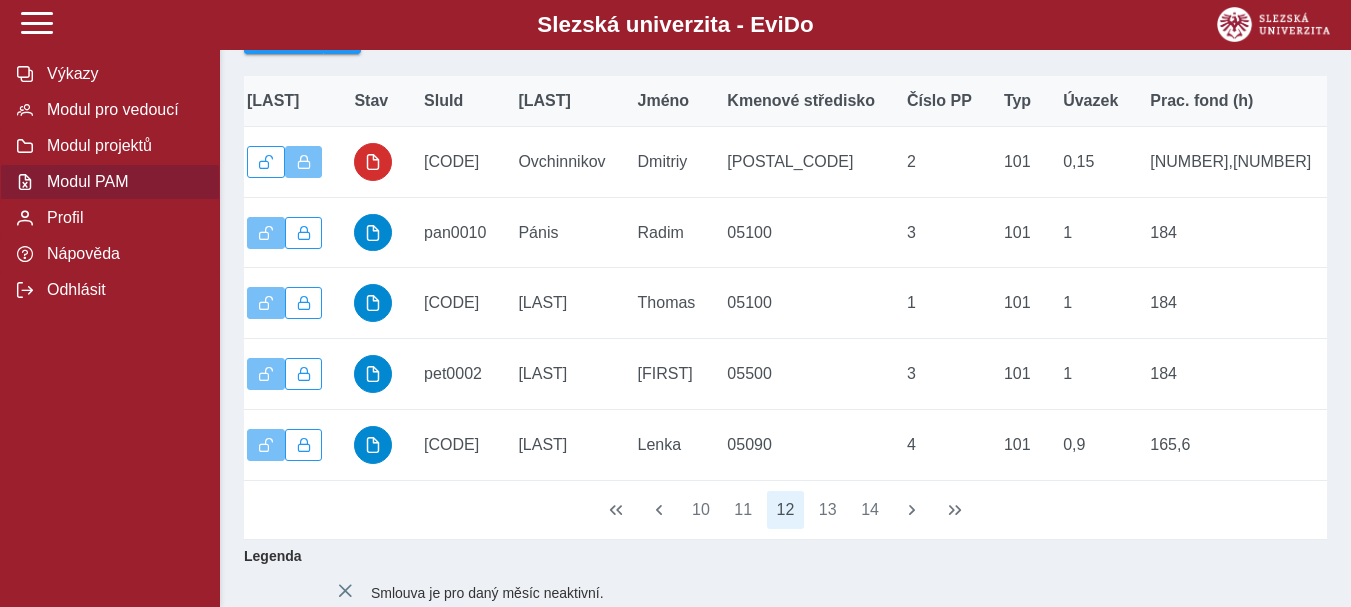 scroll, scrollTop: 0, scrollLeft: 0, axis: both 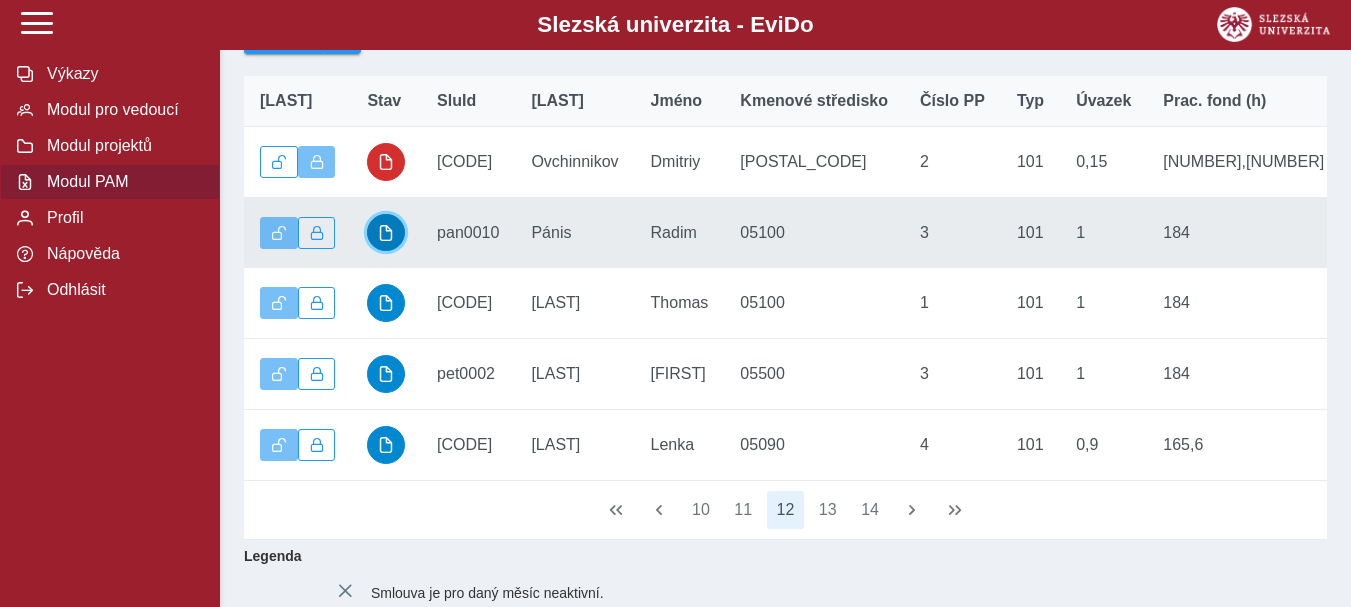 click at bounding box center [386, 233] 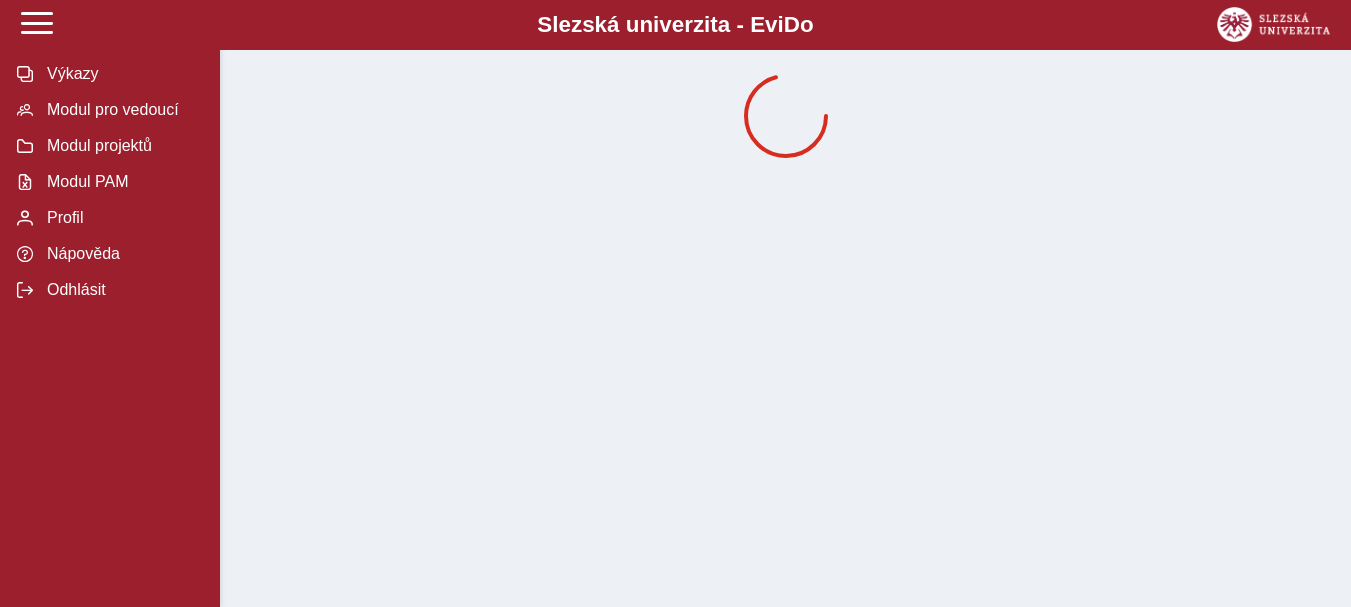 scroll, scrollTop: 0, scrollLeft: 0, axis: both 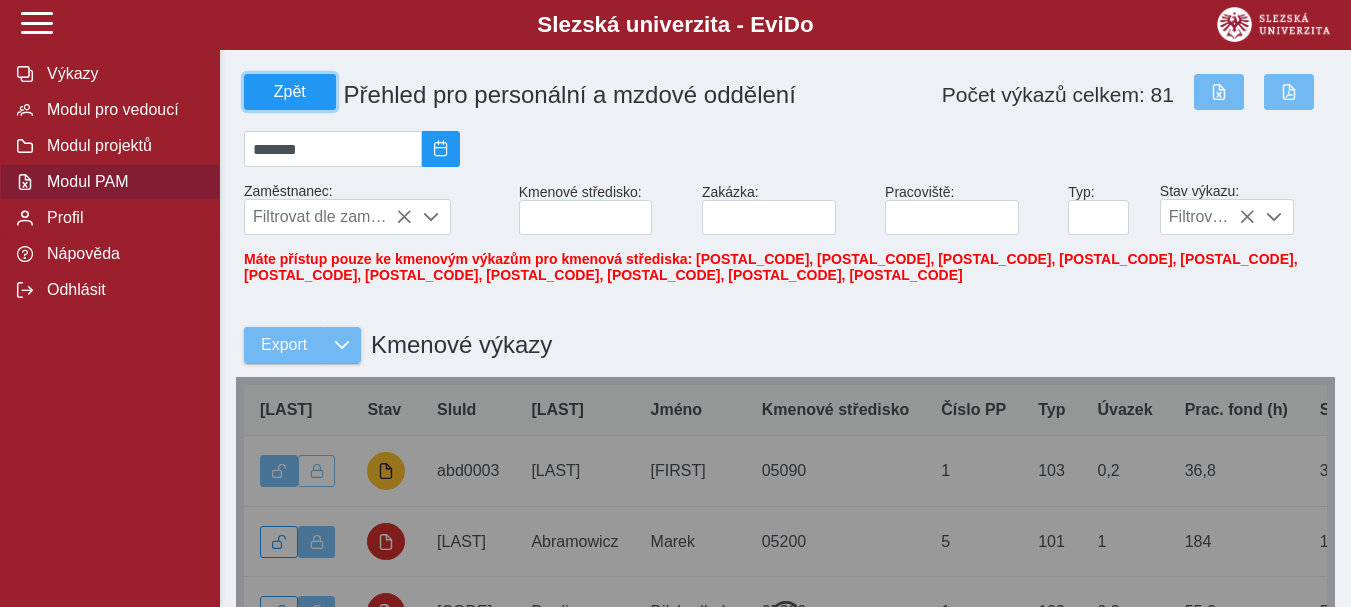 click on "Zpět" at bounding box center (290, 92) 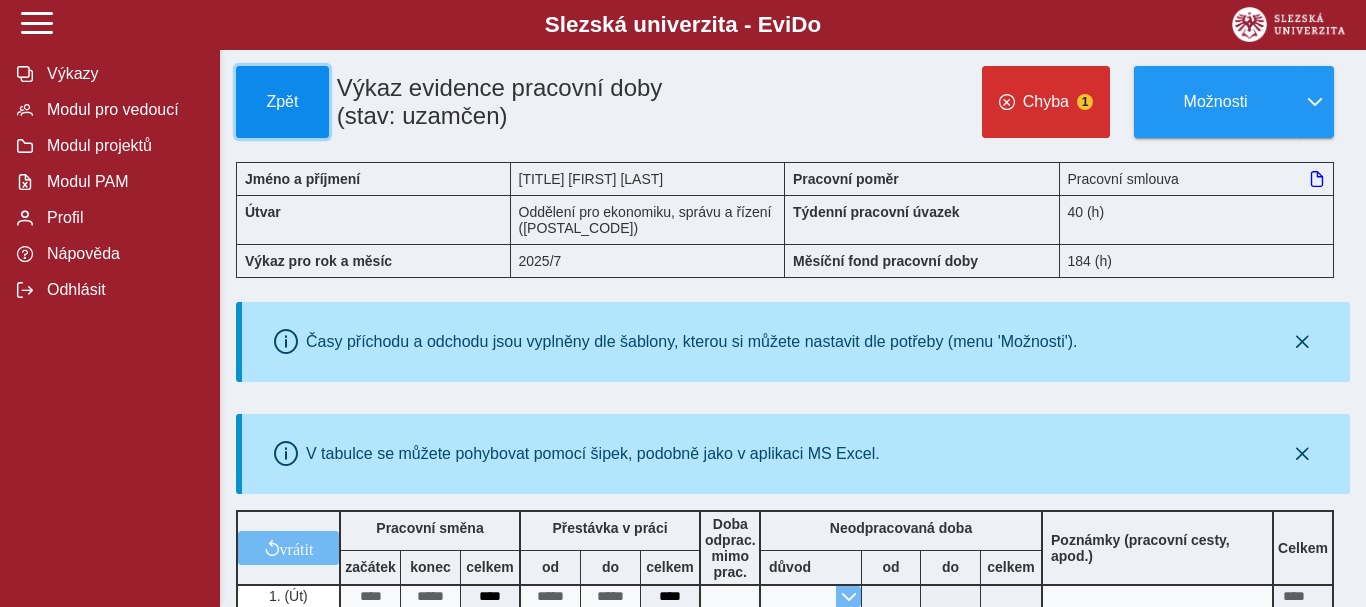 click on "Zpět" at bounding box center (282, 102) 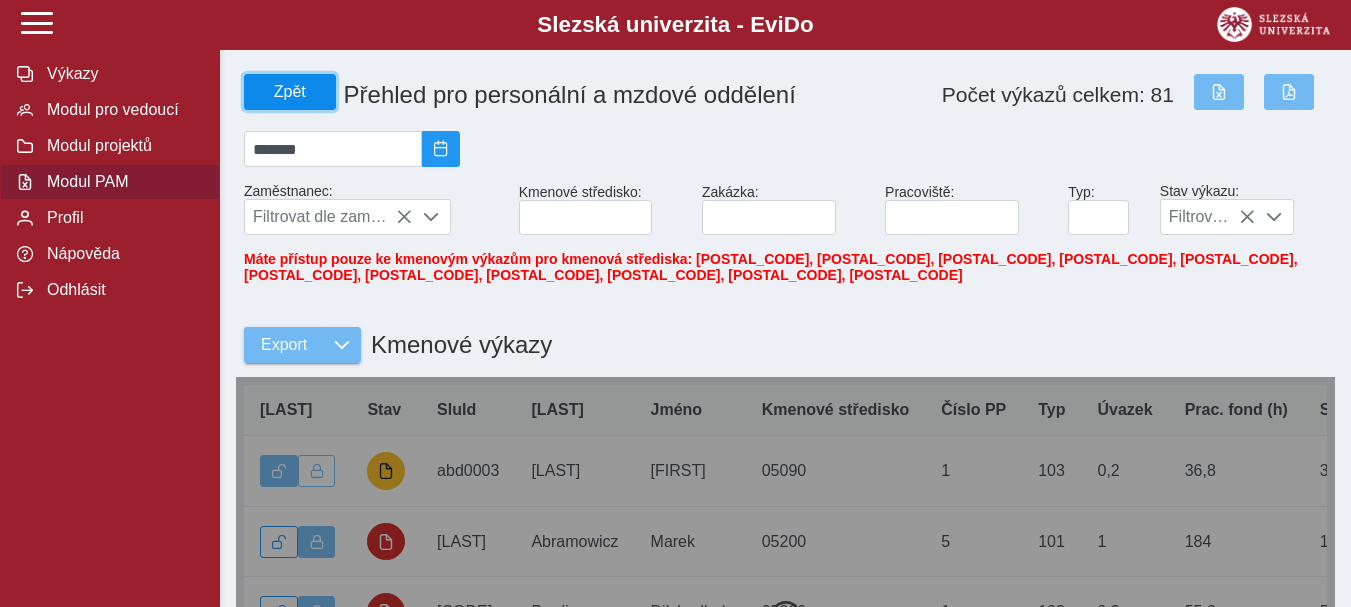 click on "Zpět" at bounding box center (290, 92) 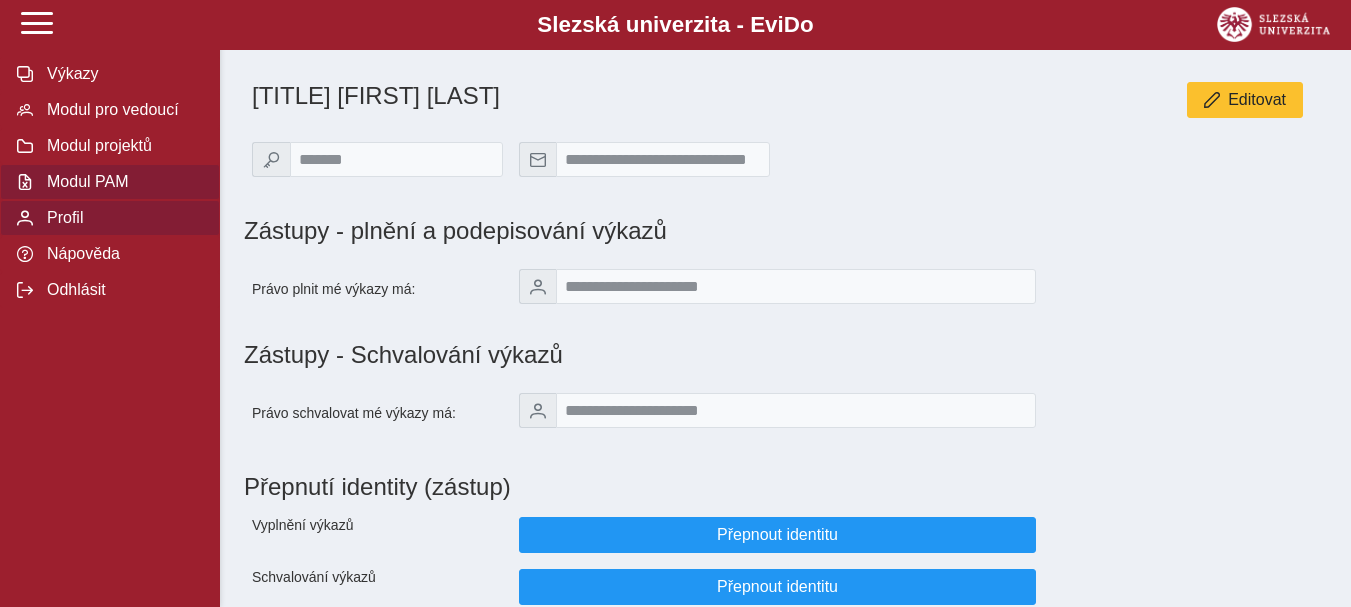 click on "Modul PAM" at bounding box center [122, 182] 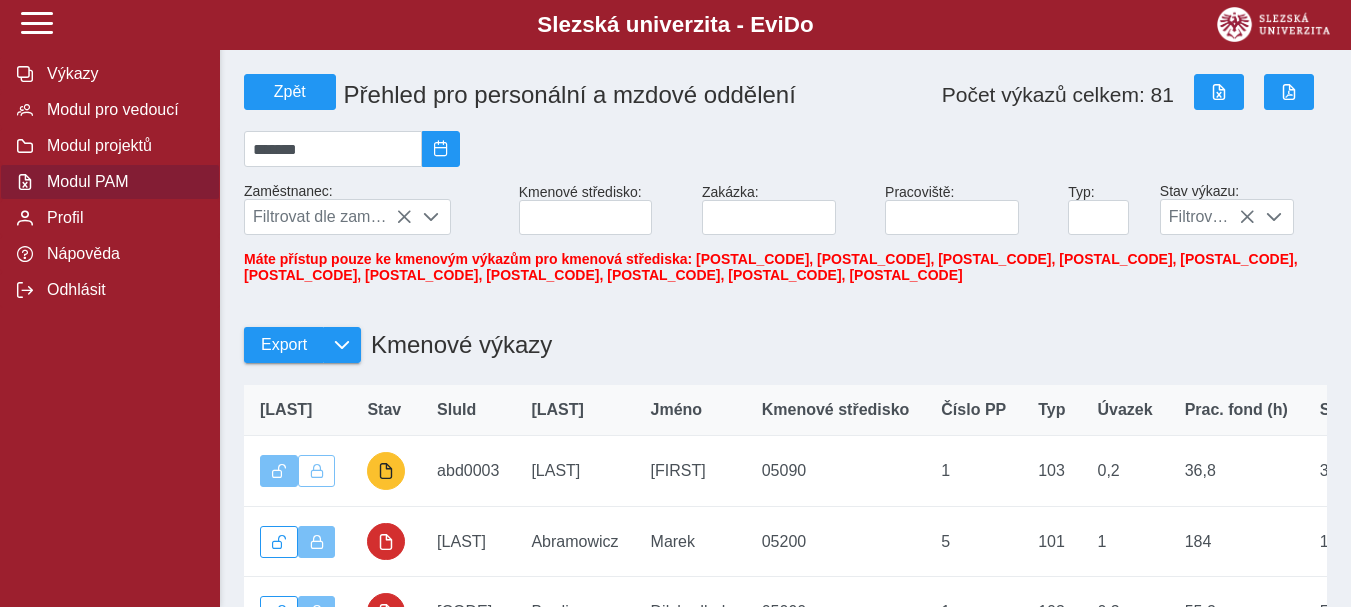 scroll, scrollTop: 320, scrollLeft: 0, axis: vertical 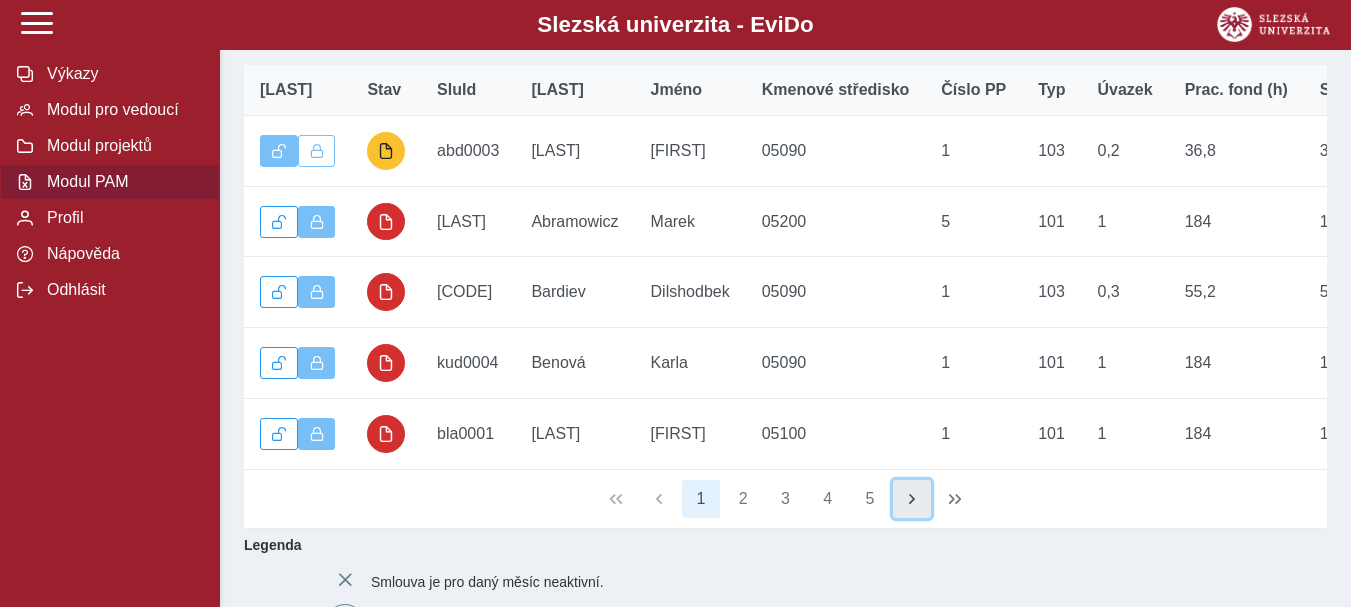 click at bounding box center (912, 499) 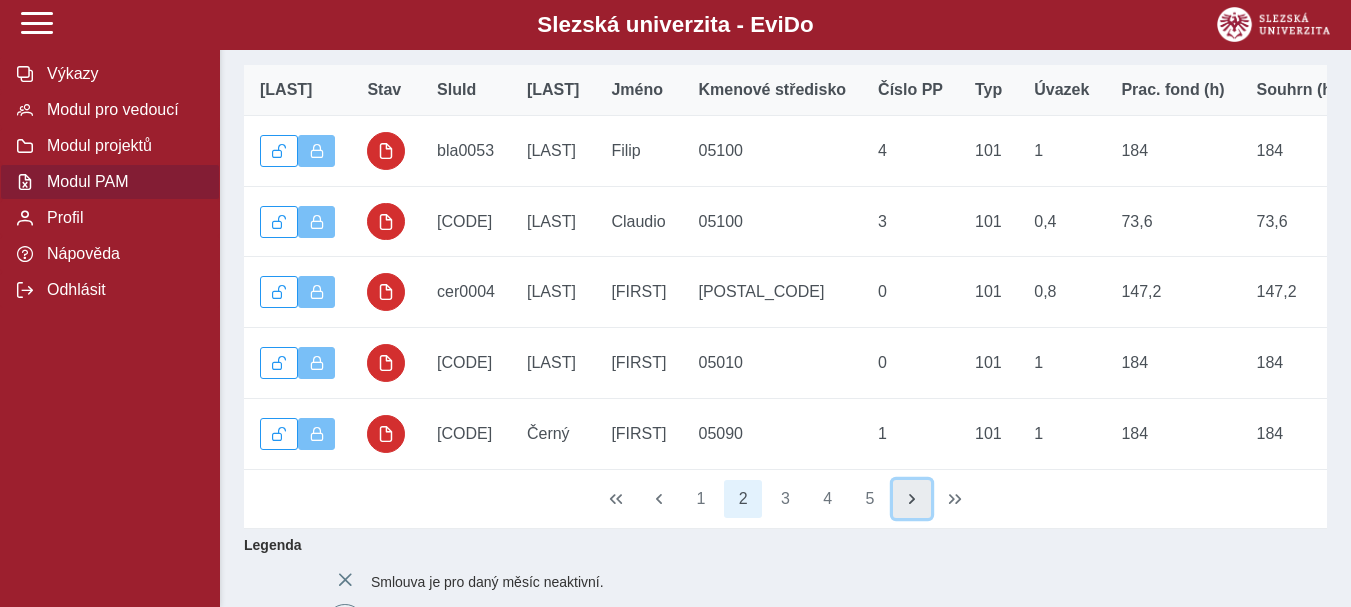 click at bounding box center [912, 499] 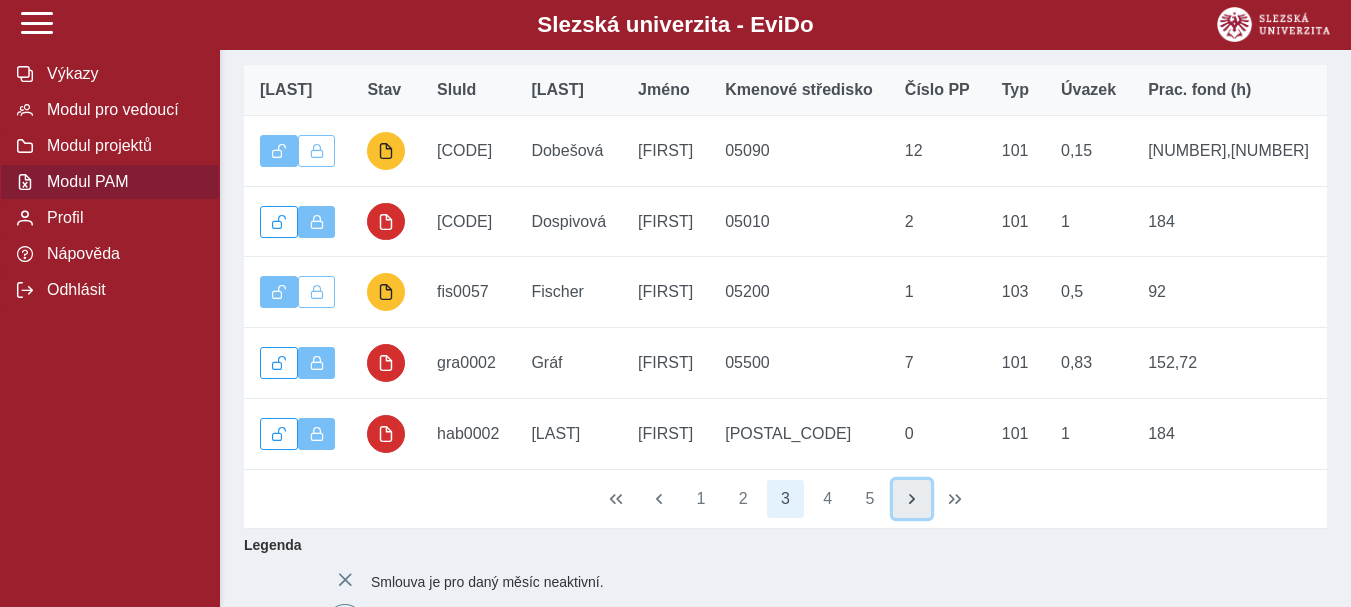 click at bounding box center (912, 499) 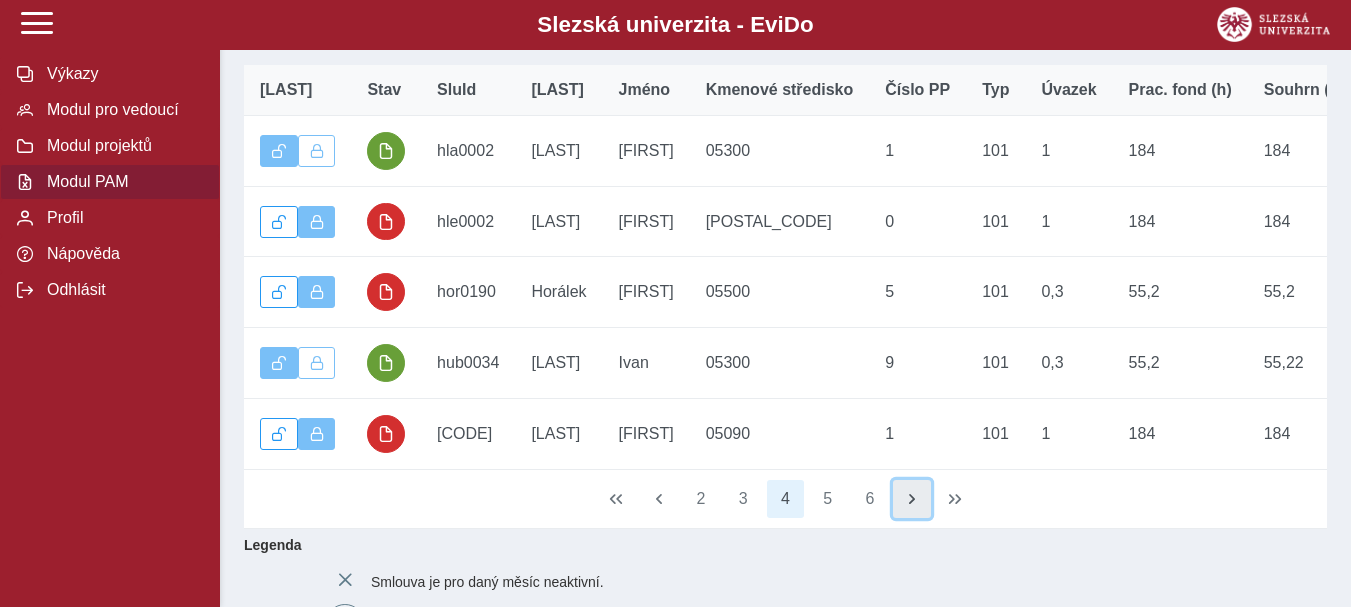 click at bounding box center [912, 499] 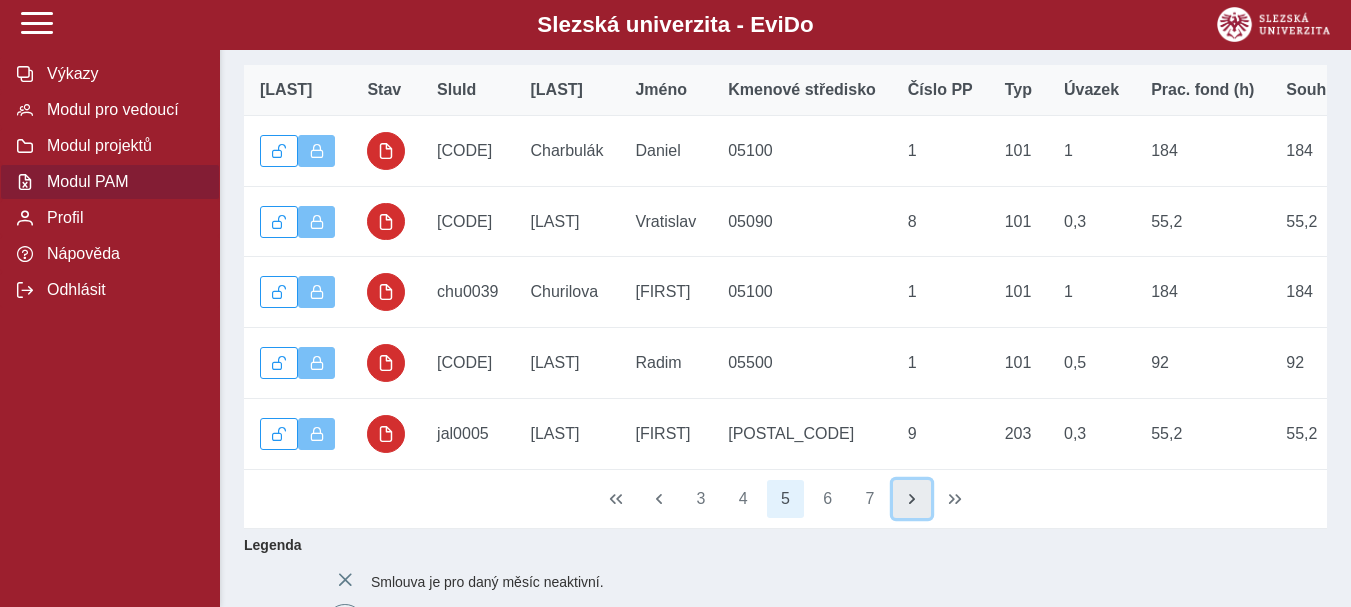 click at bounding box center [912, 499] 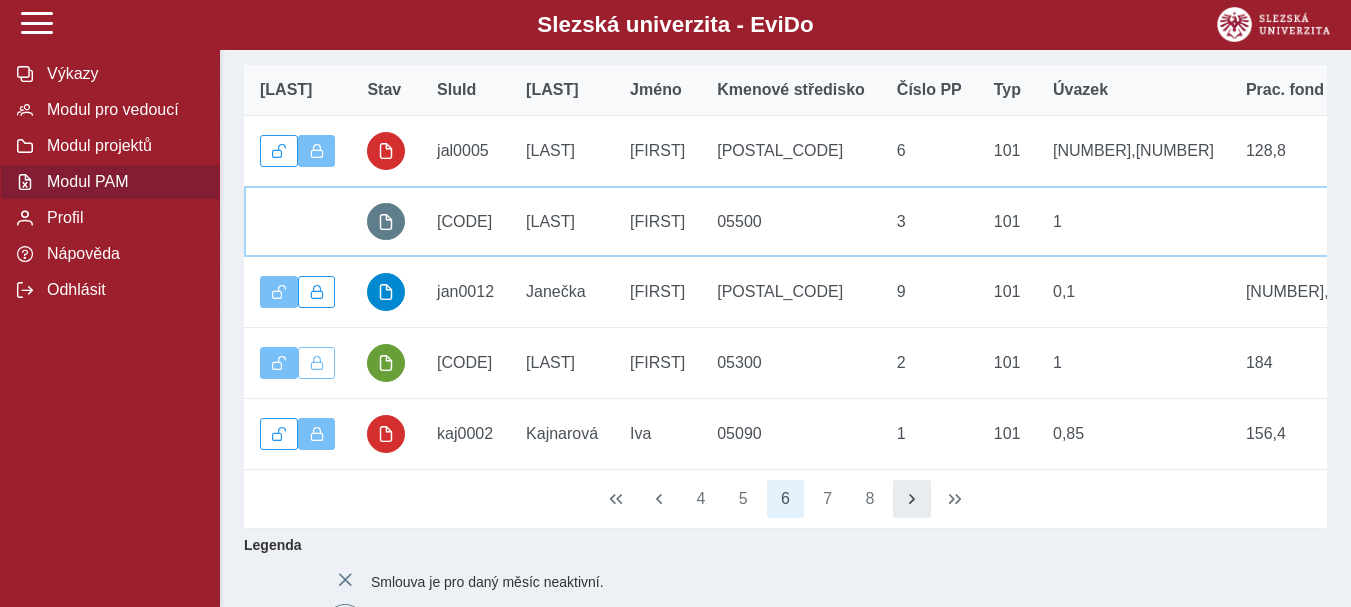 click on "Číslo PP 3" at bounding box center [929, 221] 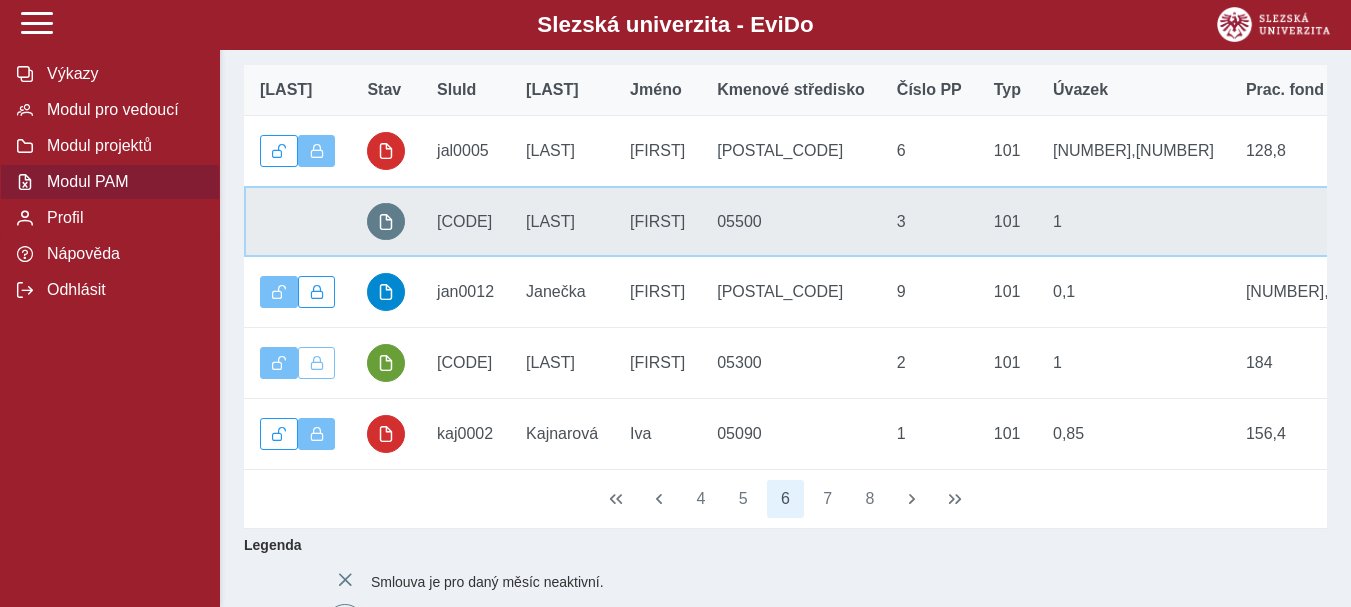 click on "Číslo PP 3" at bounding box center (929, 221) 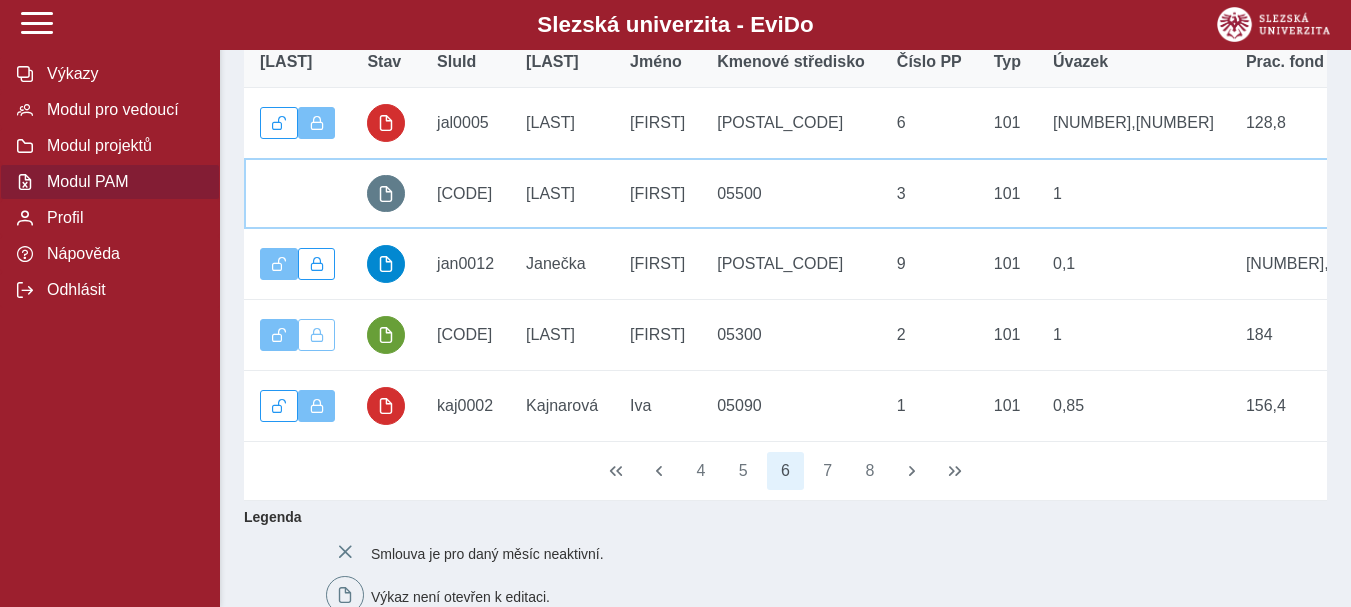 scroll, scrollTop: 360, scrollLeft: 0, axis: vertical 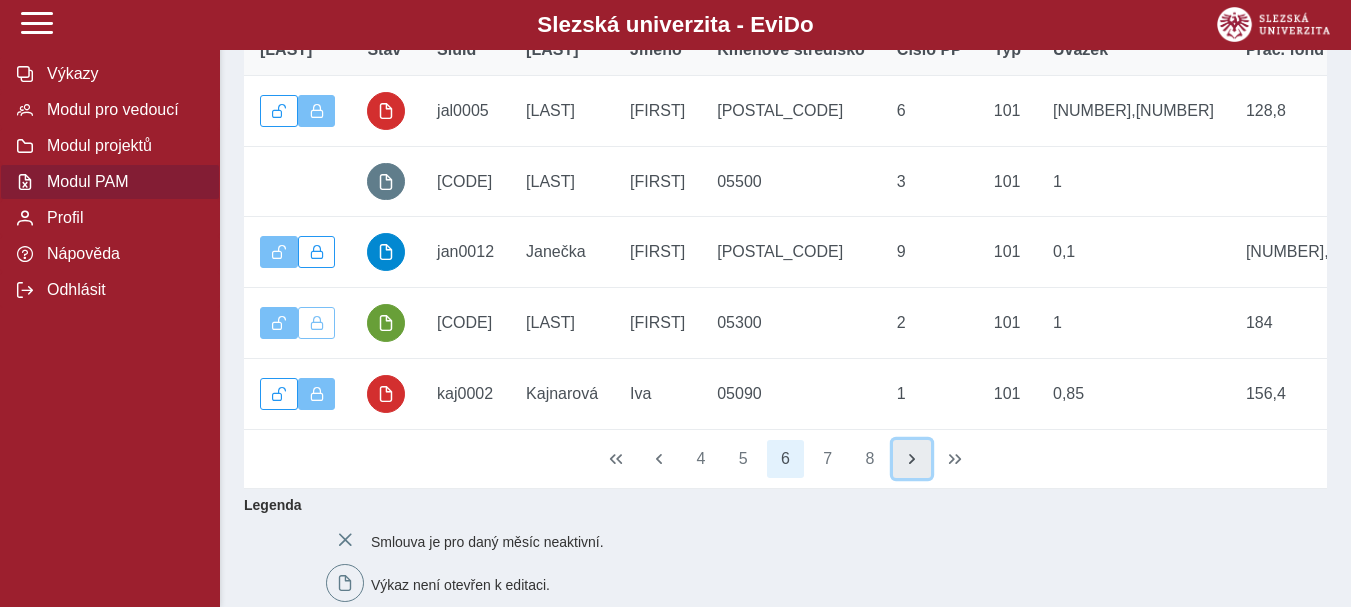 click at bounding box center (912, 459) 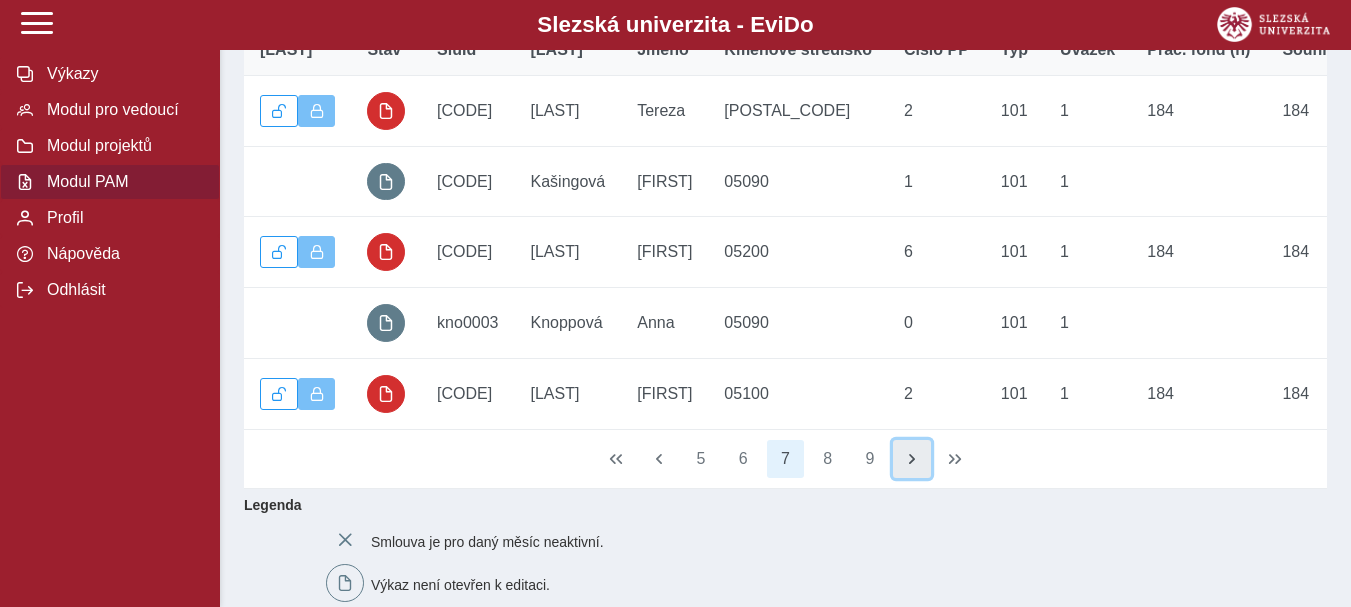 click at bounding box center [912, 459] 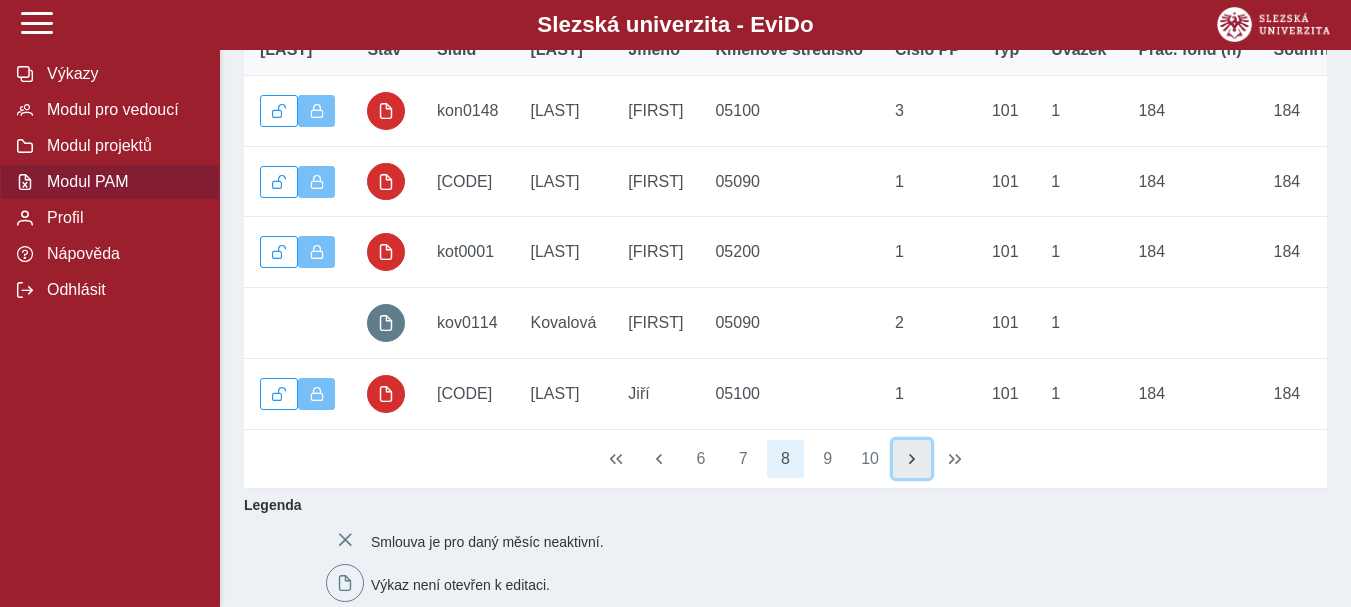 click at bounding box center (912, 459) 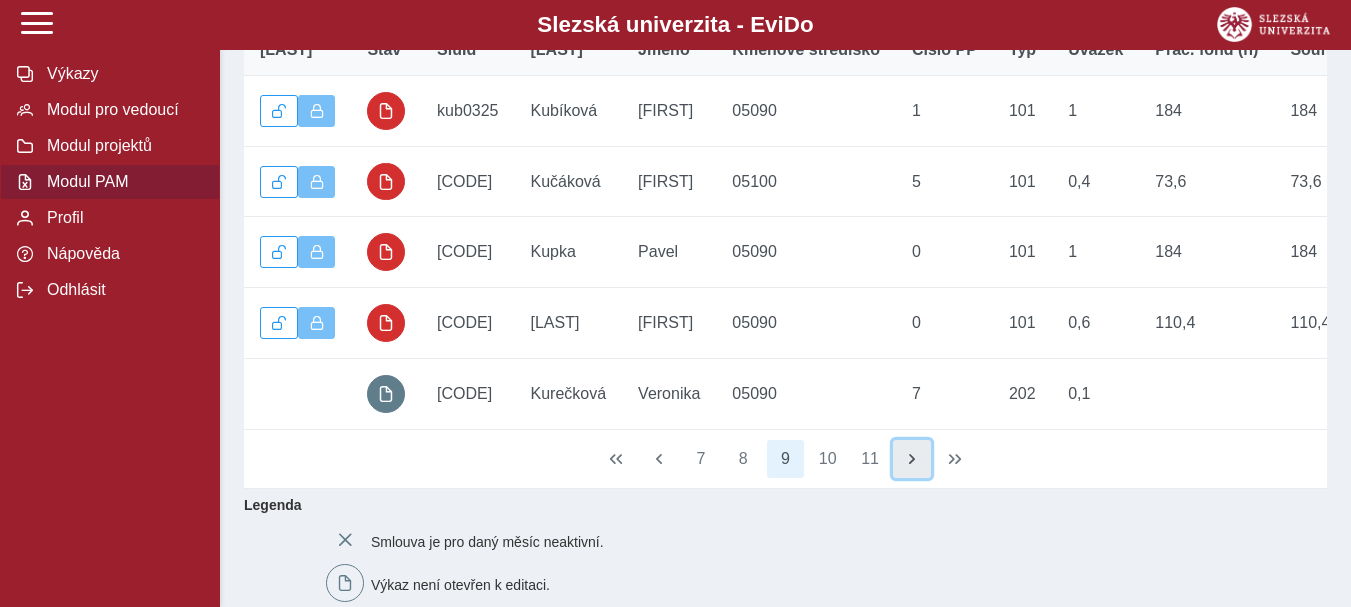 click at bounding box center (912, 459) 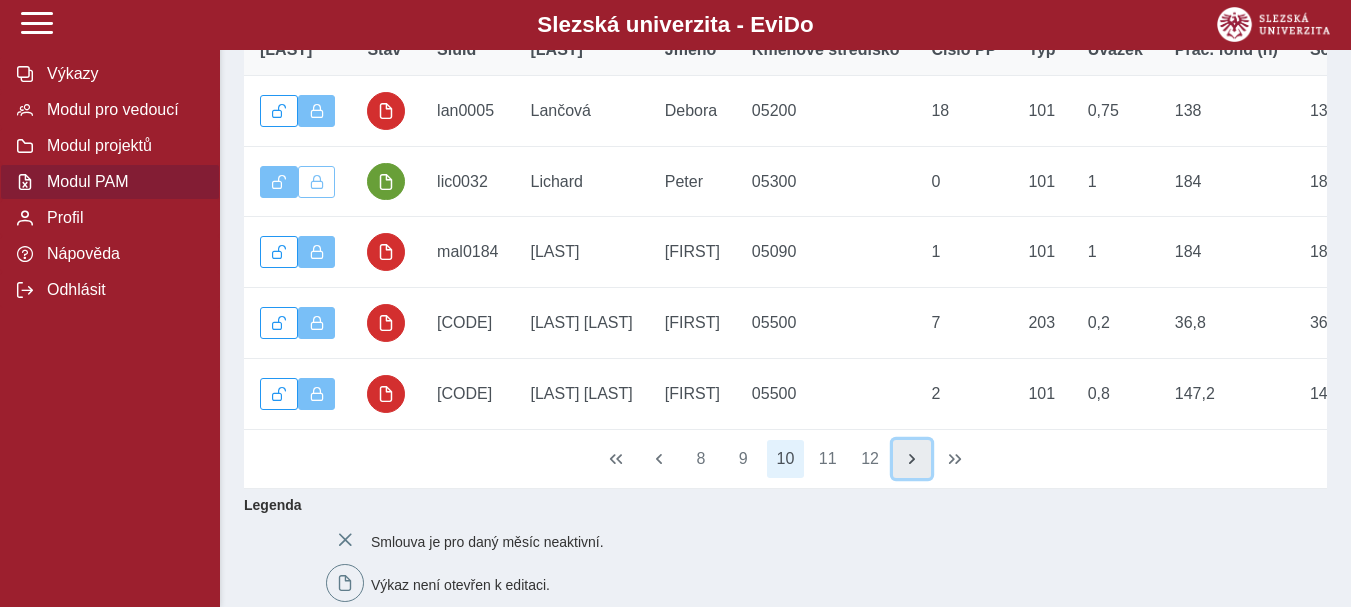 click at bounding box center [912, 459] 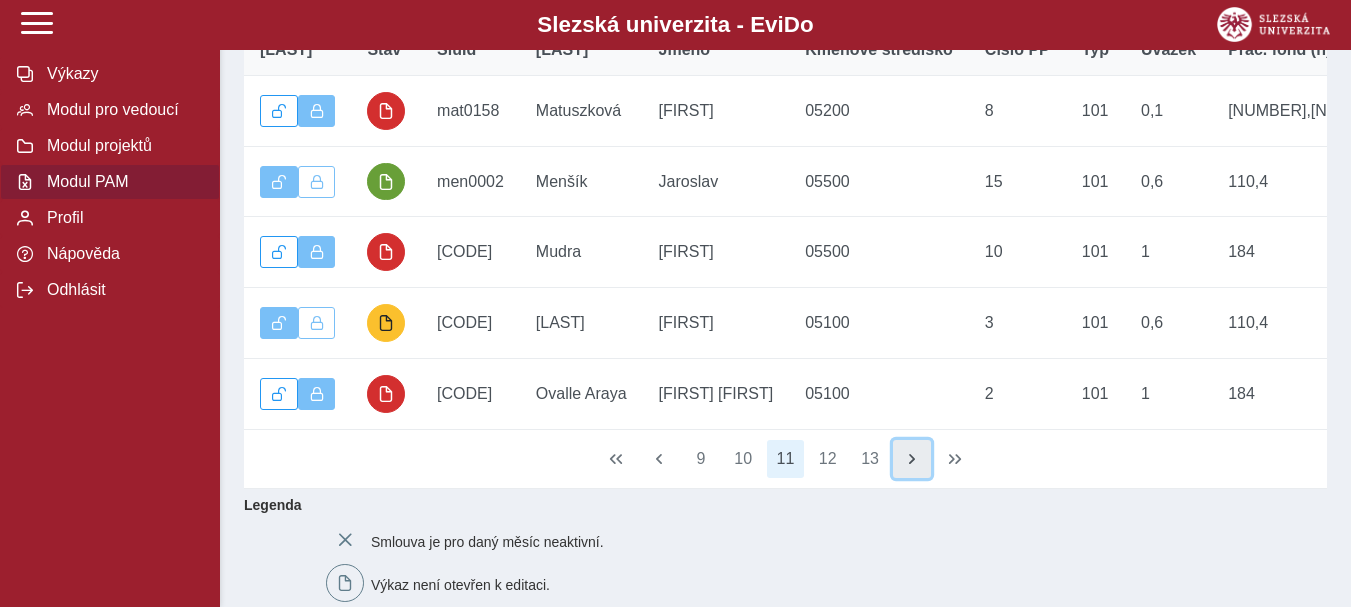 click at bounding box center (912, 459) 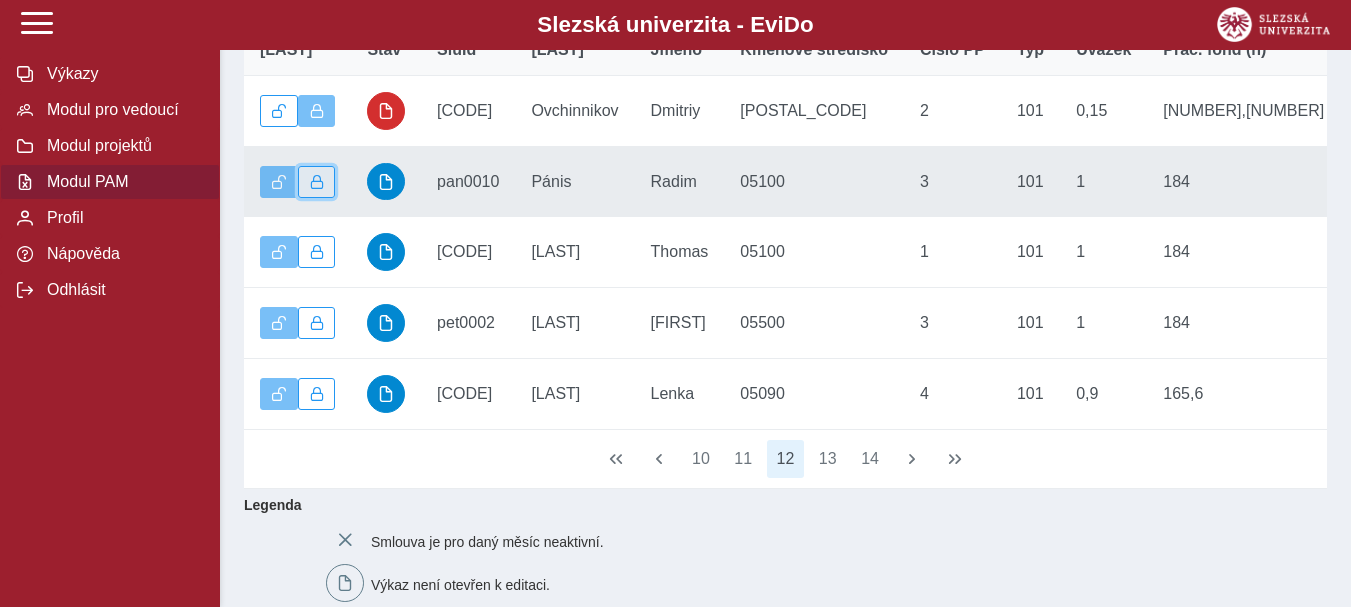 click at bounding box center [317, 182] 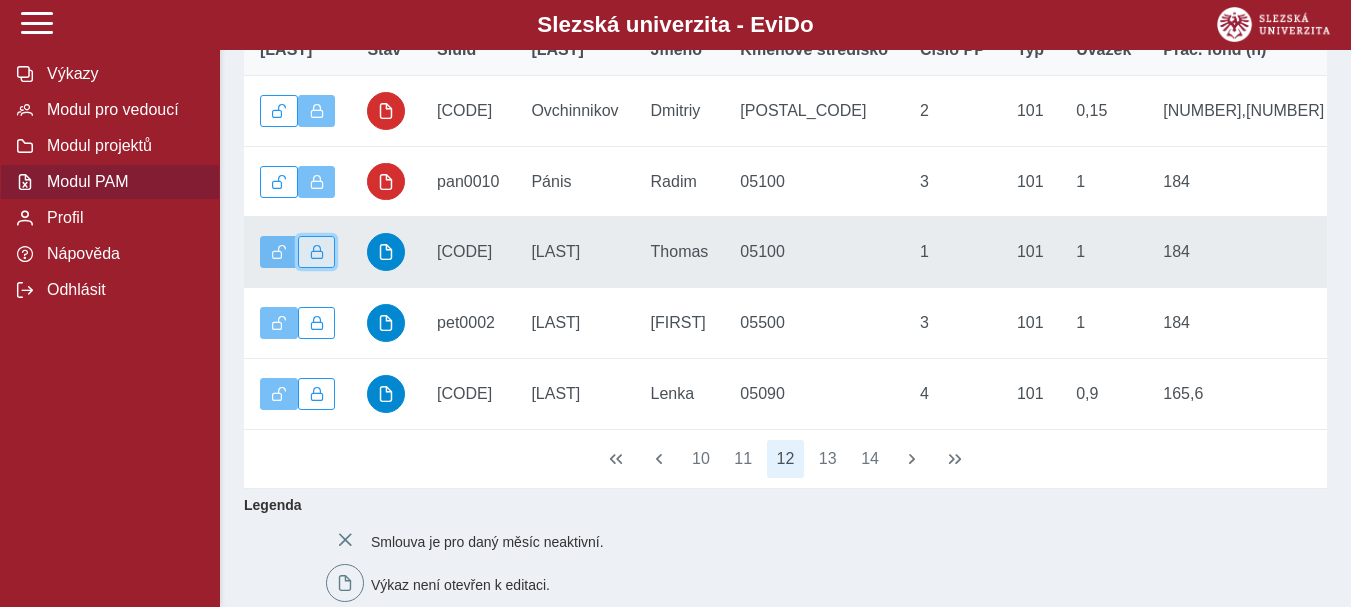 click at bounding box center (317, 252) 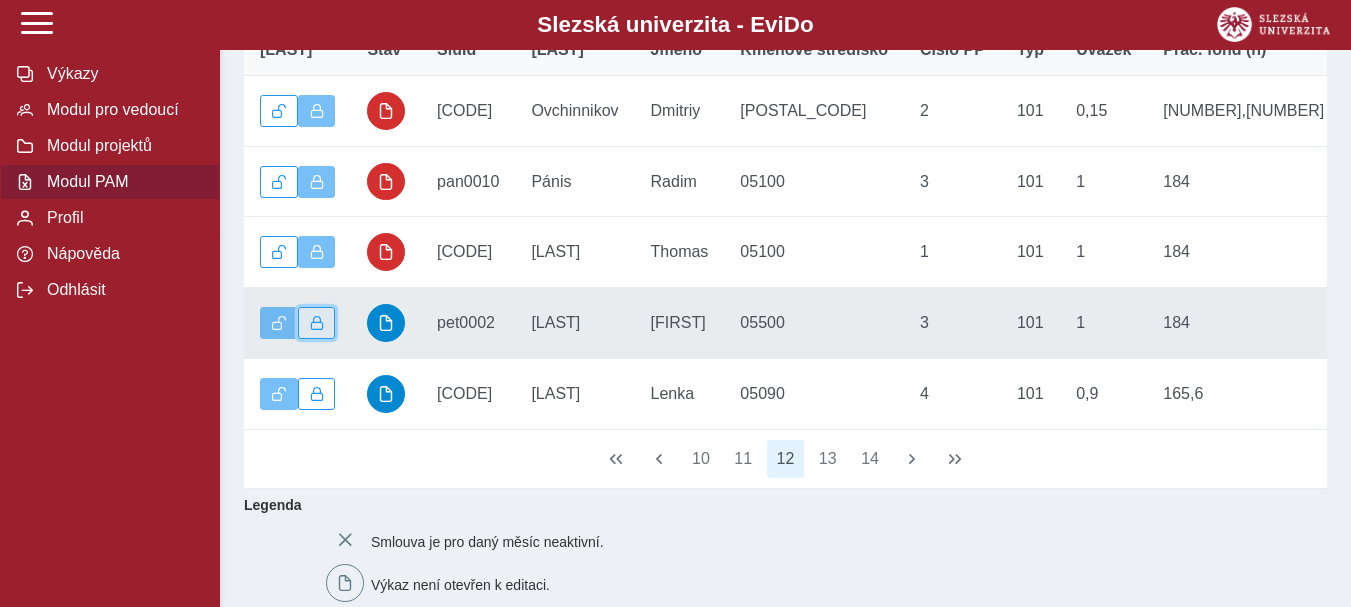 click at bounding box center [317, 323] 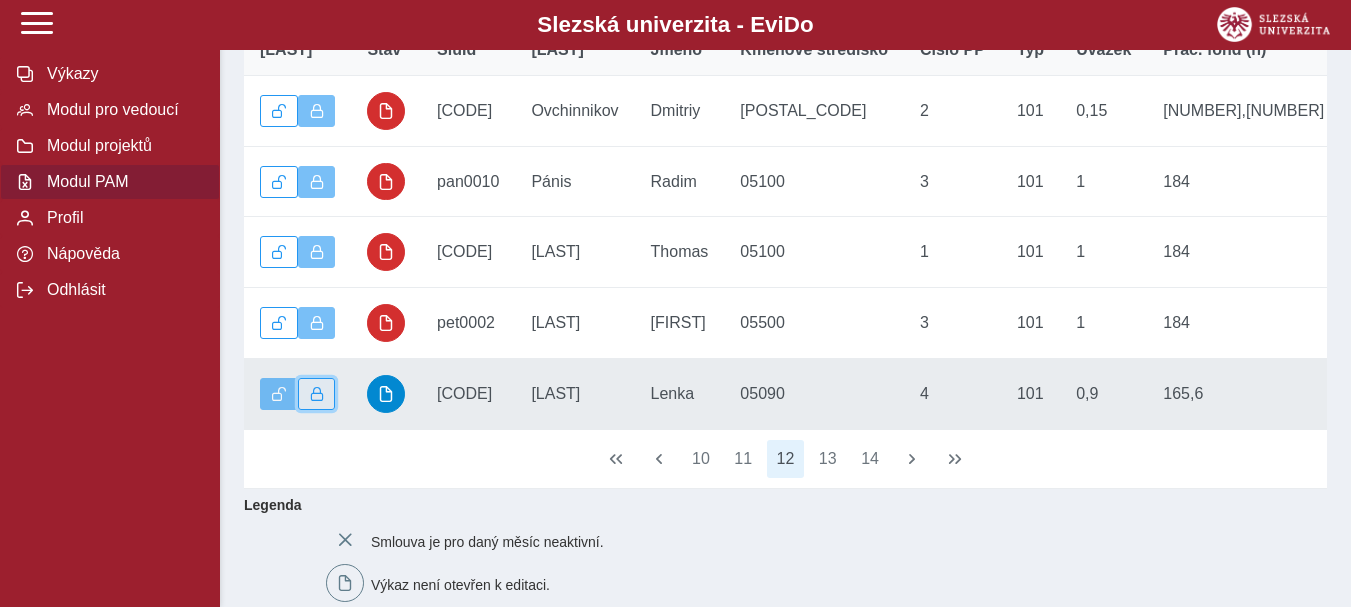 click at bounding box center (317, 394) 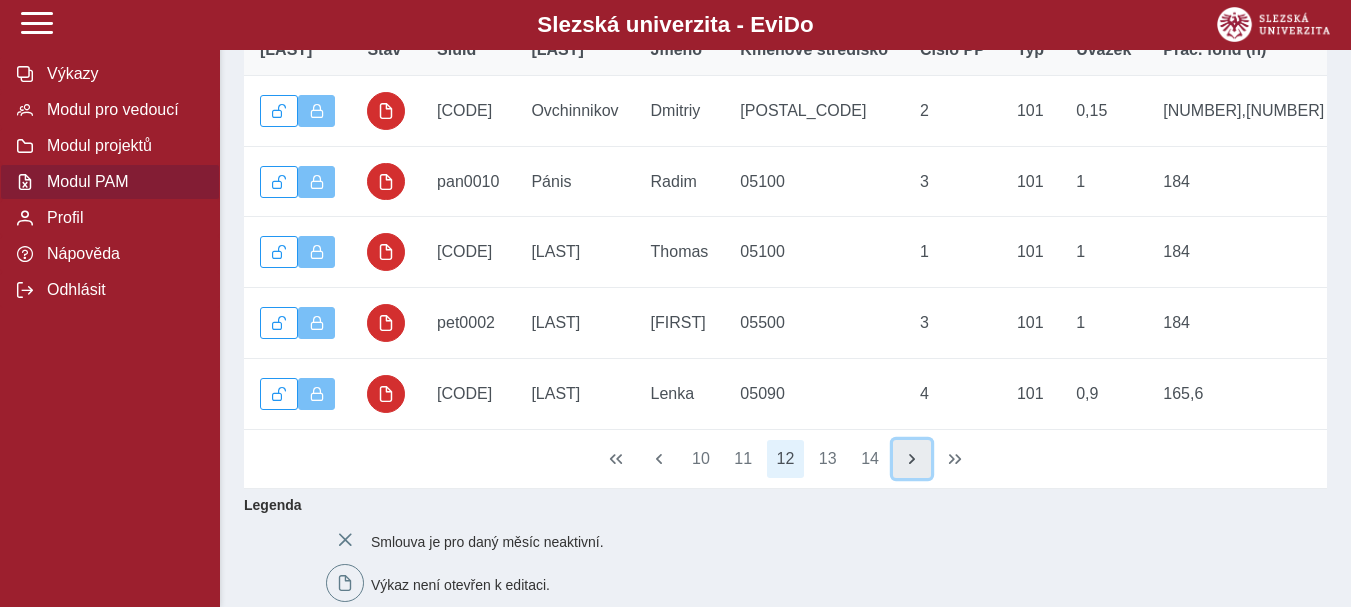 click at bounding box center [912, 459] 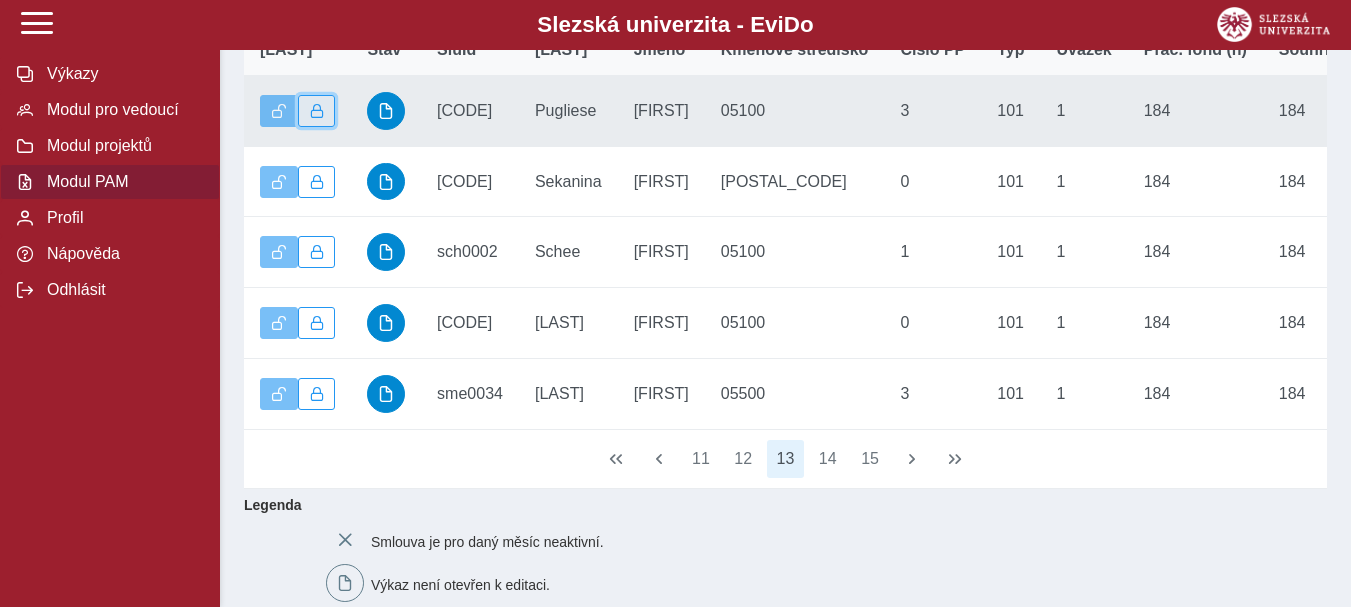 click at bounding box center [317, 111] 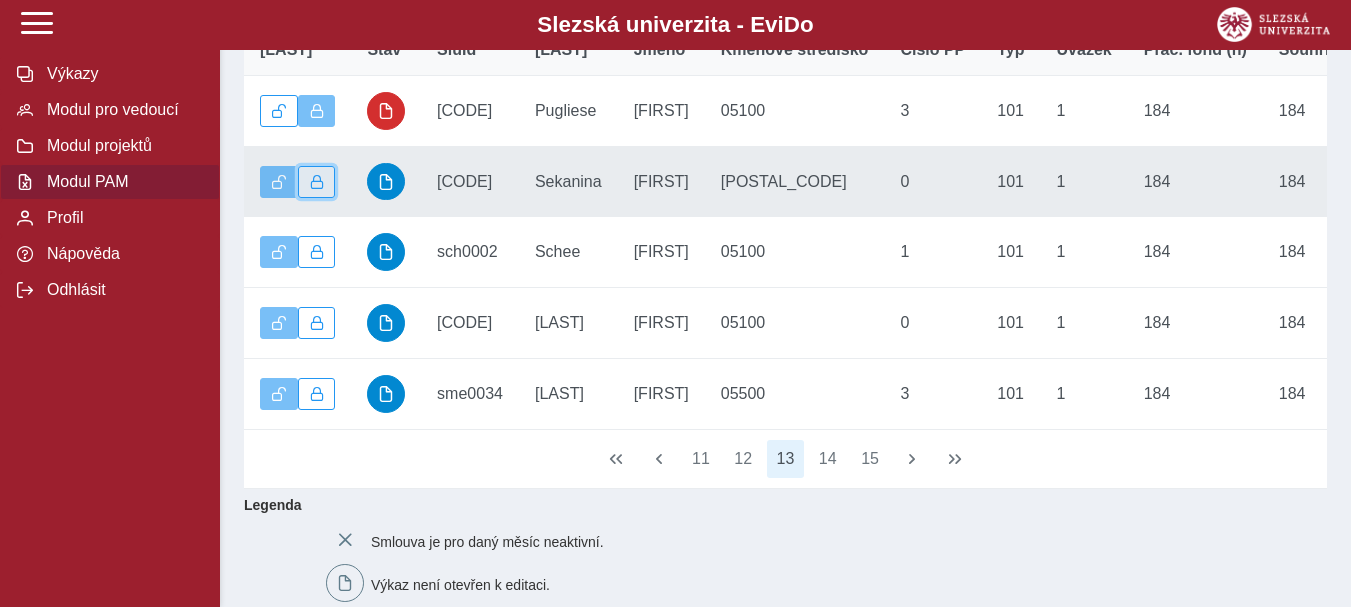 click at bounding box center [317, 182] 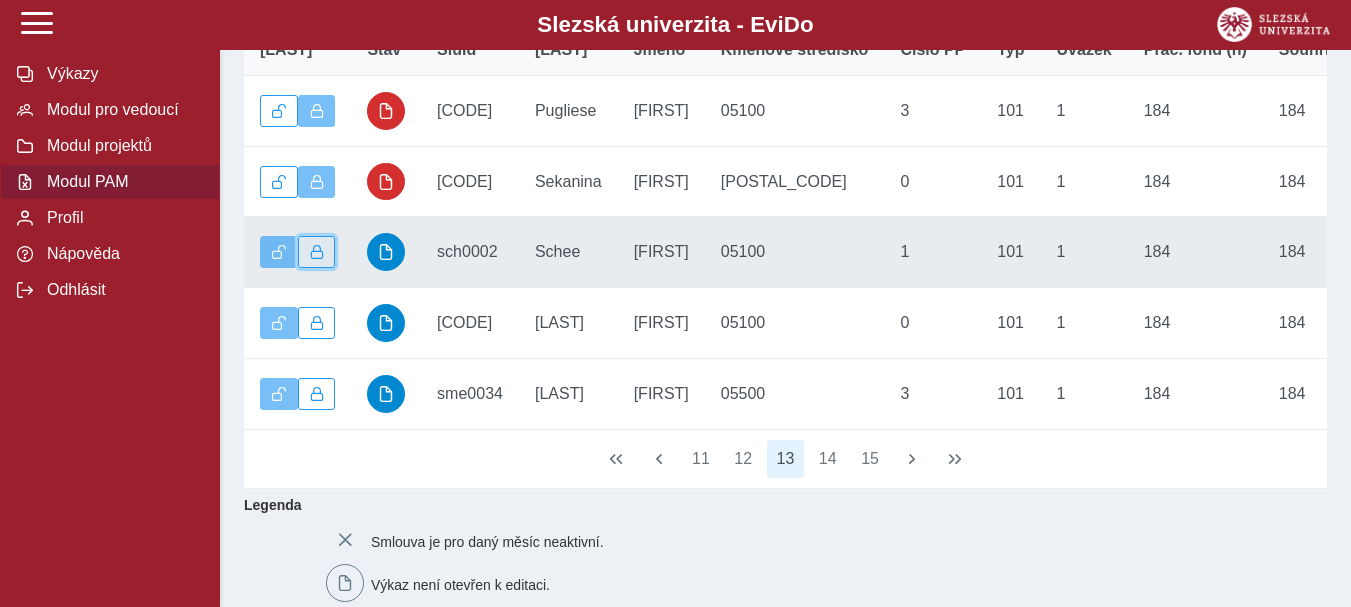 click at bounding box center [317, 252] 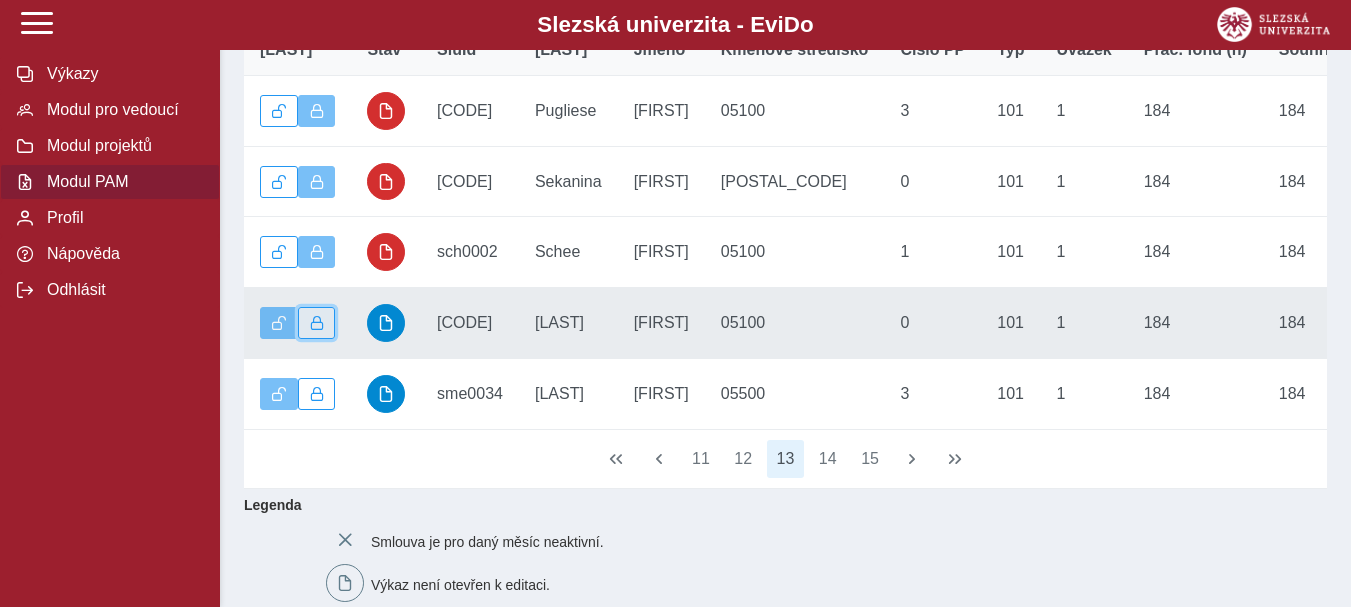 click at bounding box center [317, 323] 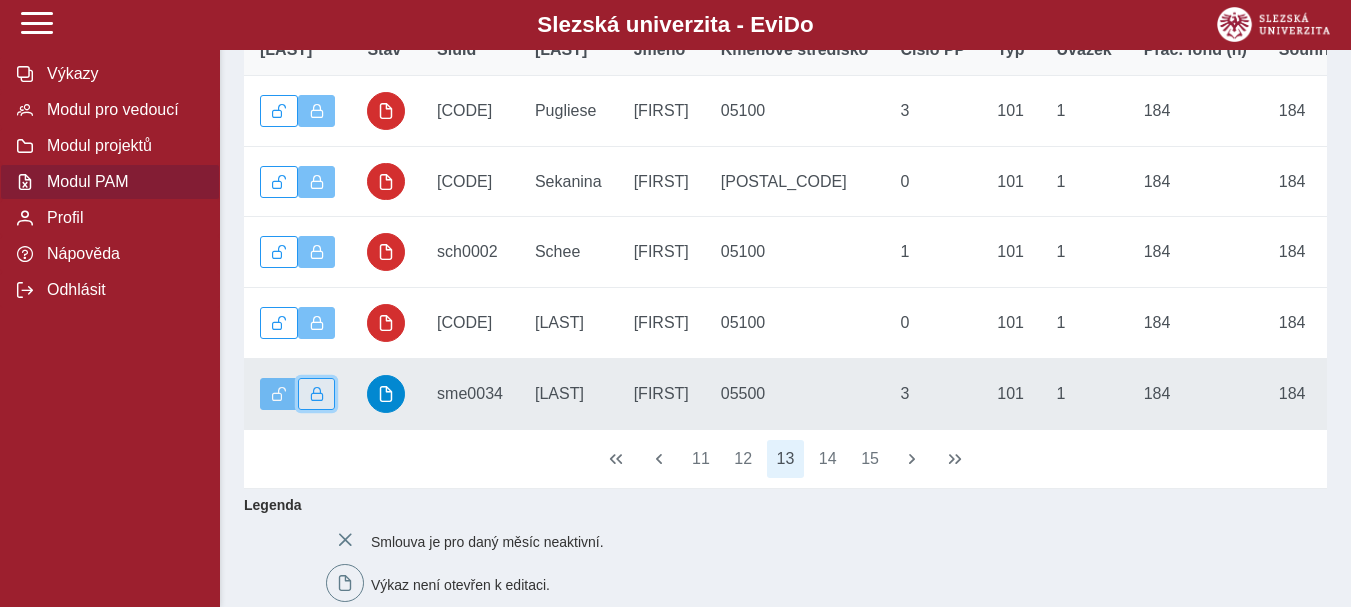 click at bounding box center [317, 394] 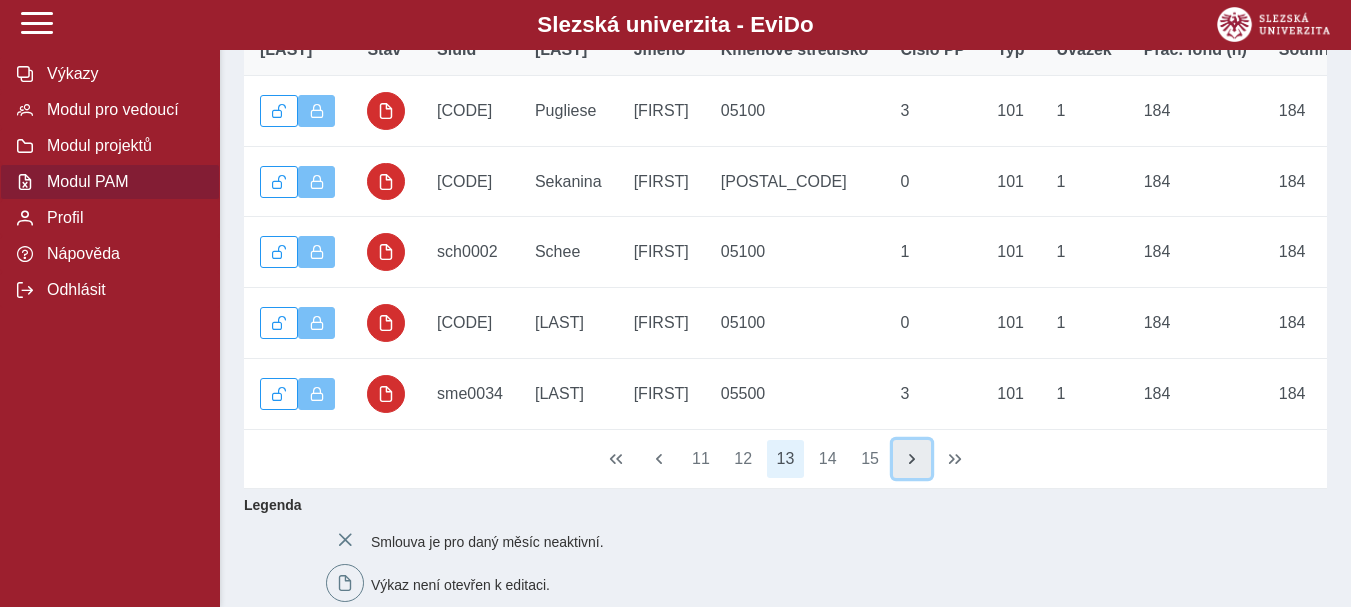 click at bounding box center (912, 459) 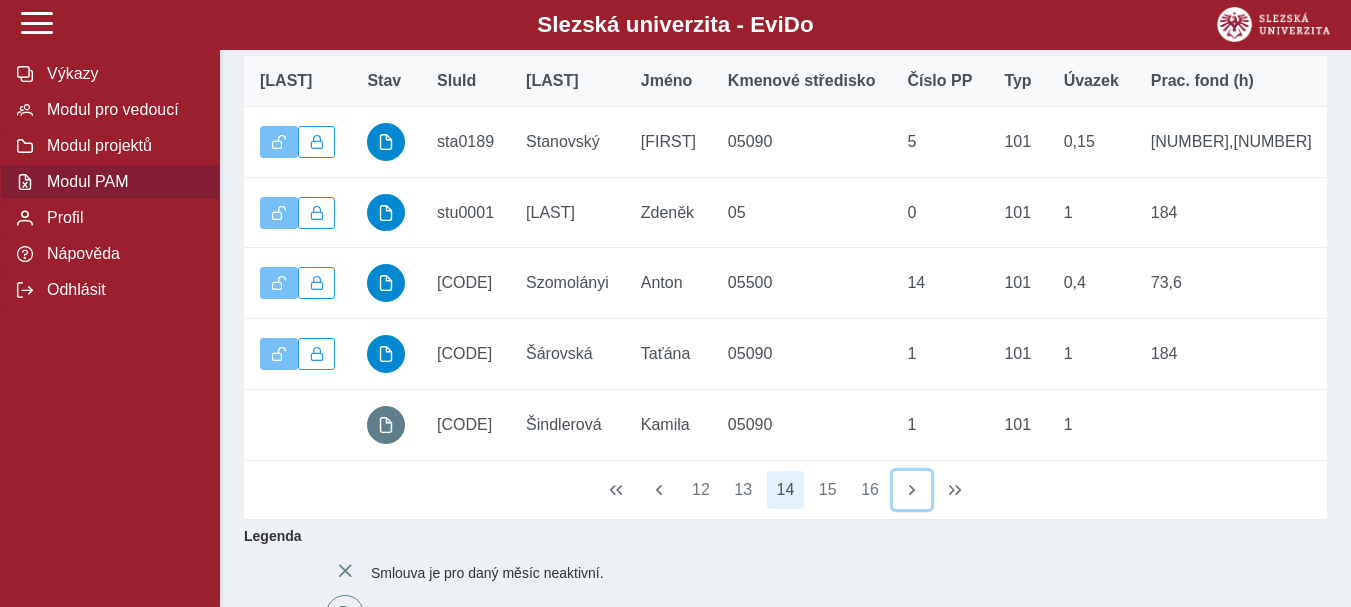 scroll, scrollTop: 320, scrollLeft: 0, axis: vertical 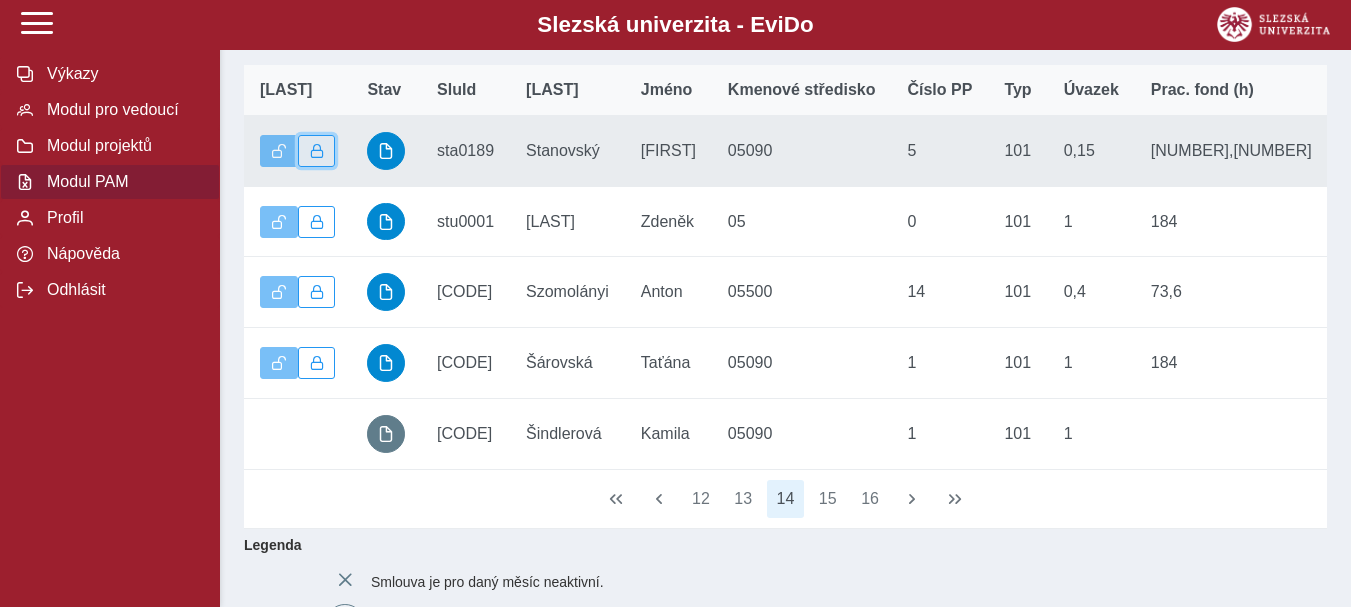 click at bounding box center (317, 151) 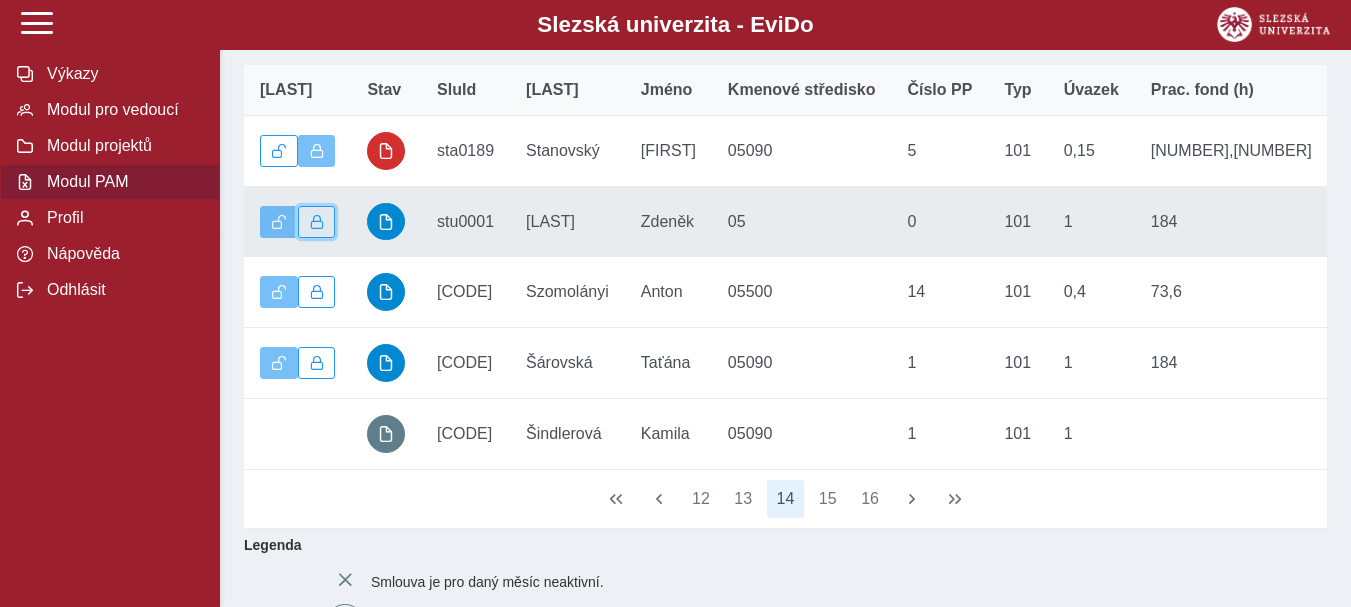 click at bounding box center [317, 222] 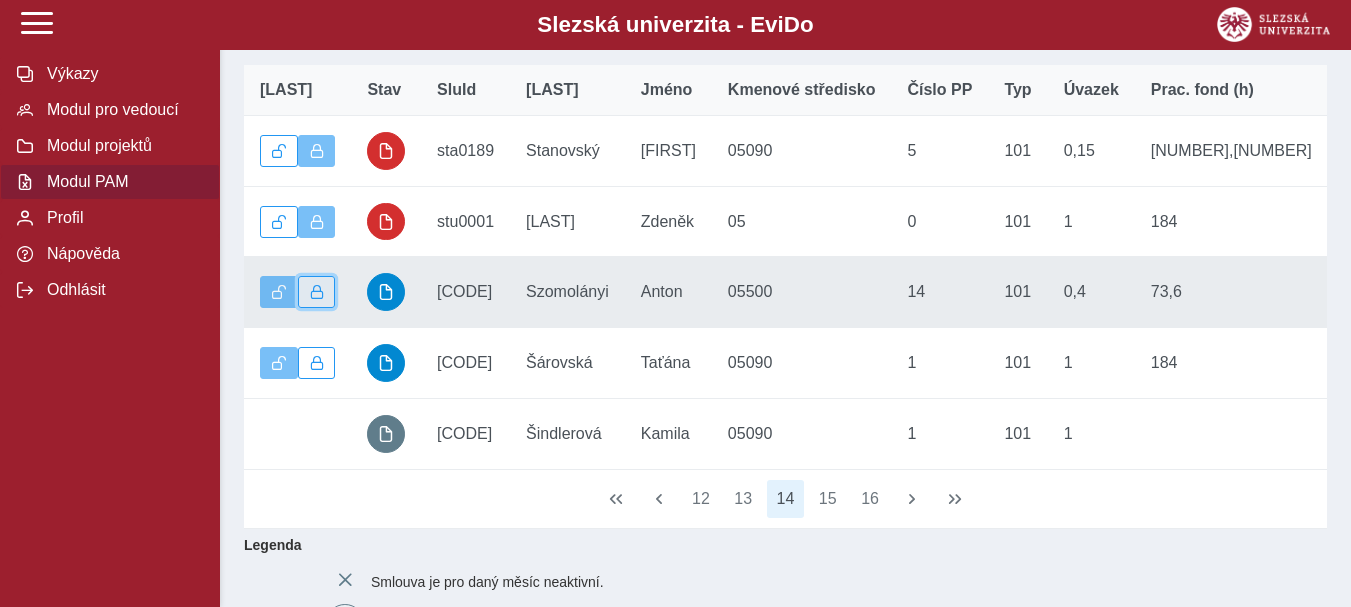 click at bounding box center (317, 292) 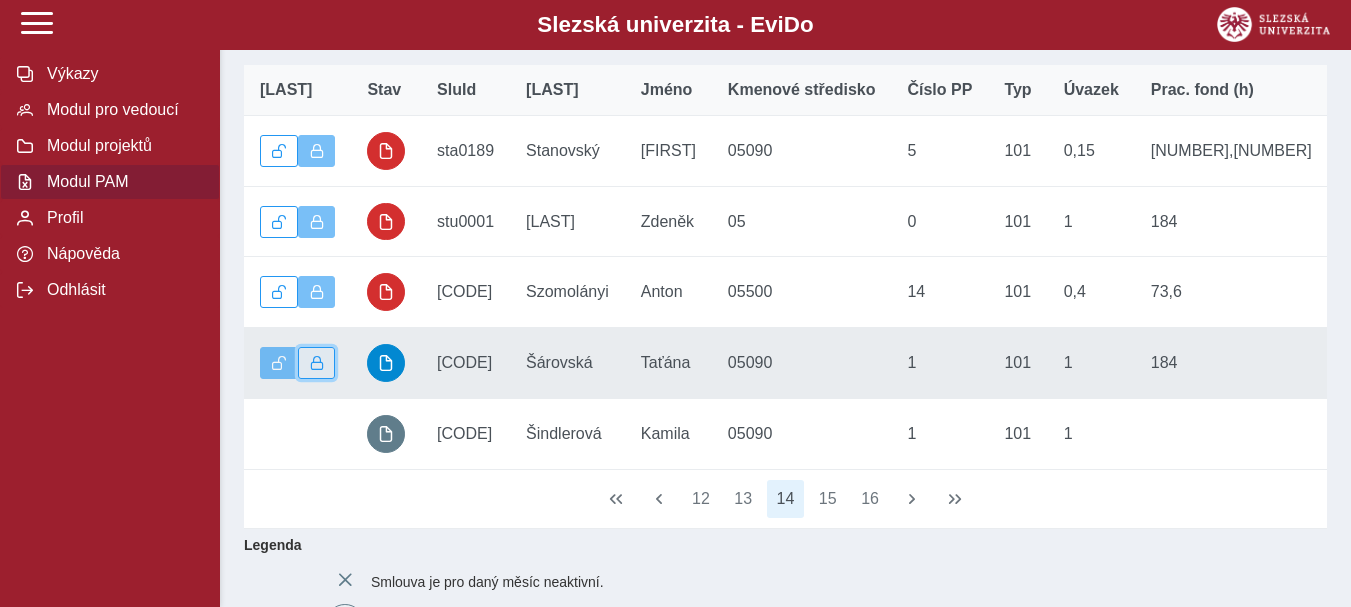 click at bounding box center [317, 363] 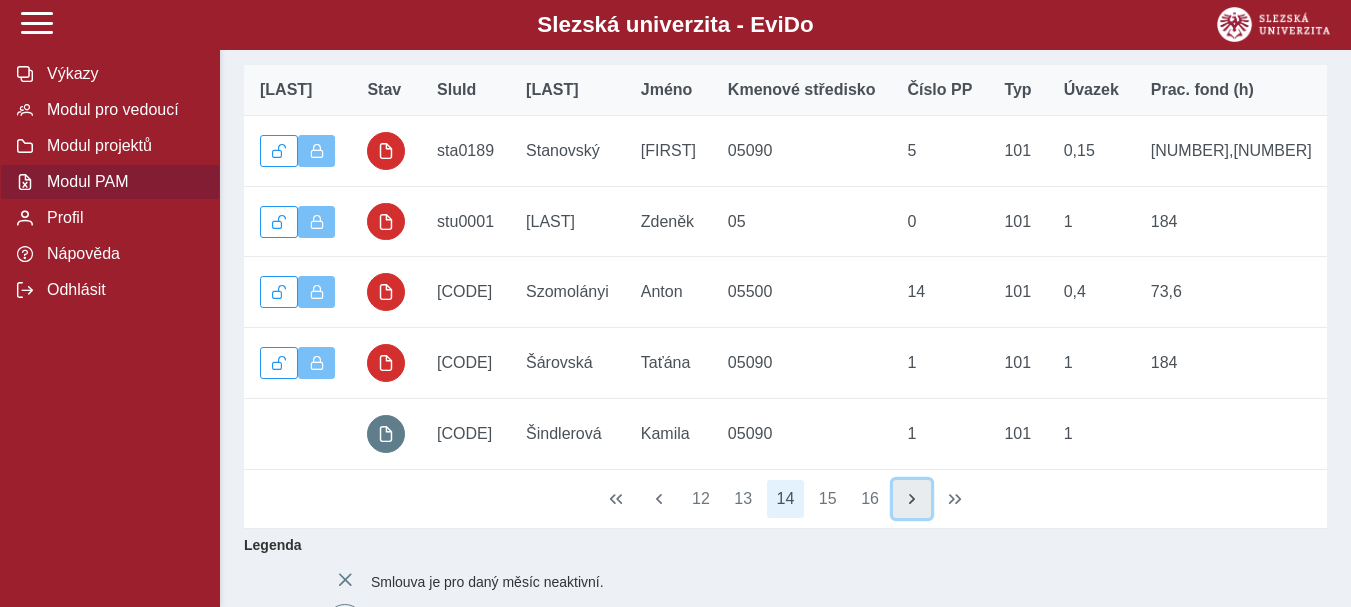 click at bounding box center (912, 499) 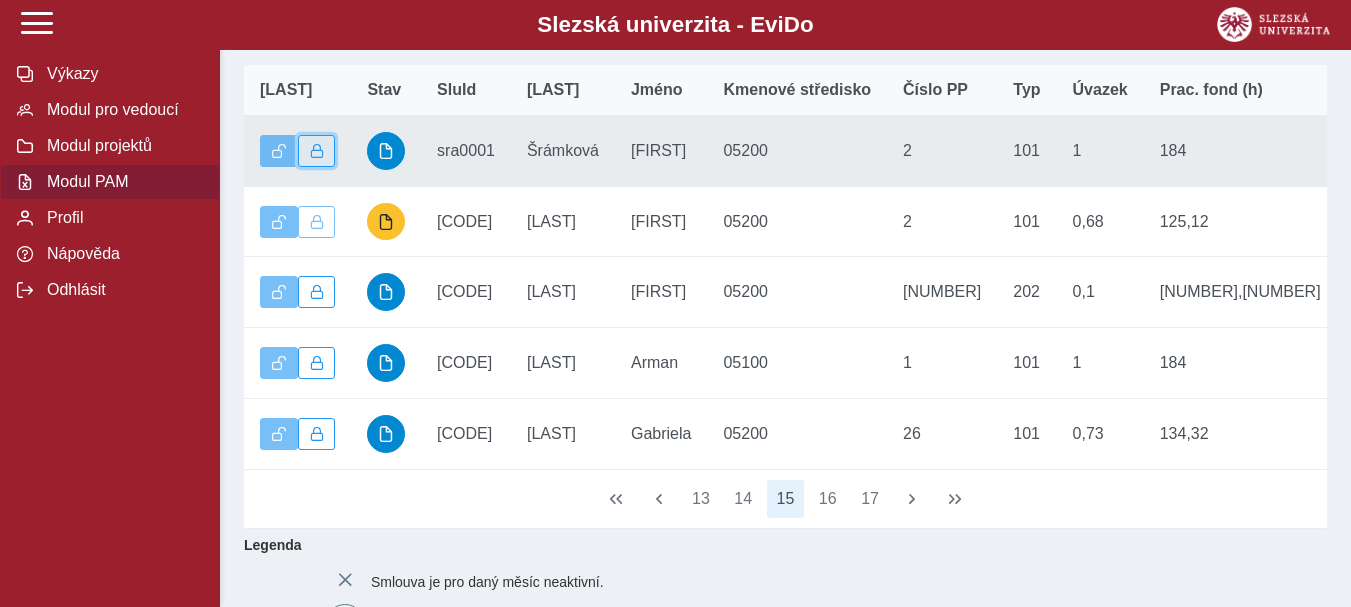 click at bounding box center (317, 151) 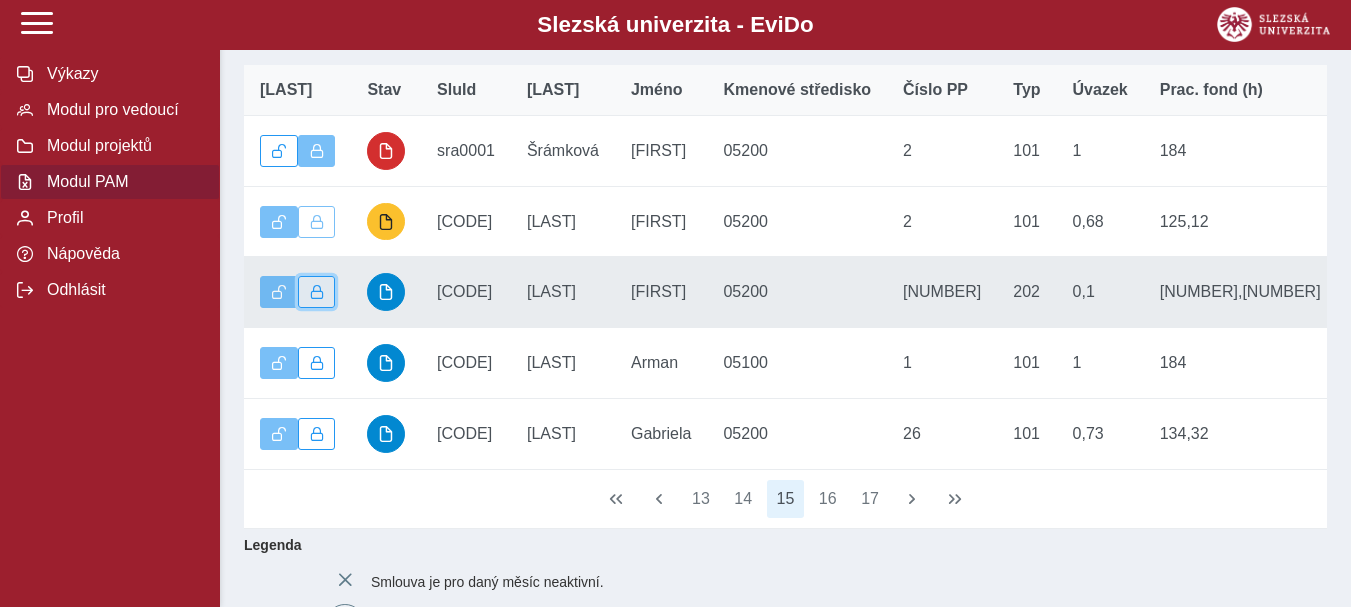 click at bounding box center [317, 292] 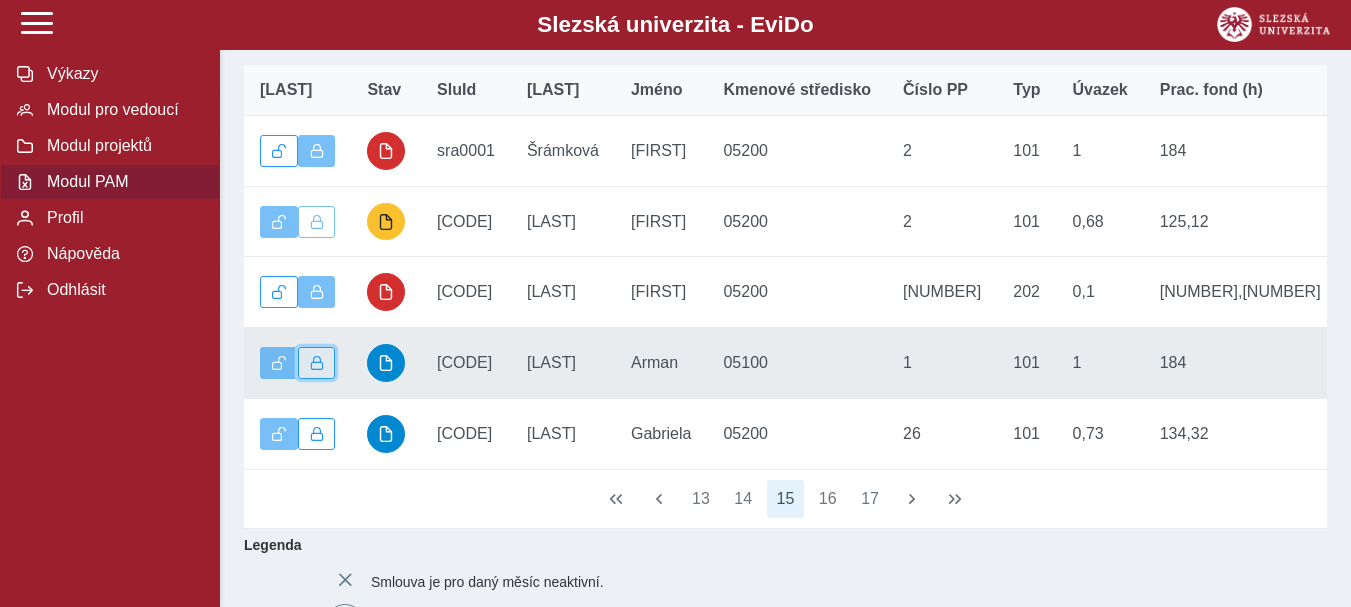 click at bounding box center [317, 363] 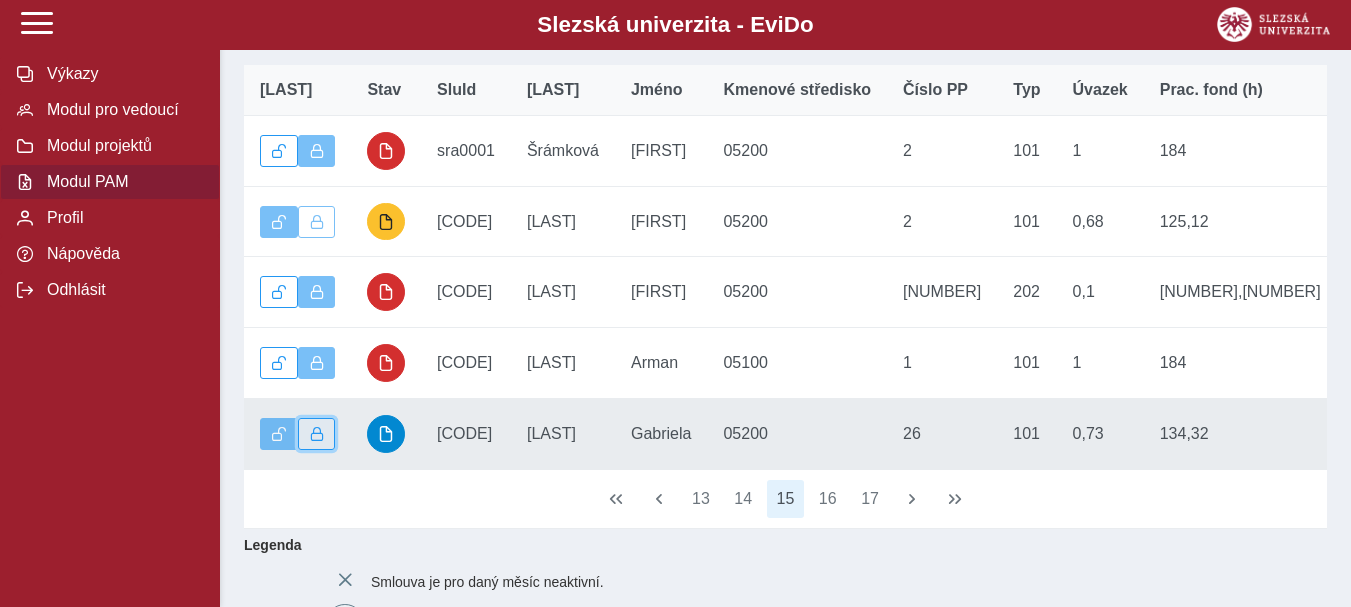 click at bounding box center [317, 434] 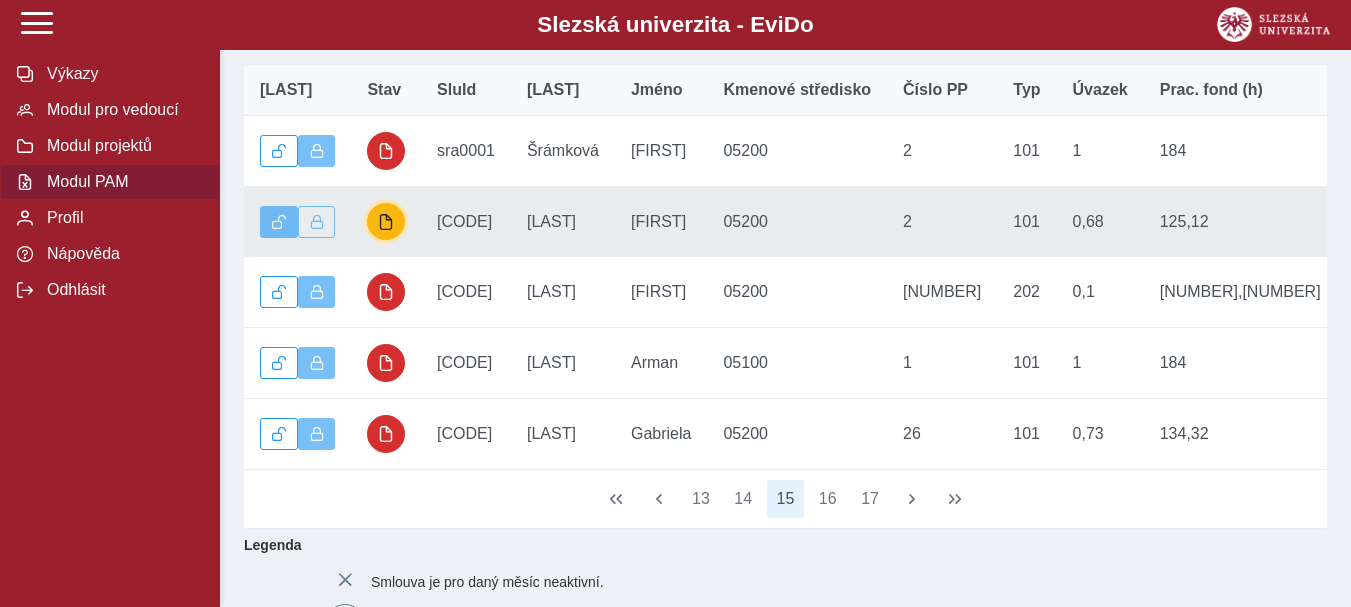 click at bounding box center [386, 222] 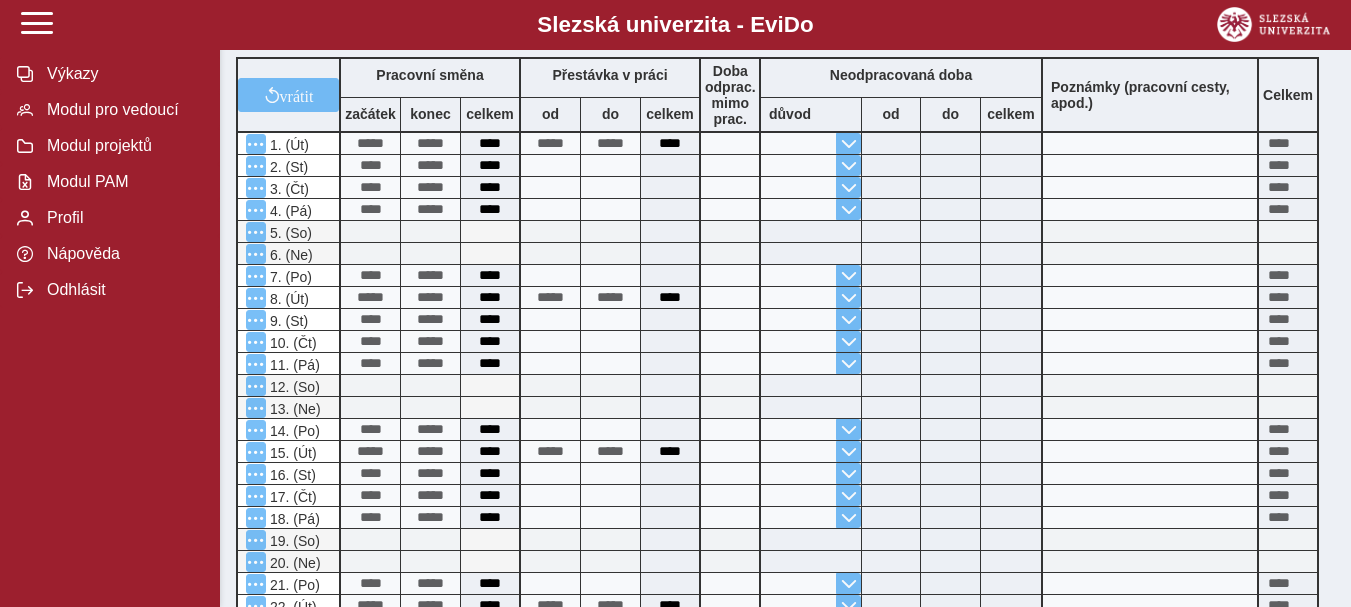 scroll, scrollTop: 0, scrollLeft: 0, axis: both 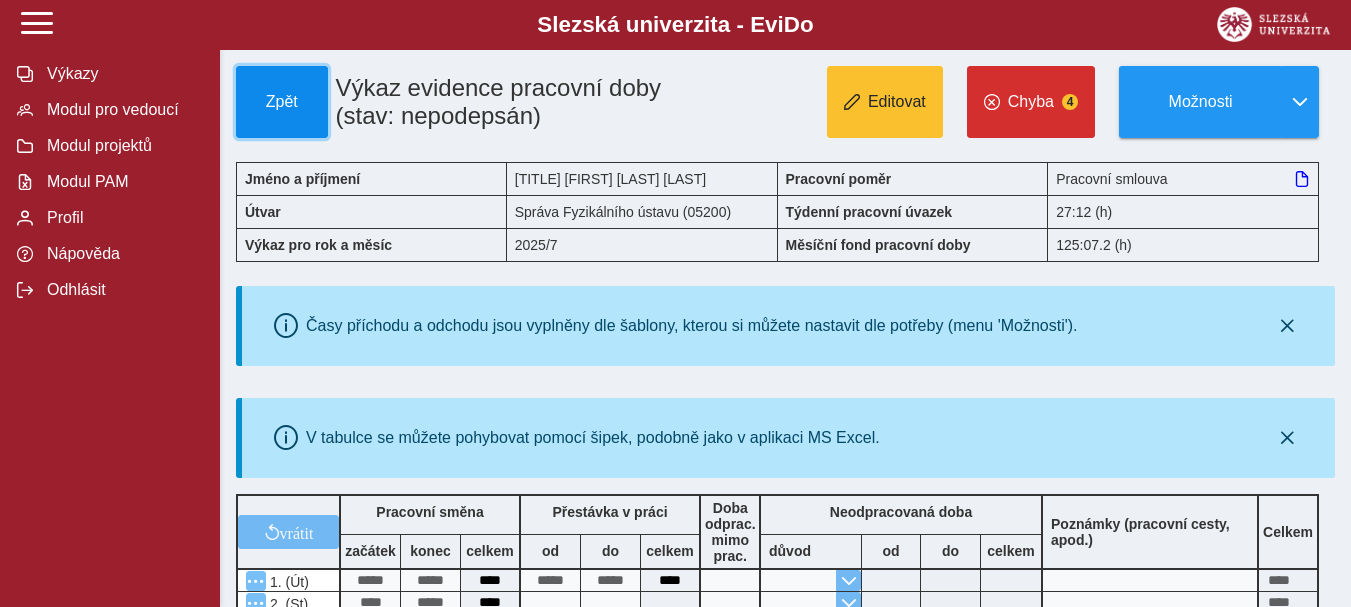 click on "Zpět" at bounding box center (282, 102) 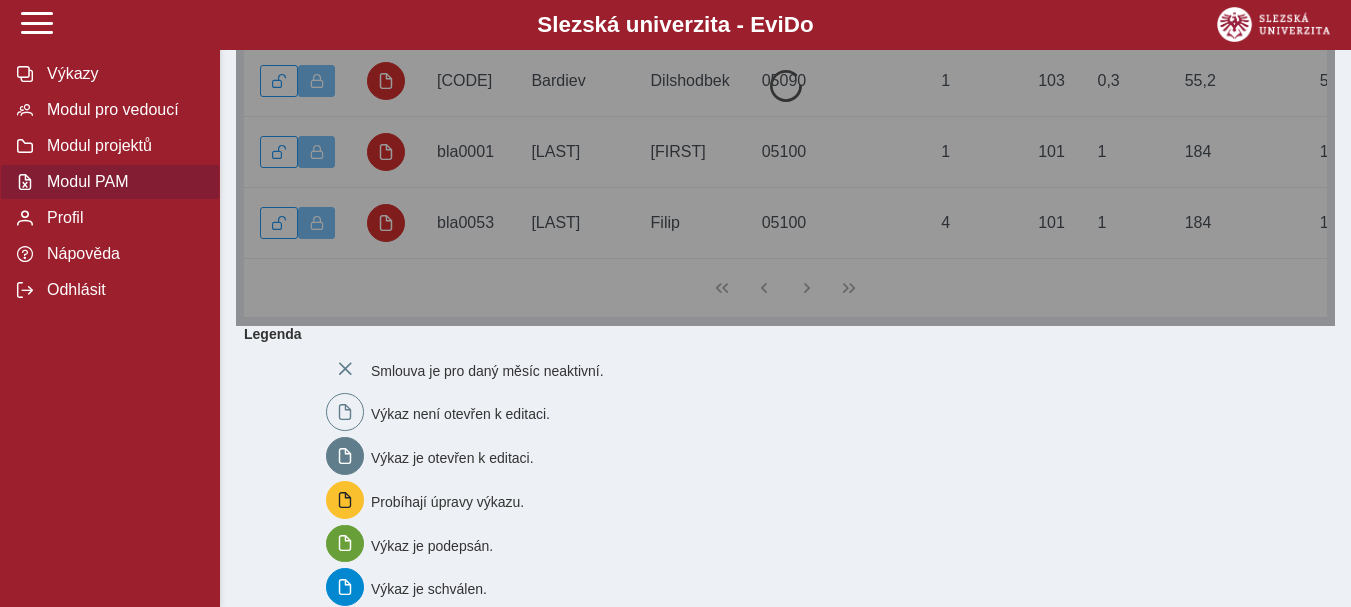 scroll, scrollTop: 0, scrollLeft: 0, axis: both 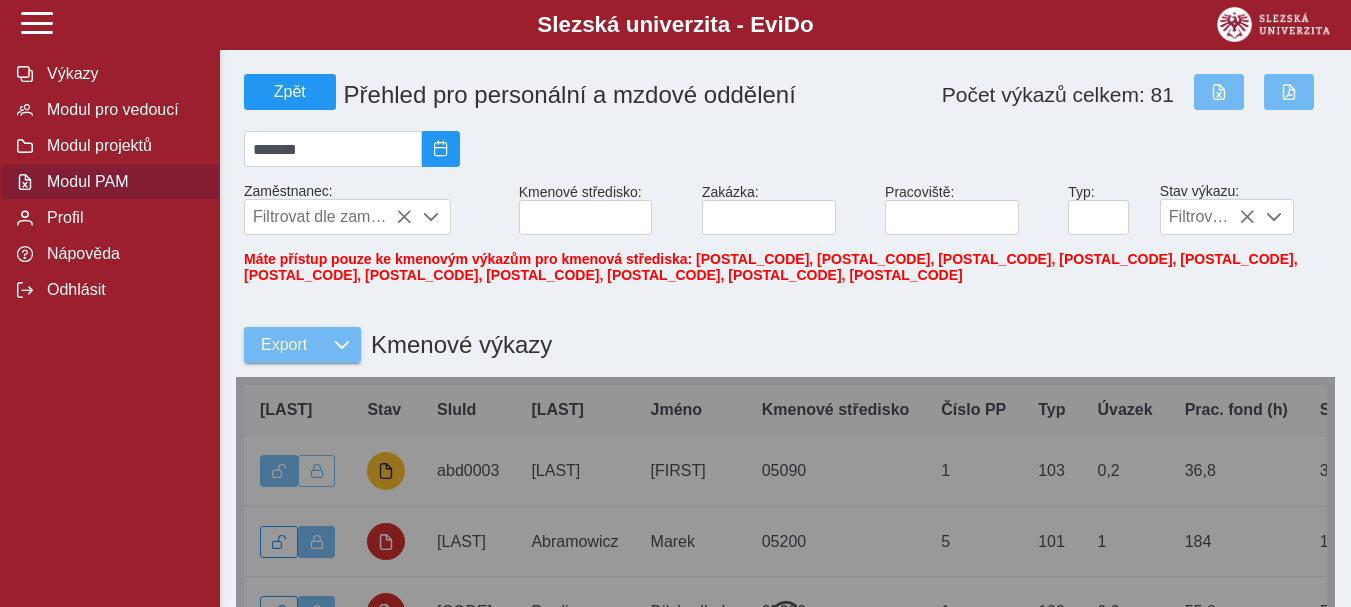 click on "Zámek Stav SluId [USER] Příjmení [LAST] Jméno [FIRST] Kmenové středisko 1" at bounding box center [785, 678] 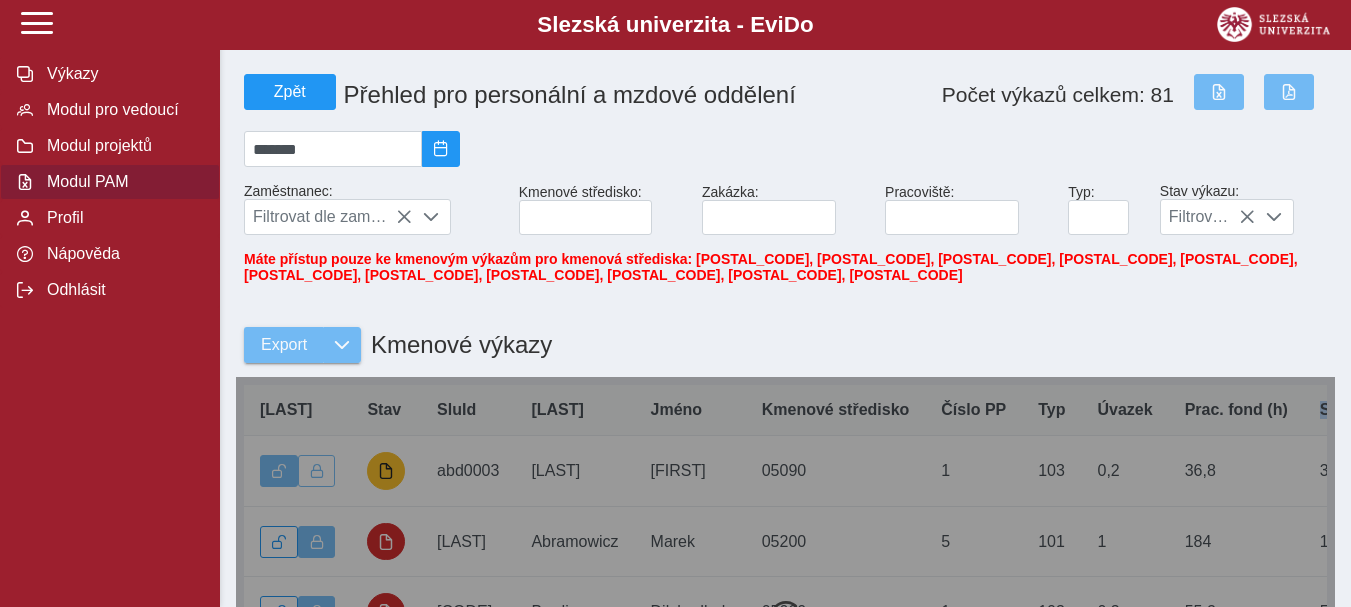 scroll, scrollTop: 531, scrollLeft: 0, axis: vertical 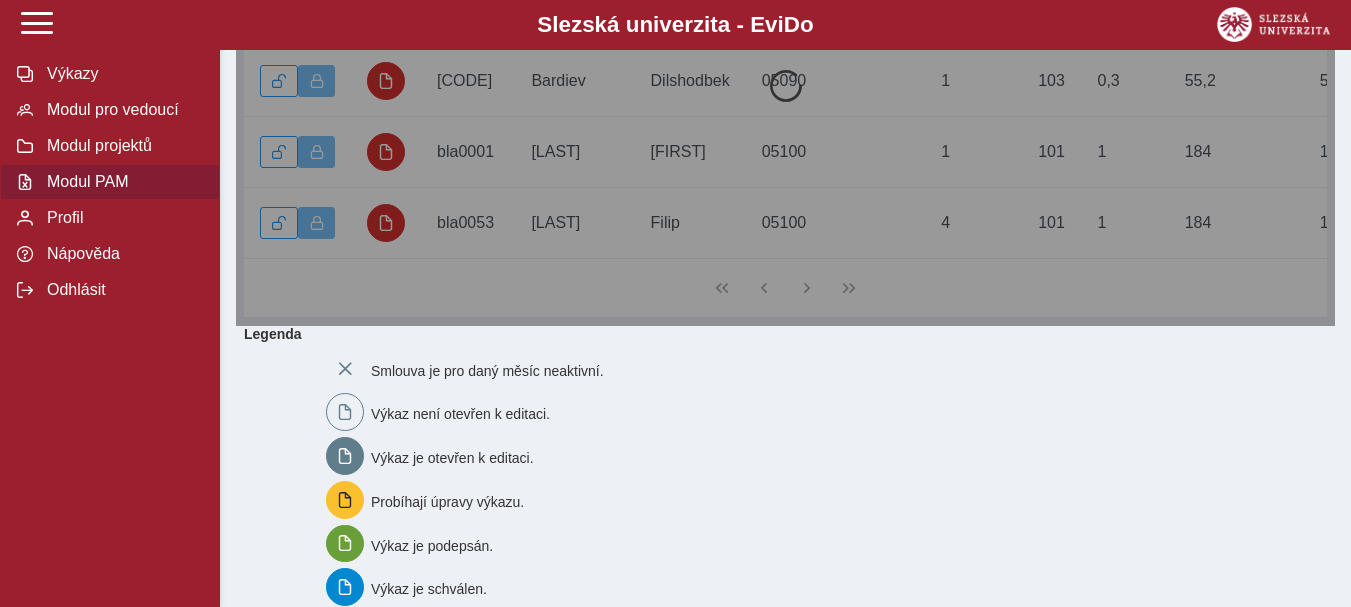 click on "Smlouva je pro daný měsíc neaktivní. Výkaz není otevřen k editaci. Výkaz je otevřen k editaci. Probíhají úpravy výkazu. Výkaz je podepsán. Výkaz je schválen. Výkaz je uzamčen. Výkaz obsahuje chyby. Výkaz obsahuje závažné chyby. VS Vnořená smlouva. ND Nepravidelná dohoda." at bounding box center (814, 568) 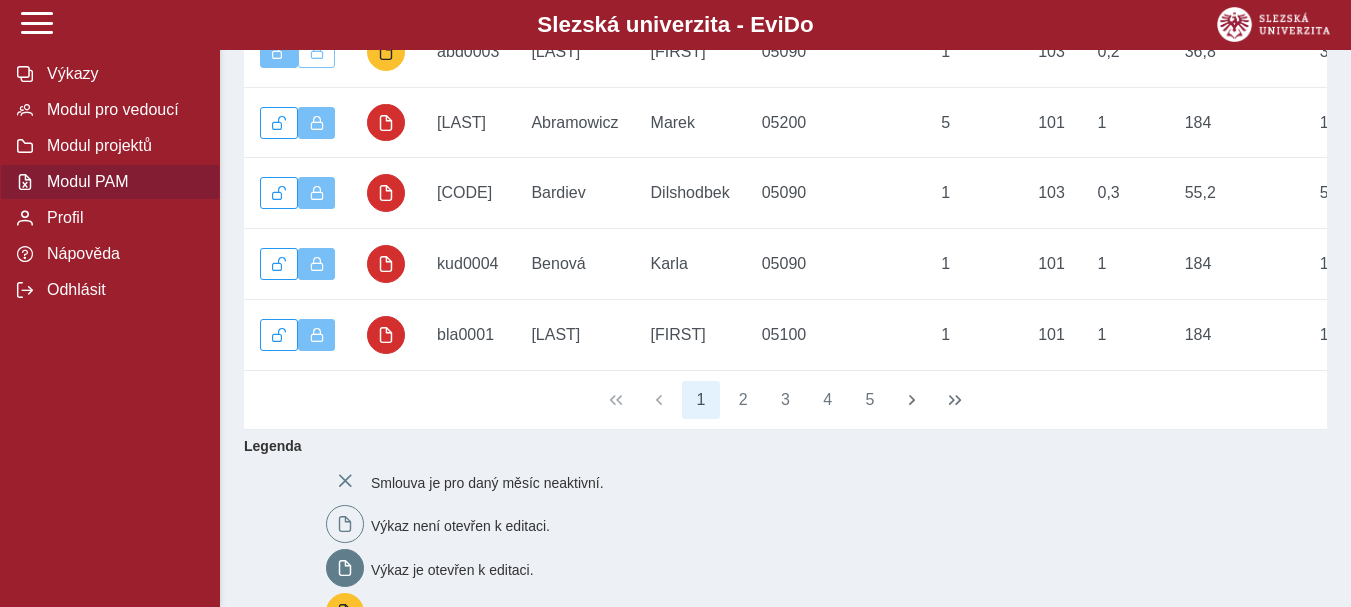 scroll, scrollTop: 401, scrollLeft: 0, axis: vertical 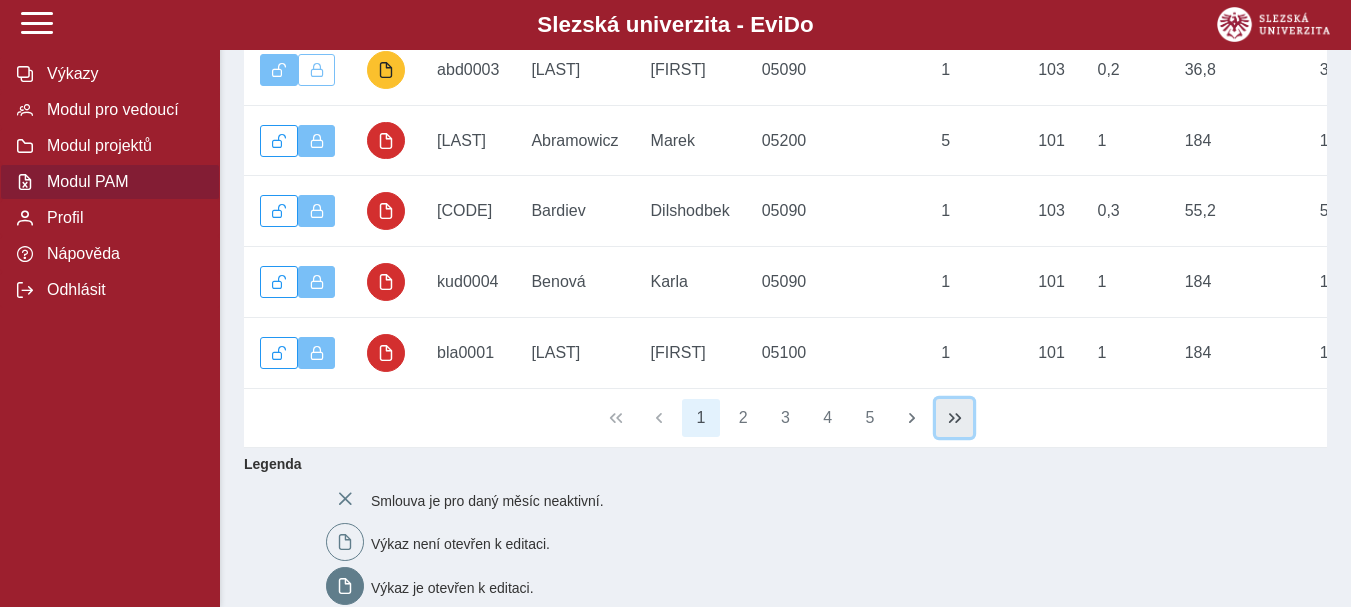 click at bounding box center [955, 418] 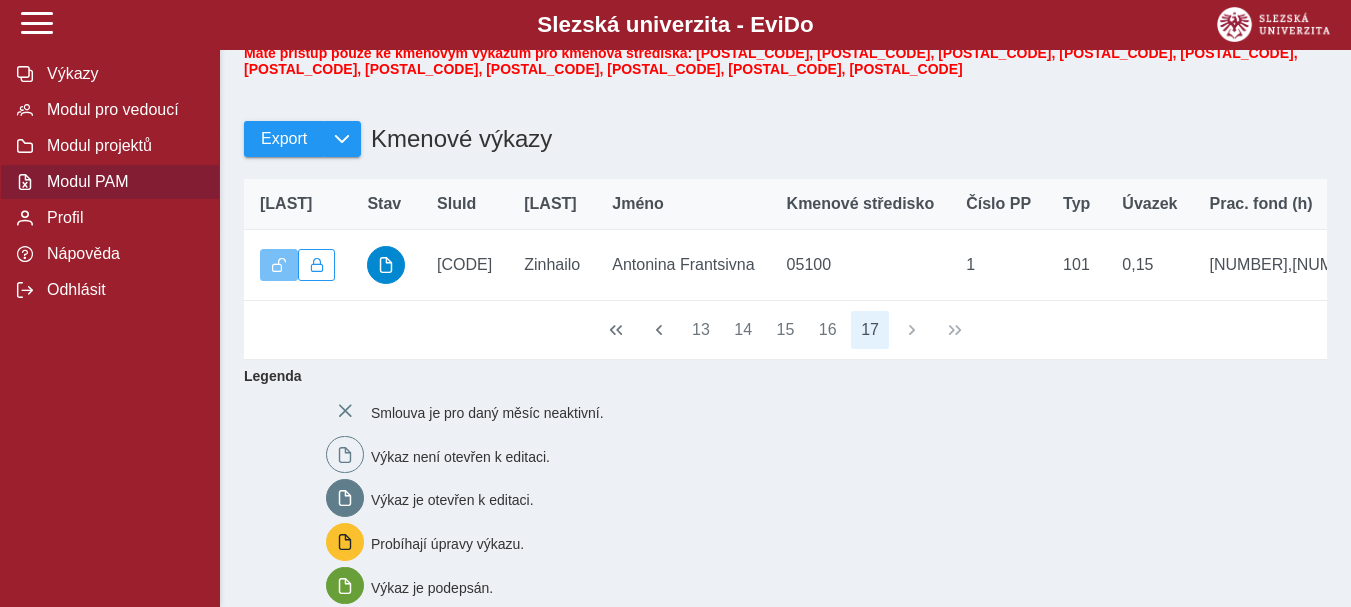 scroll, scrollTop: 201, scrollLeft: 0, axis: vertical 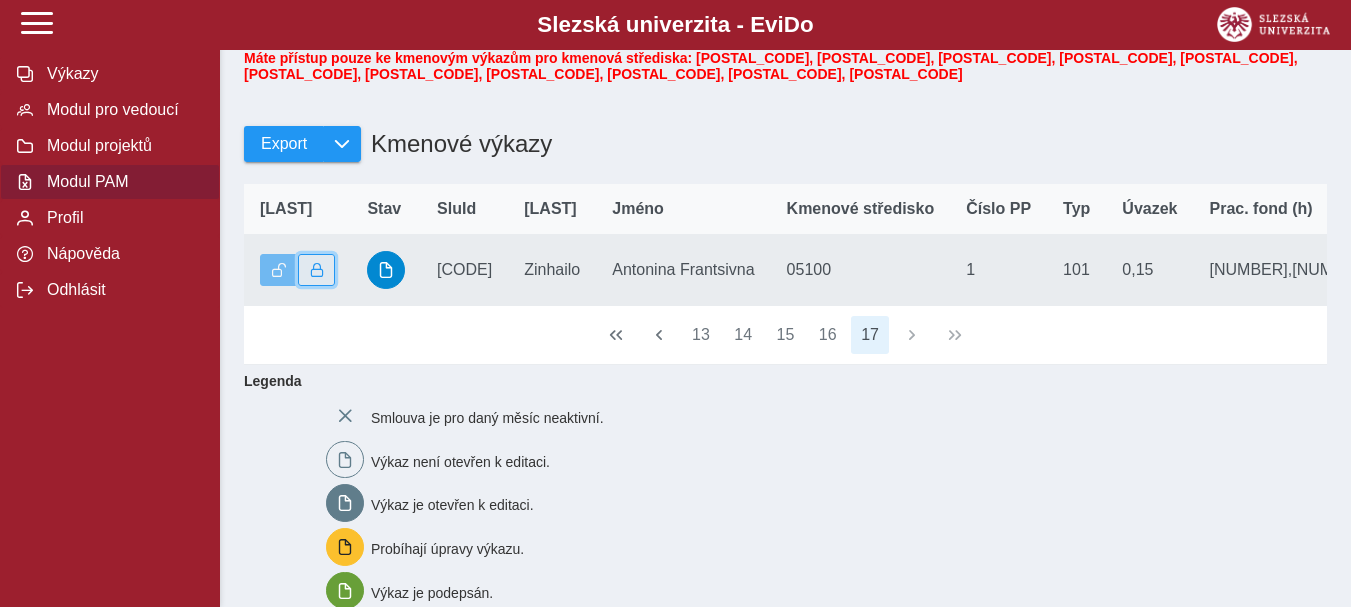 click at bounding box center (317, 270) 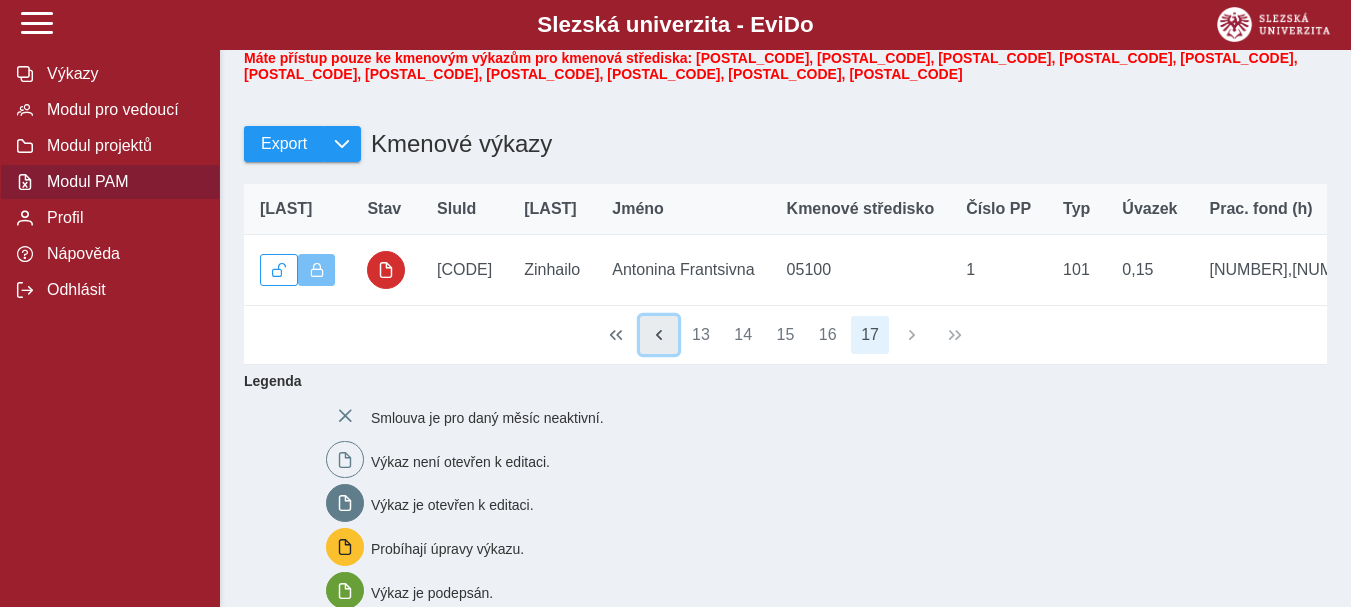 click at bounding box center [659, 335] 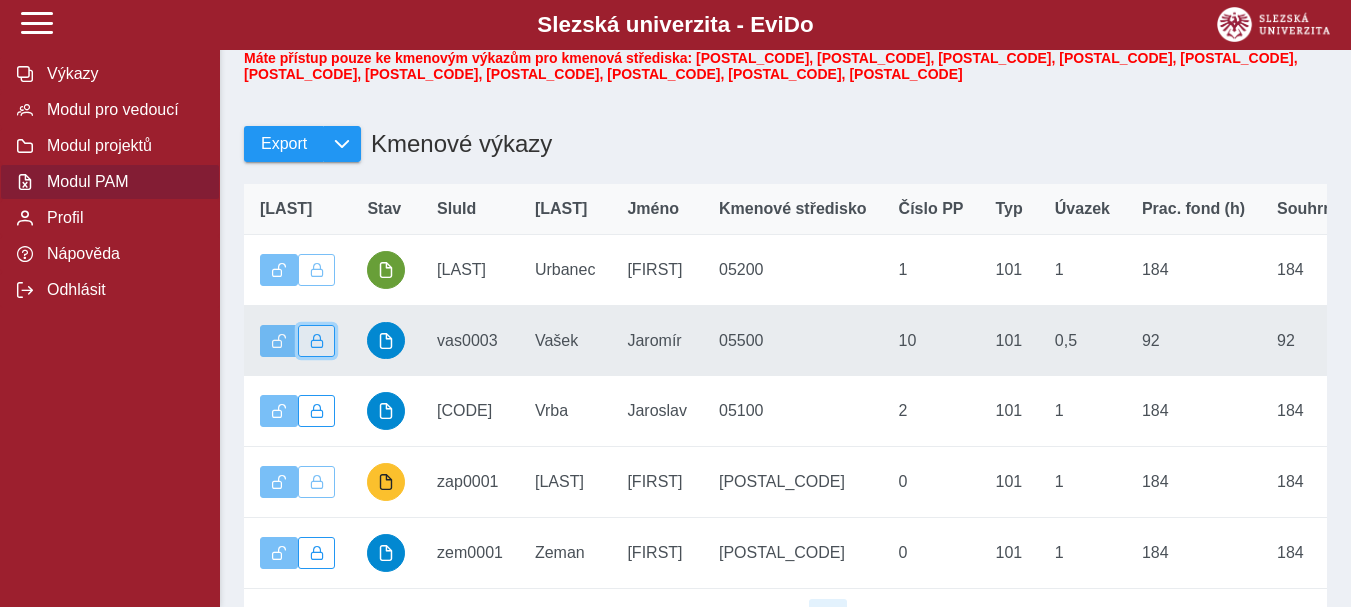 click at bounding box center [317, 341] 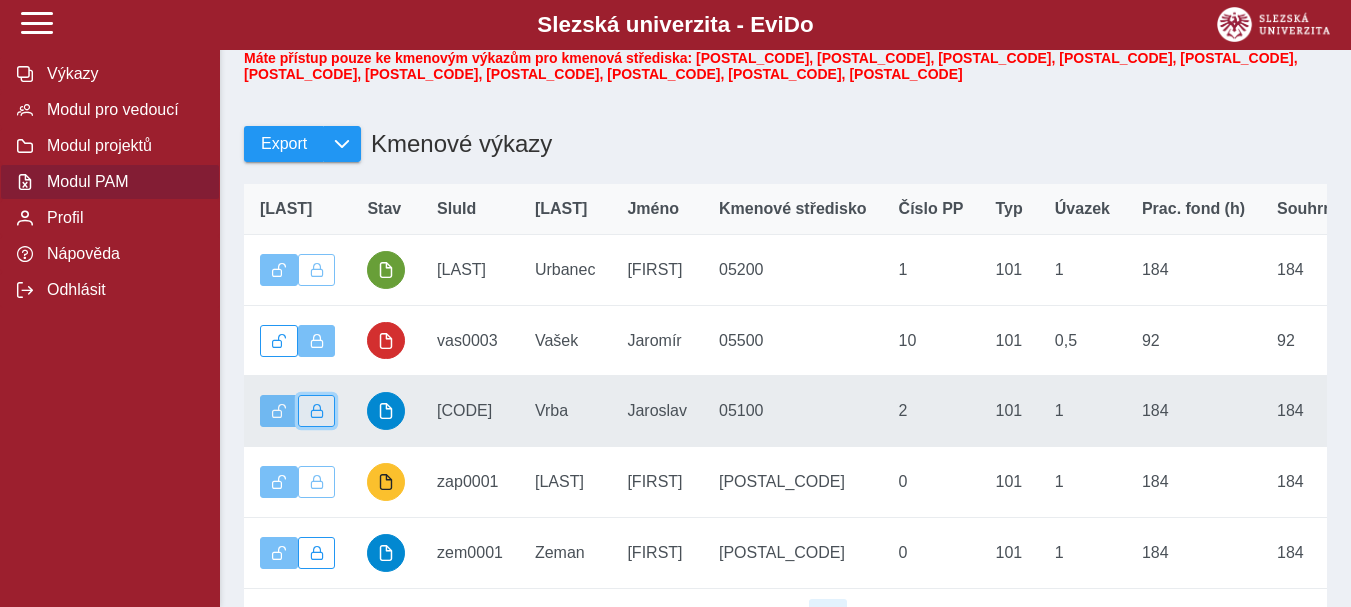 click at bounding box center [317, 411] 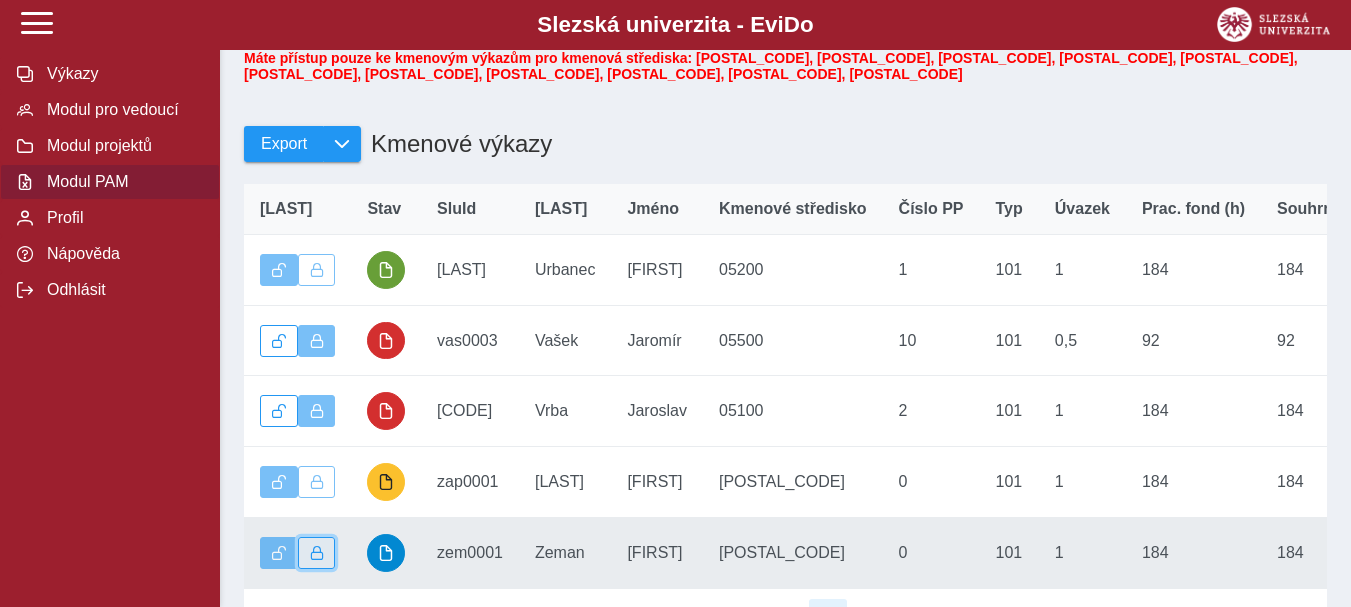 click at bounding box center [317, 553] 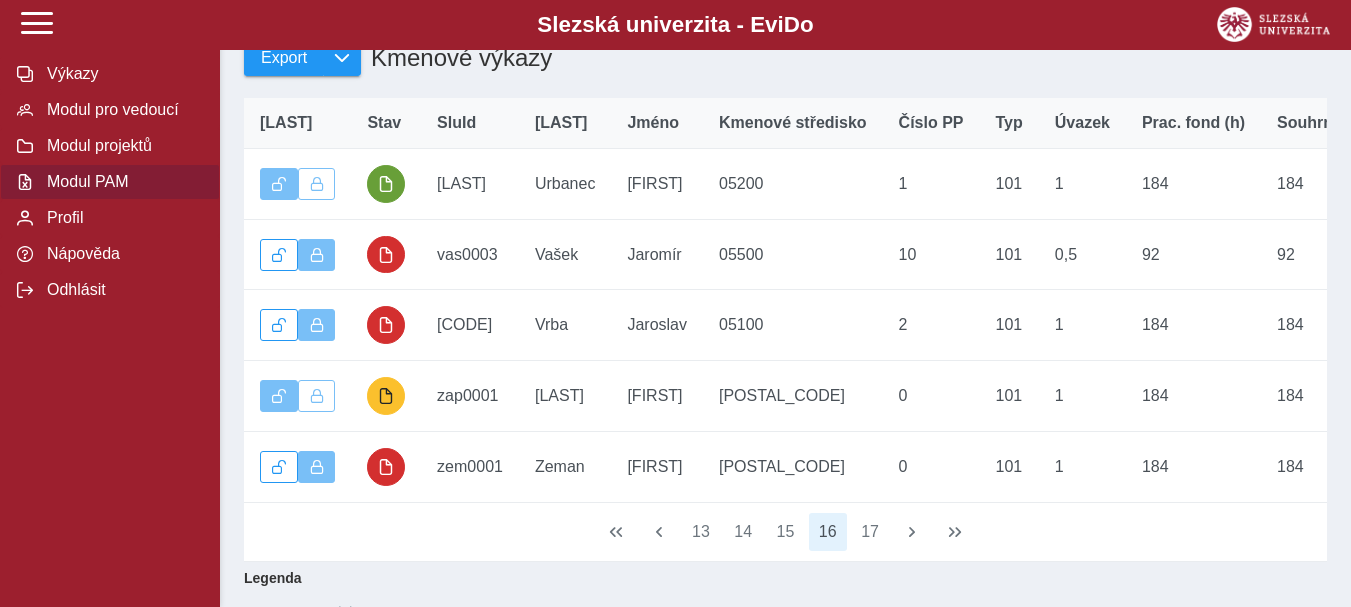 scroll, scrollTop: 321, scrollLeft: 0, axis: vertical 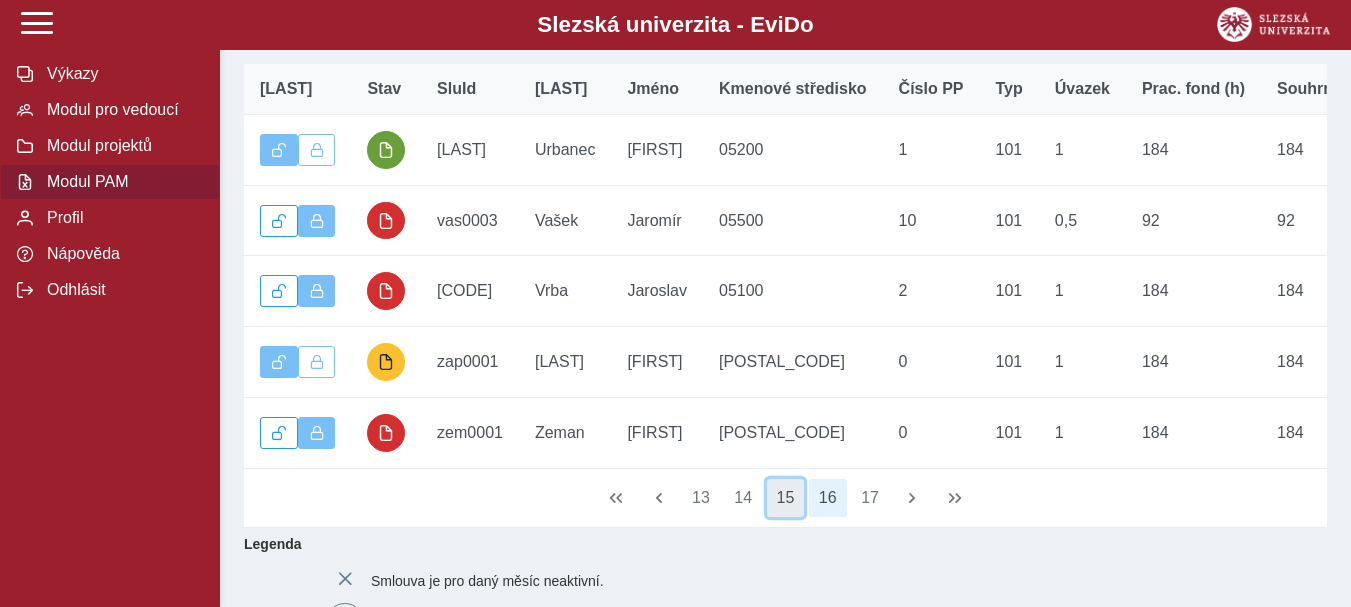 click on "15" at bounding box center [786, 498] 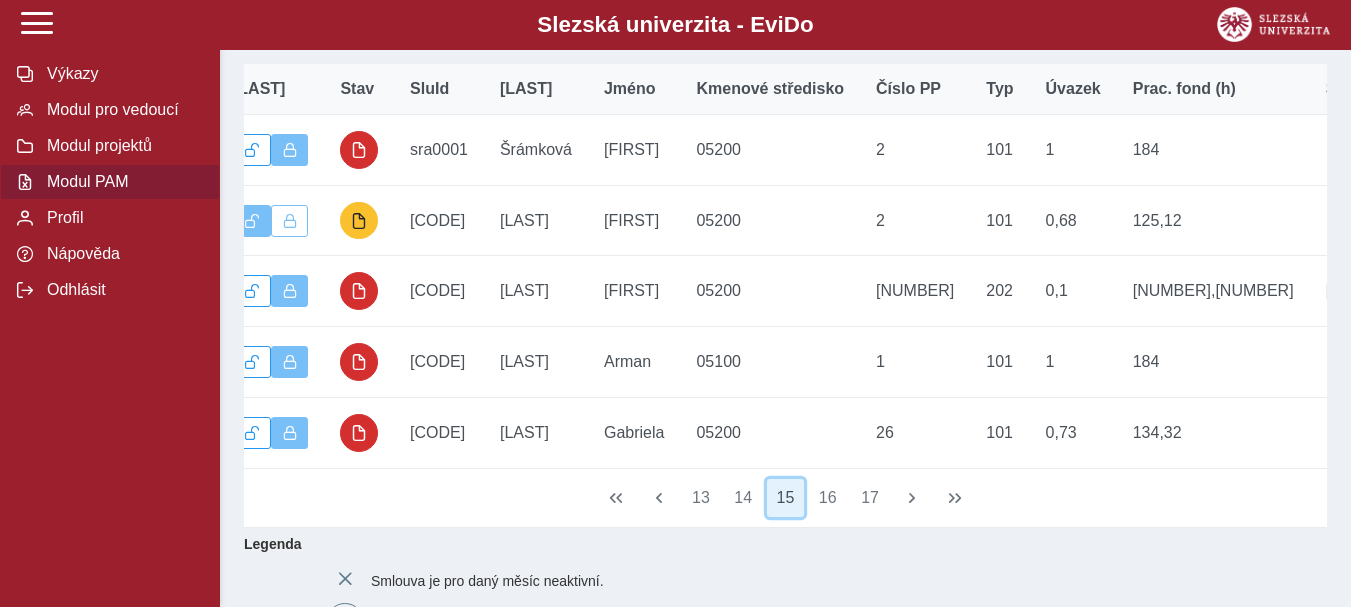 scroll, scrollTop: 0, scrollLeft: 40, axis: horizontal 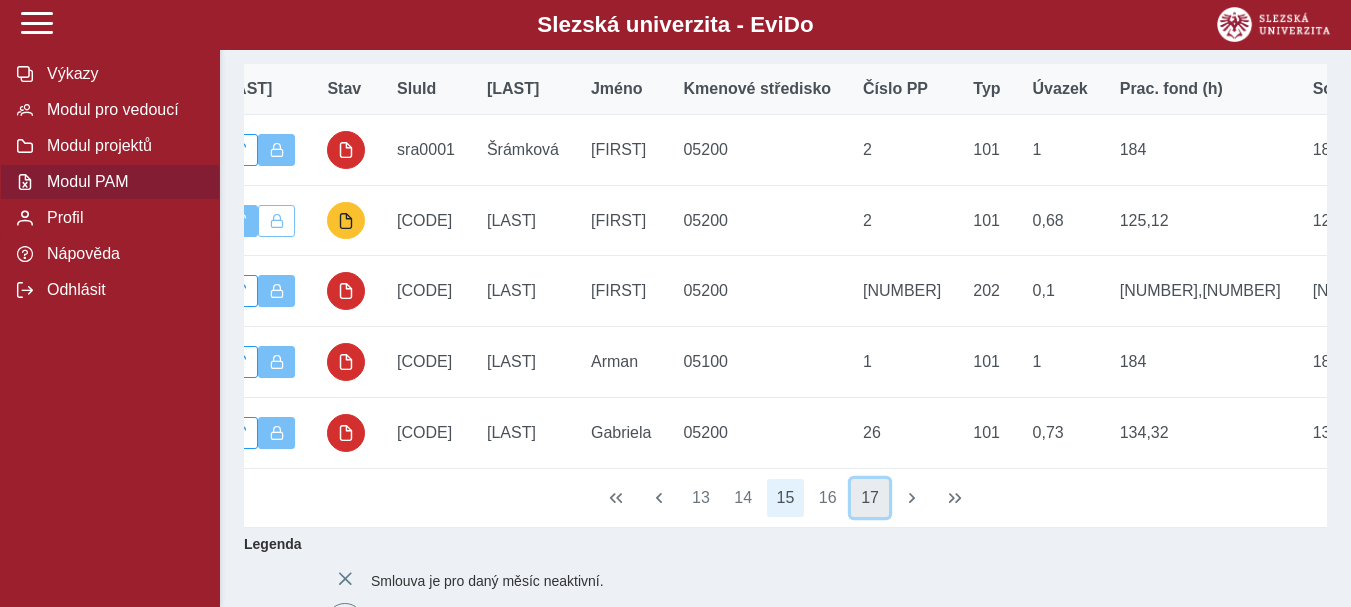 click on "17" at bounding box center [870, 498] 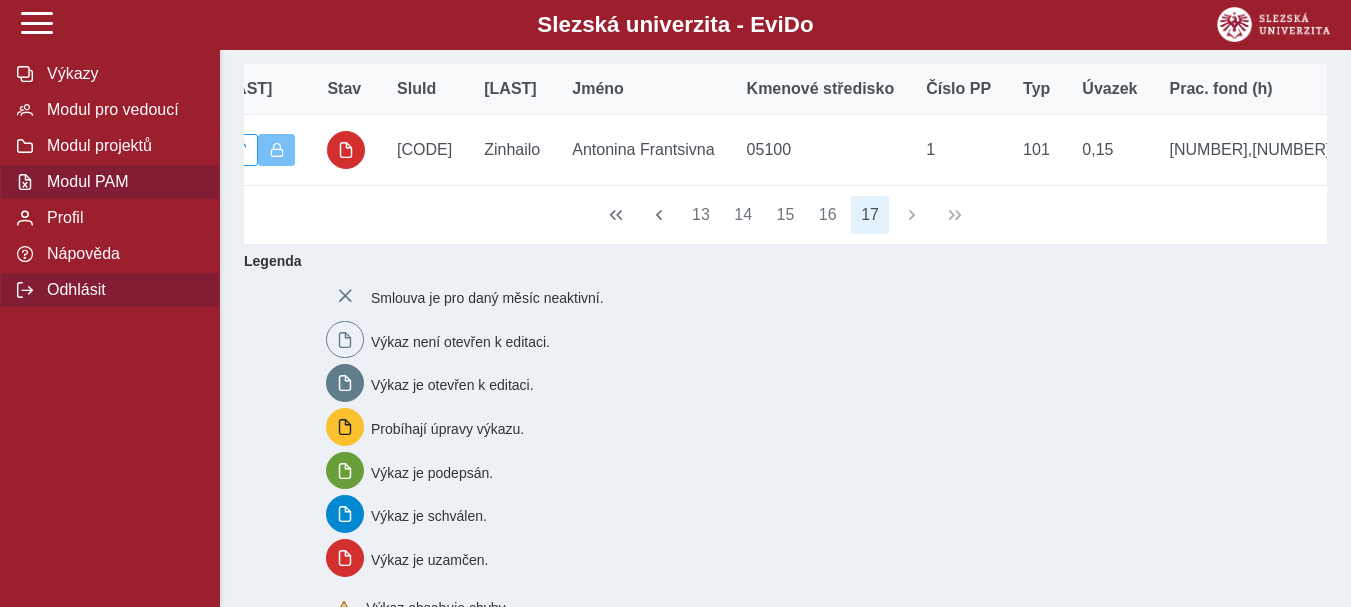 click on "Odhlásit" at bounding box center [122, 290] 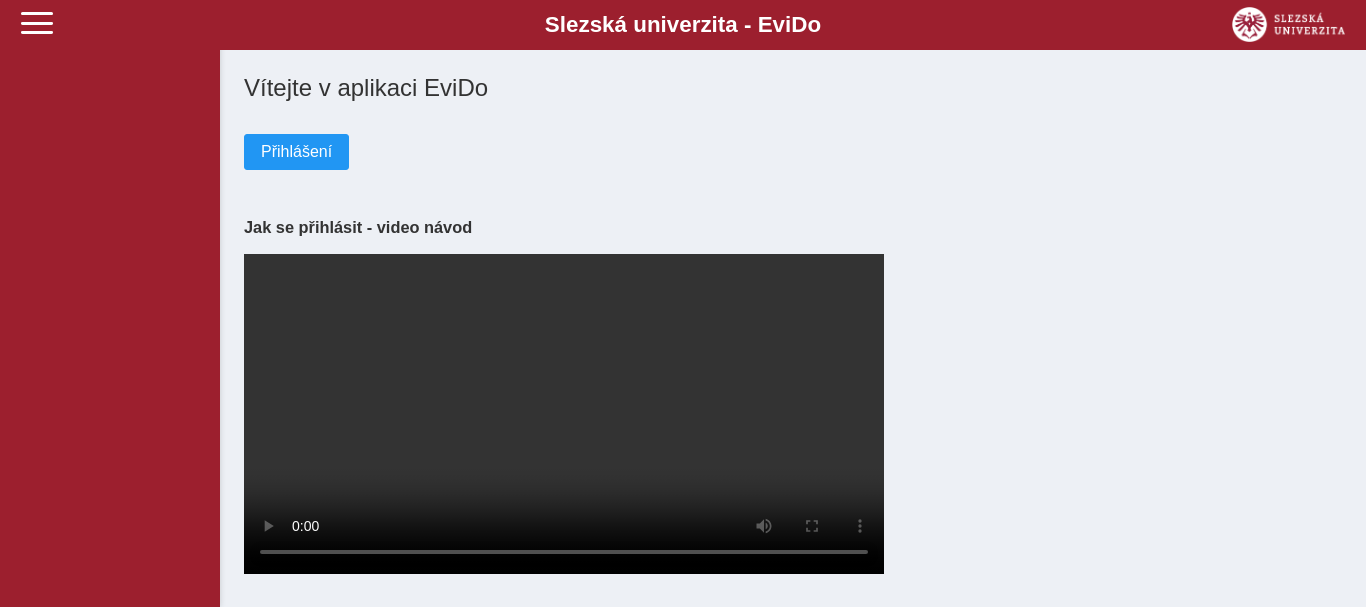 scroll, scrollTop: 0, scrollLeft: 0, axis: both 